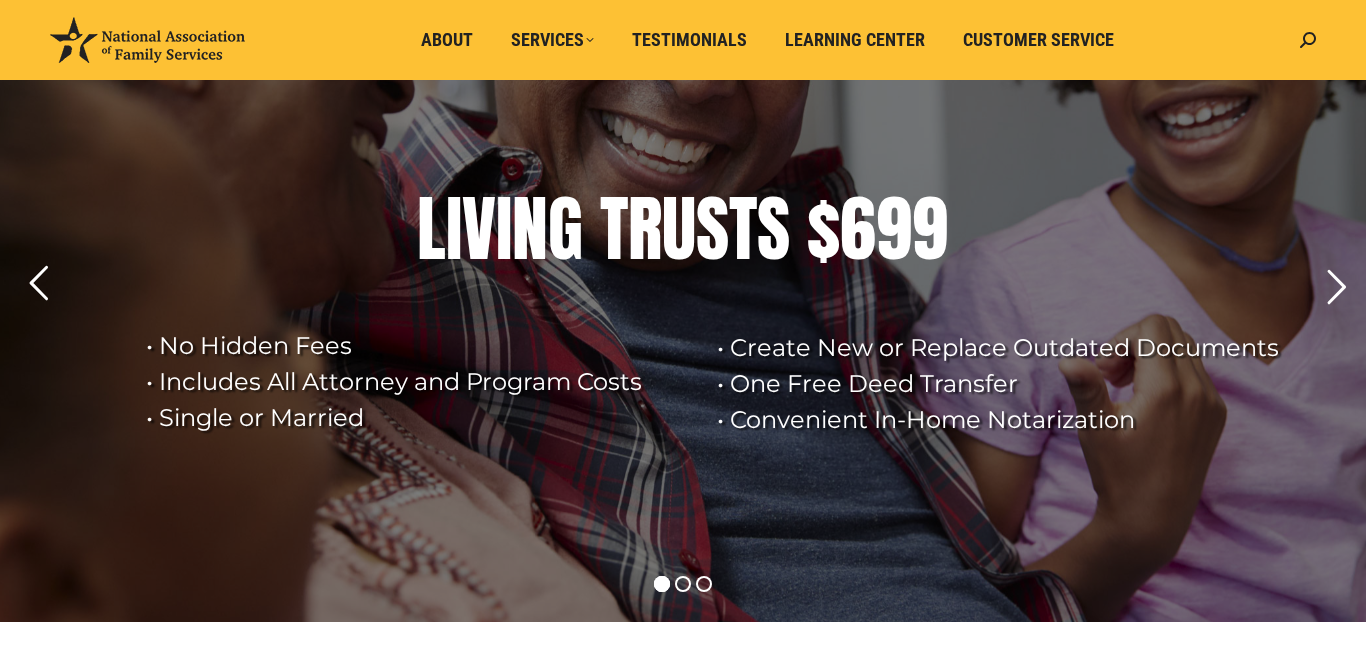 scroll, scrollTop: 160, scrollLeft: 0, axis: vertical 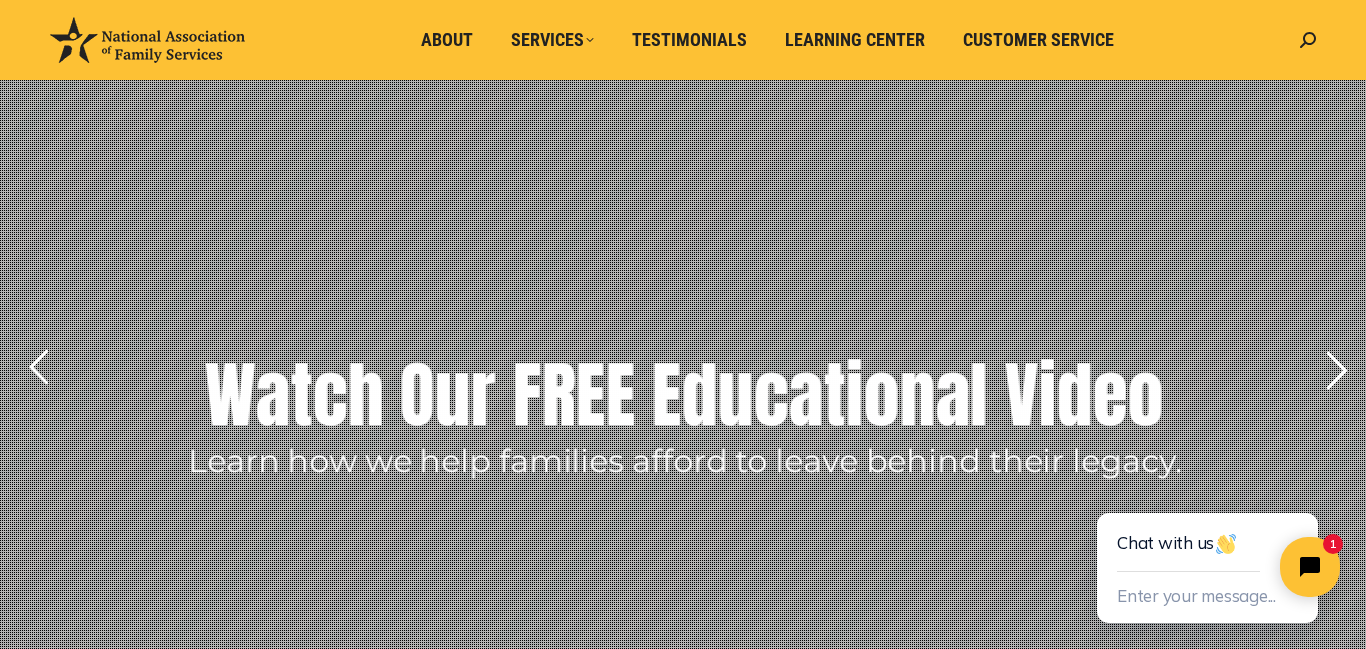 click 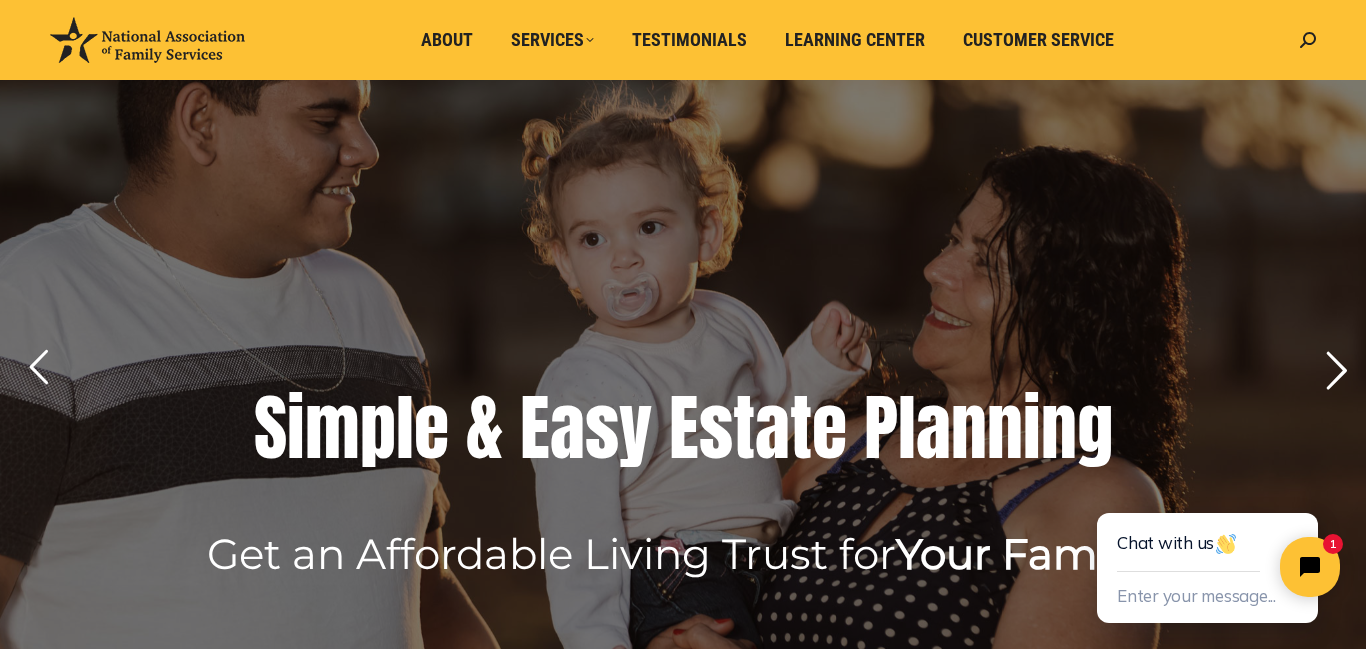 click 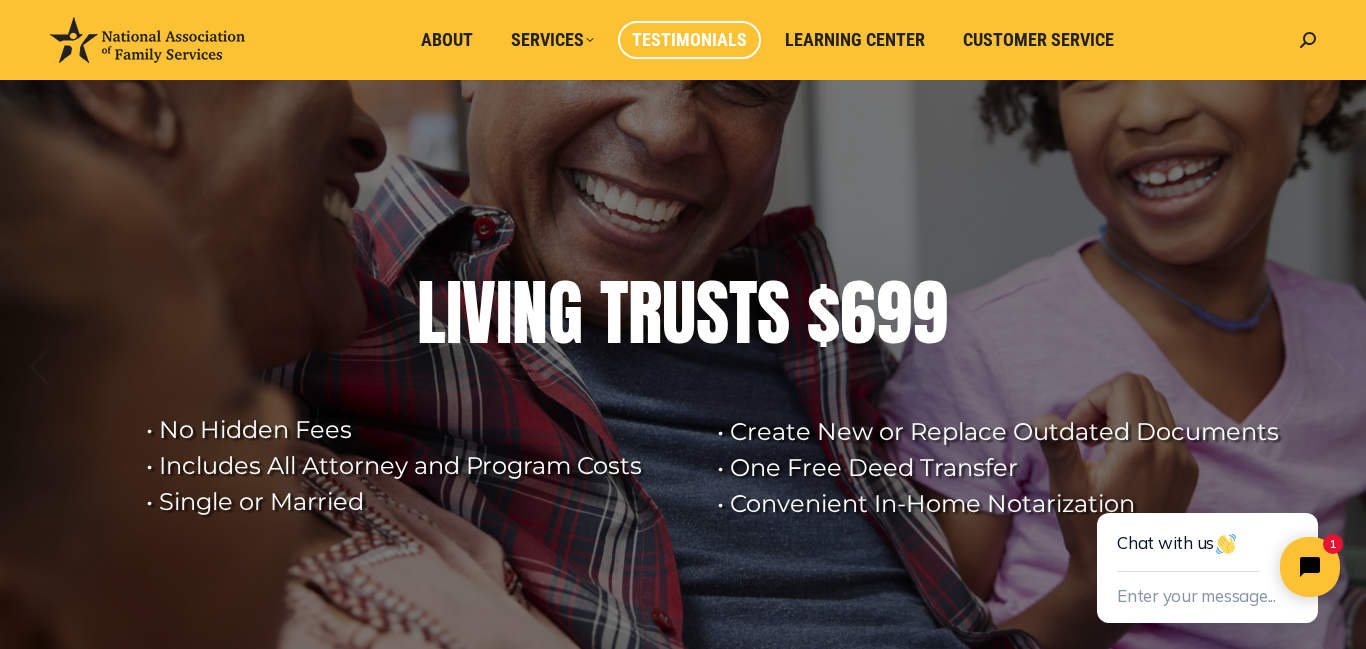 click on "Testimonials" at bounding box center [689, 40] 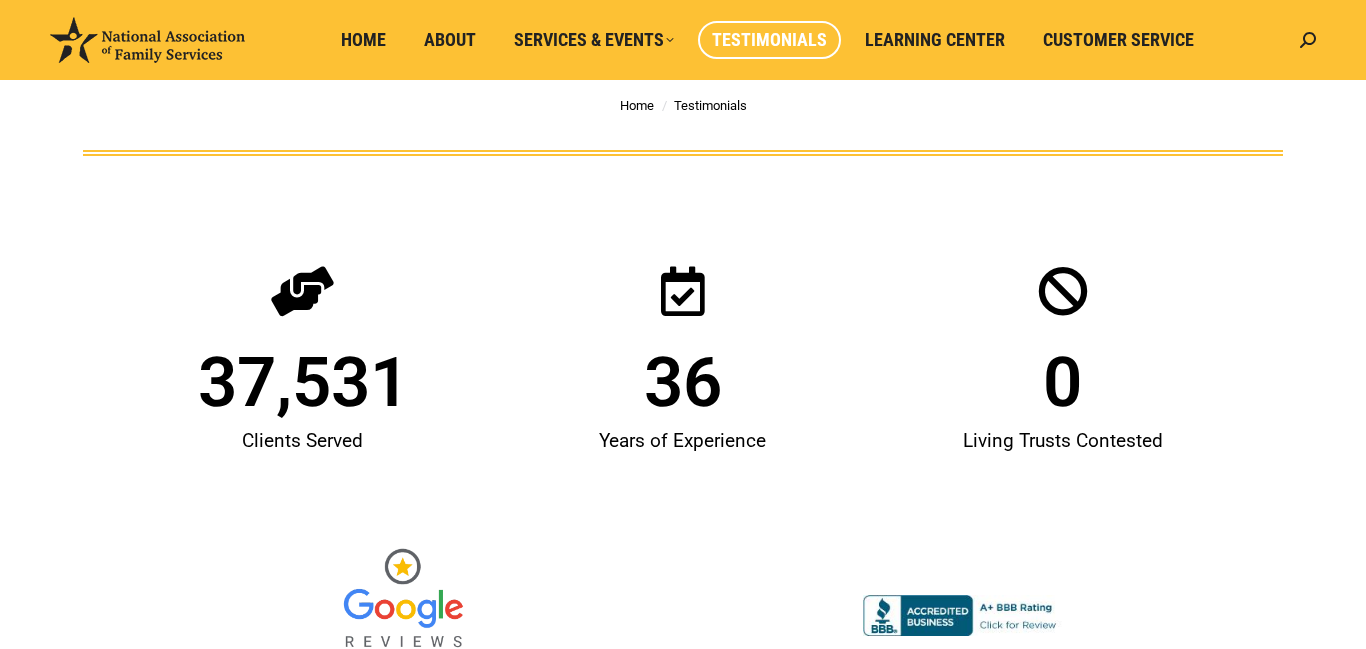 scroll, scrollTop: 120, scrollLeft: 0, axis: vertical 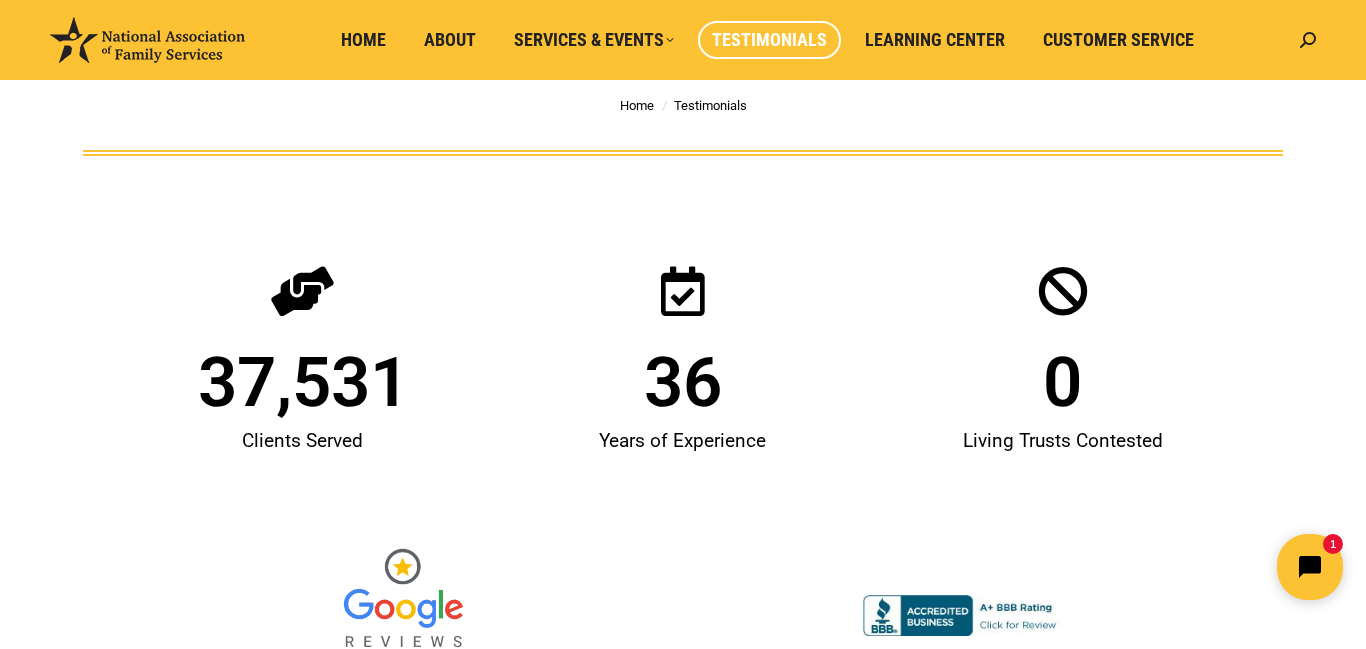 click 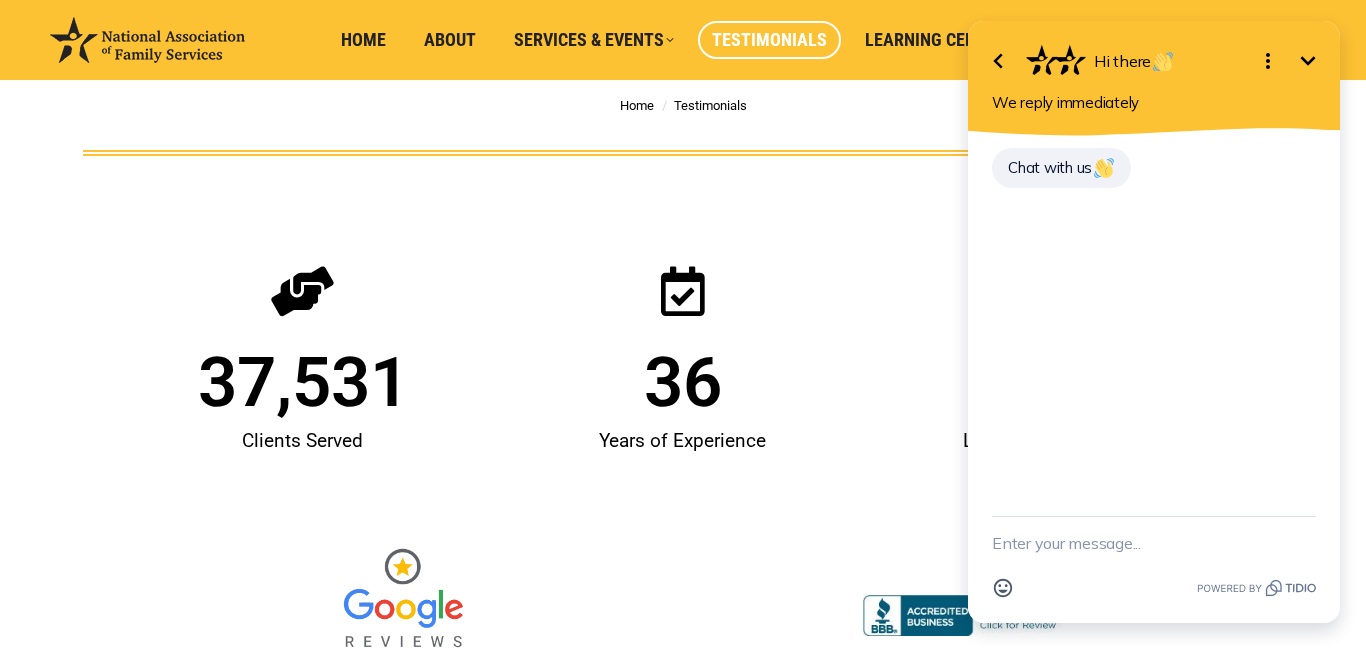 click 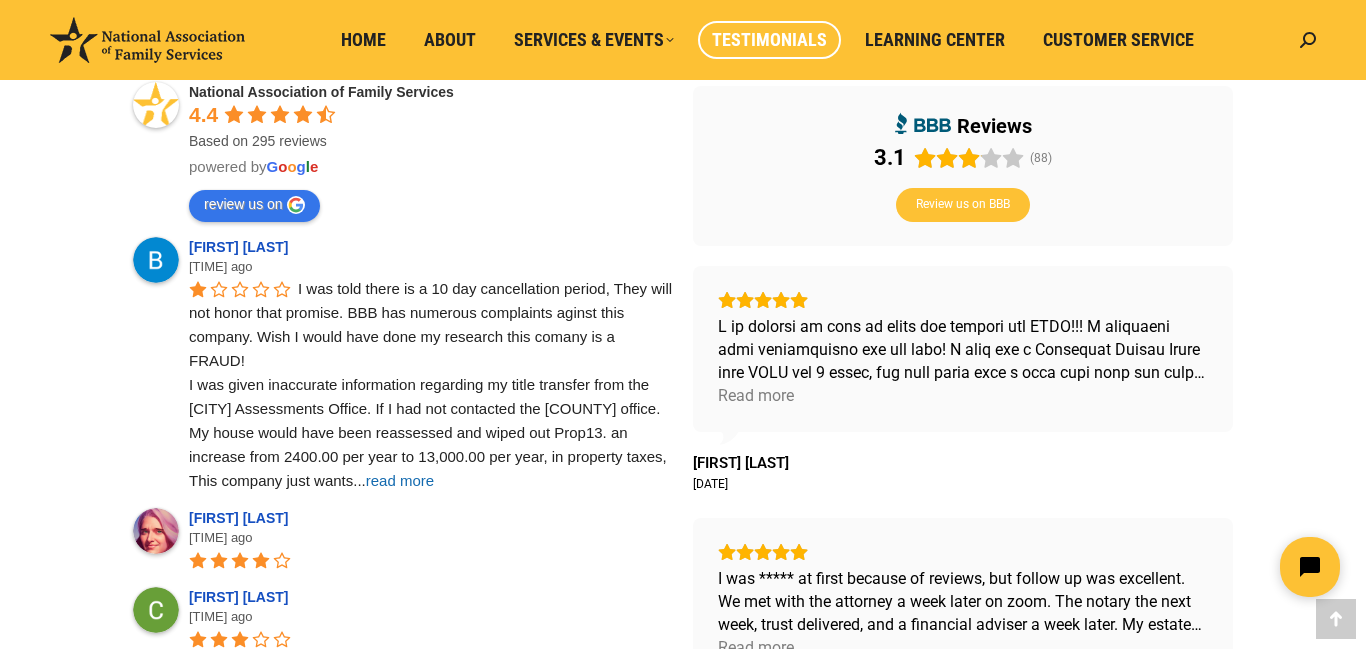 scroll, scrollTop: 720, scrollLeft: 0, axis: vertical 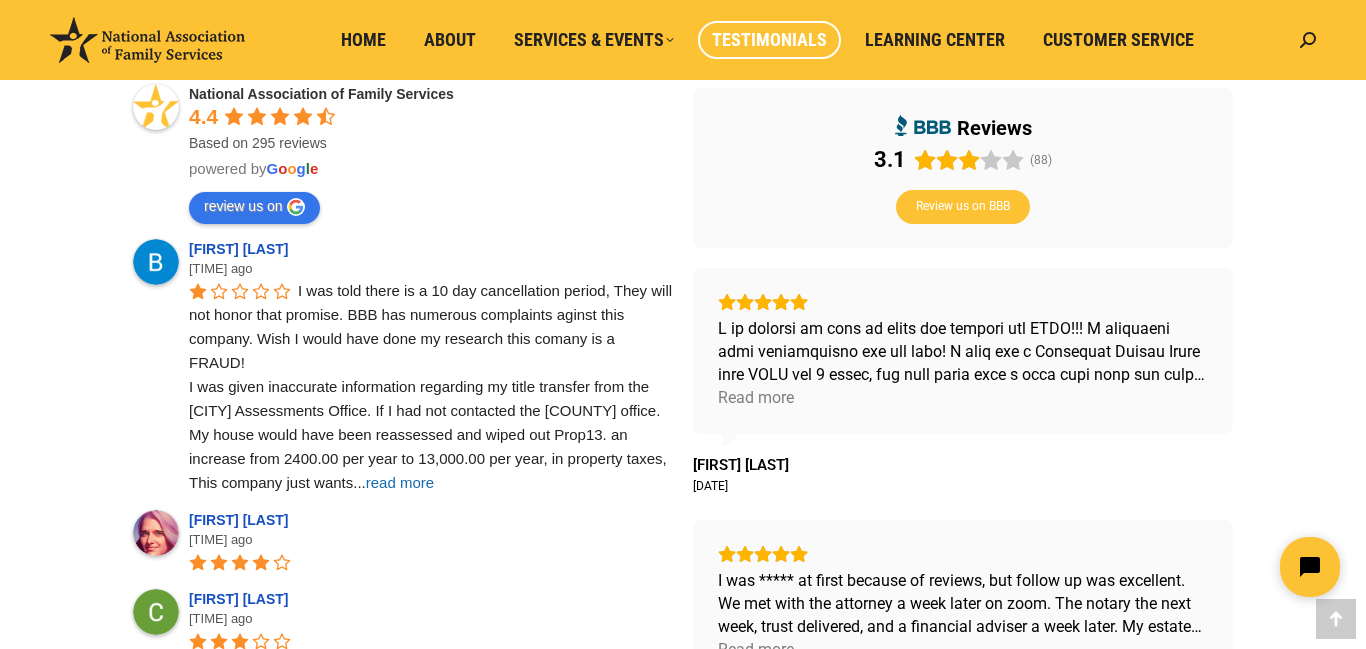 click on "I was told there is a 10 day cancellation period, They will not honor that promise. BBB has numerous complaints aginst this company. Wish I would have done my research this comany is a FRAUD! I was given inaccurate information regarding my title transfer from the Santa Clara Assessments Office. If I had not contacted  the County office. My house would have been reassessed and wiped out Prop13. an increase from 2400.00 per year to 13,000.00 per year, in property taxes, This company just wants ...  read more" at bounding box center (432, 386) 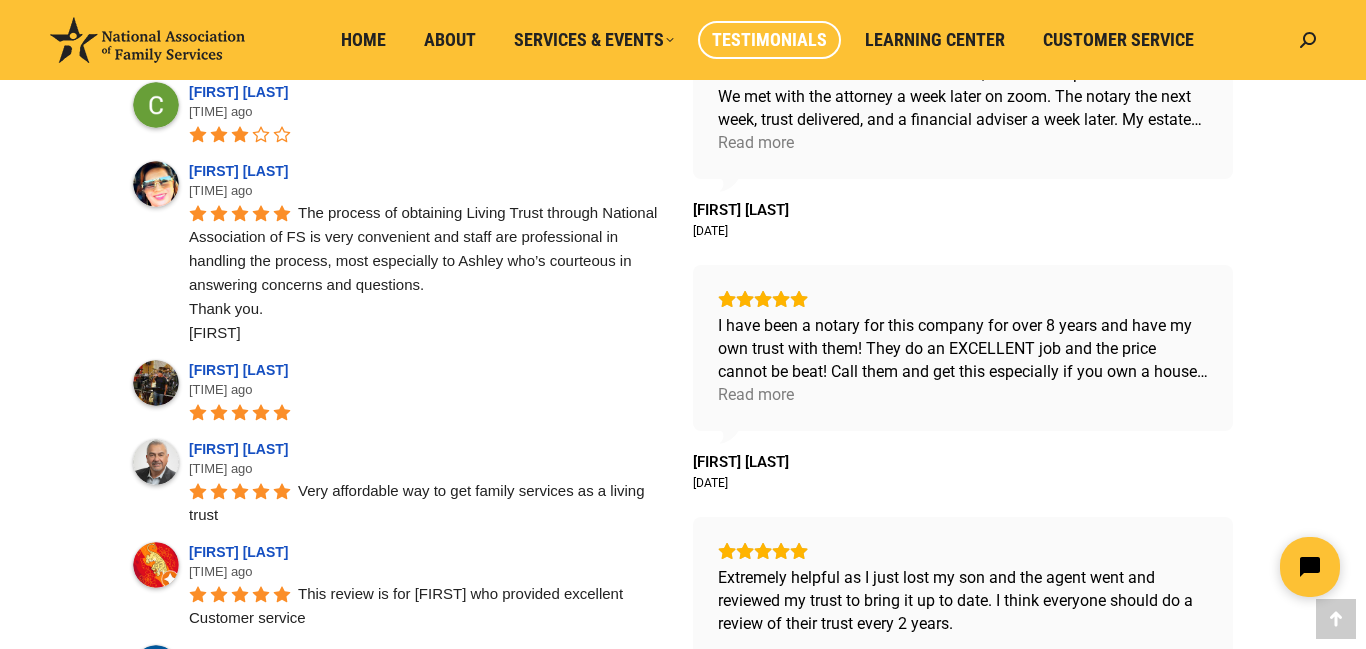 scroll, scrollTop: 1225, scrollLeft: 0, axis: vertical 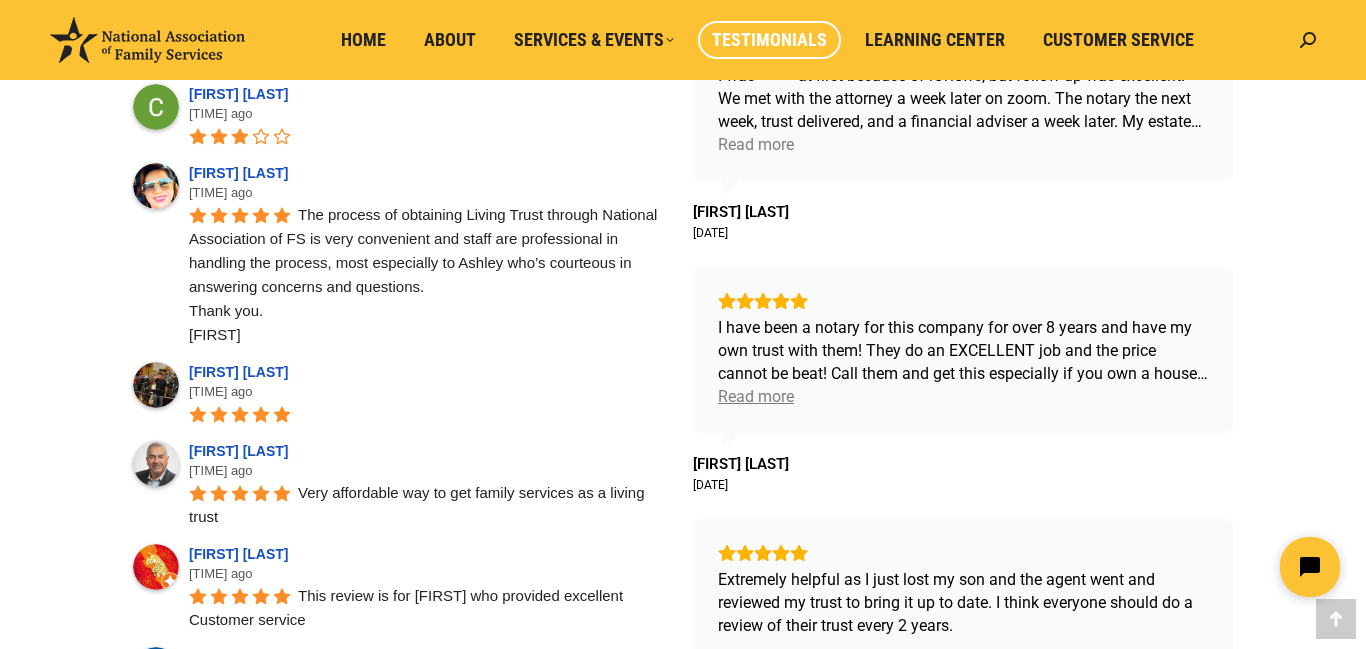click on "Read more" at bounding box center (756, 396) 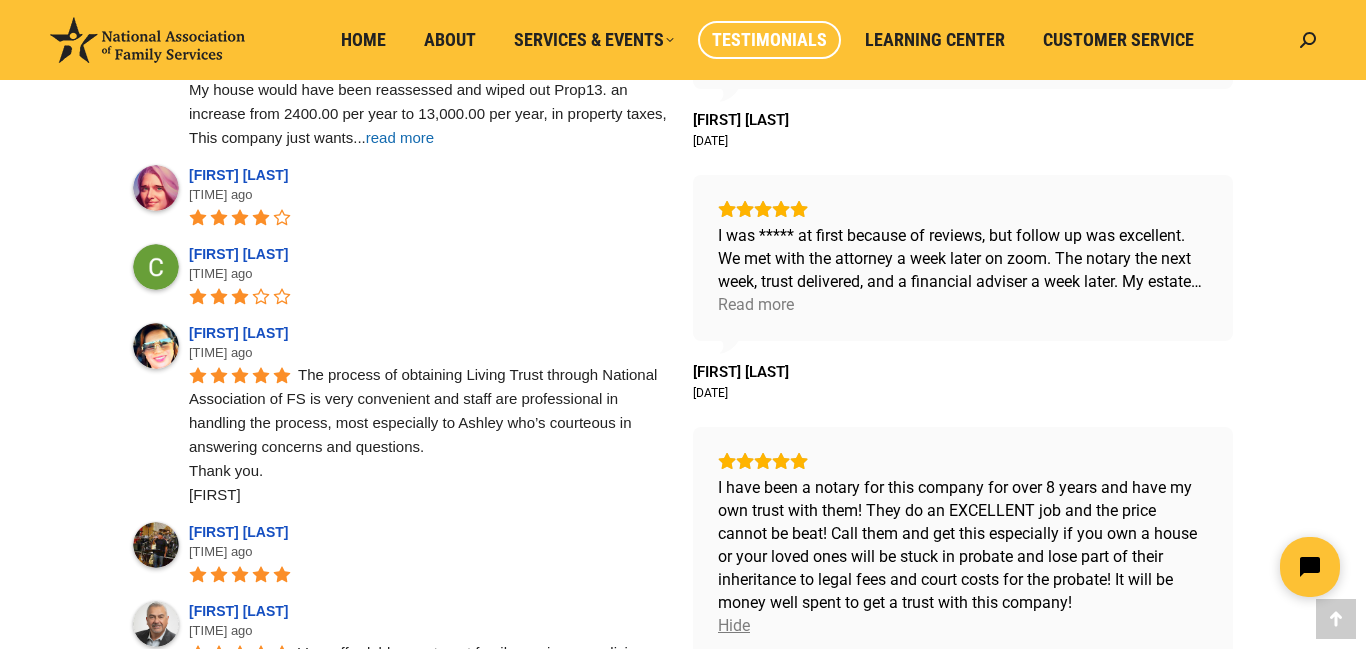 scroll, scrollTop: 1025, scrollLeft: 0, axis: vertical 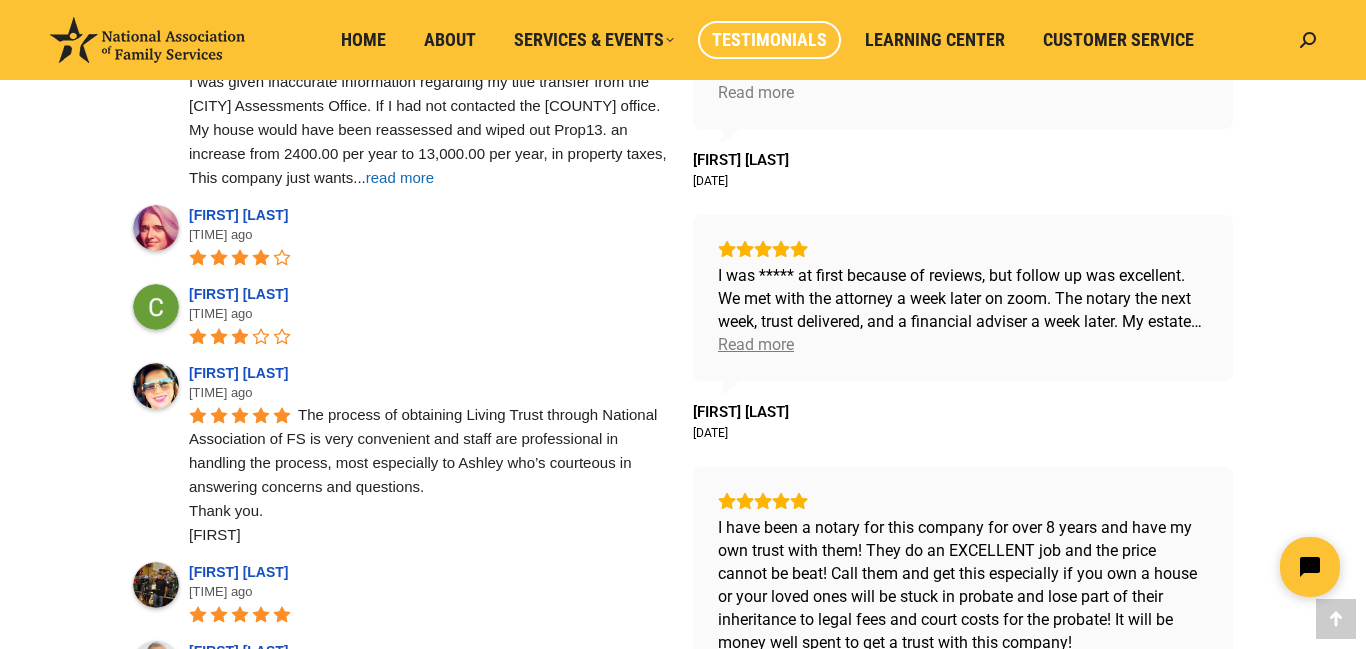 click on "Read more" at bounding box center (756, 344) 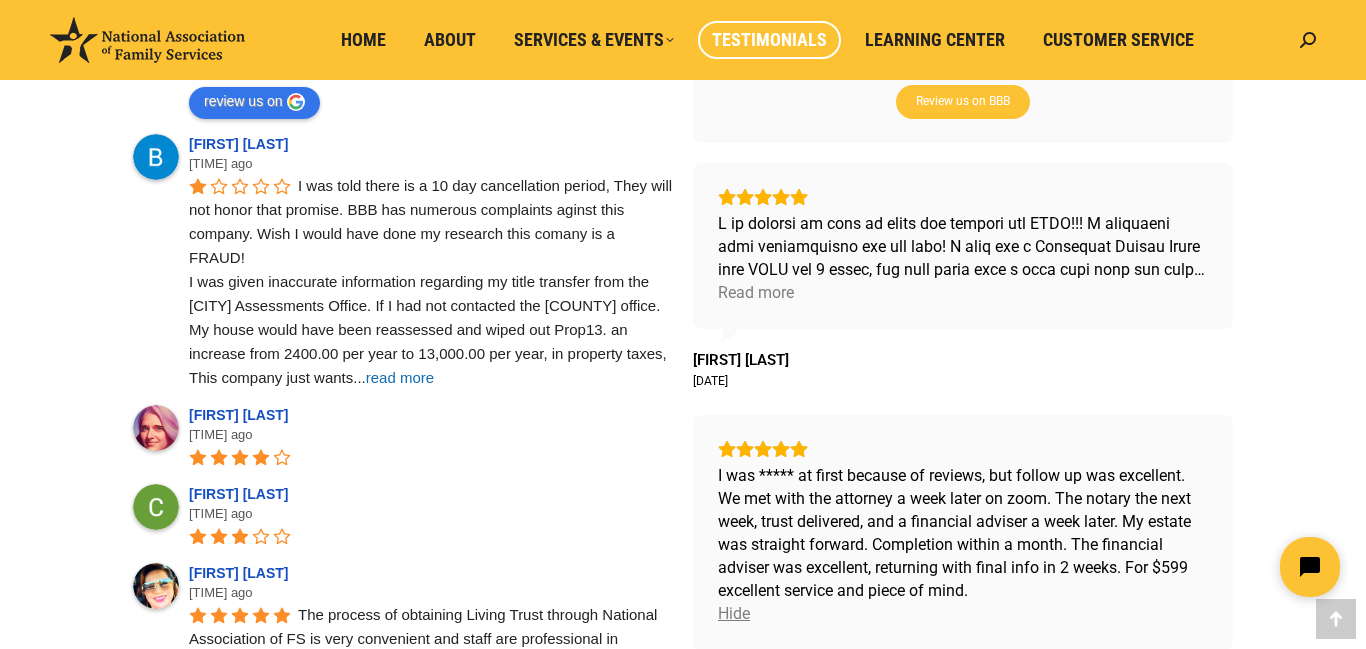 scroll, scrollTop: 785, scrollLeft: 0, axis: vertical 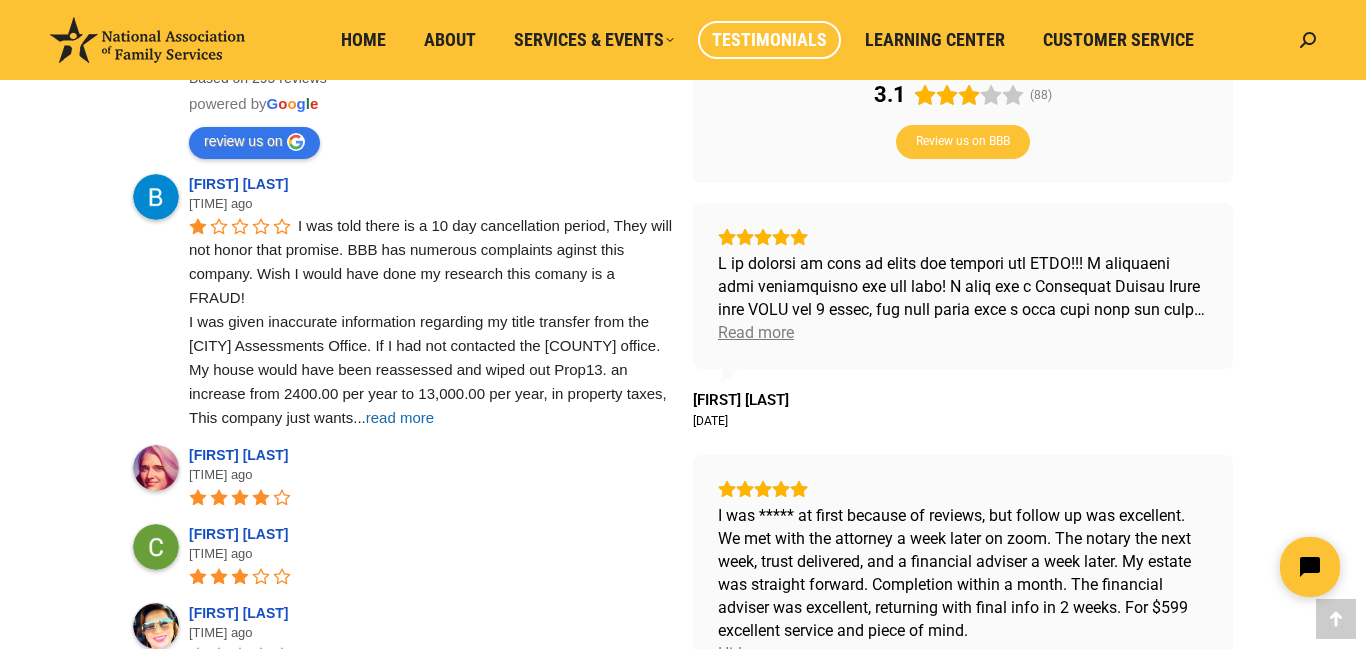 click on "Read more" at bounding box center (756, 332) 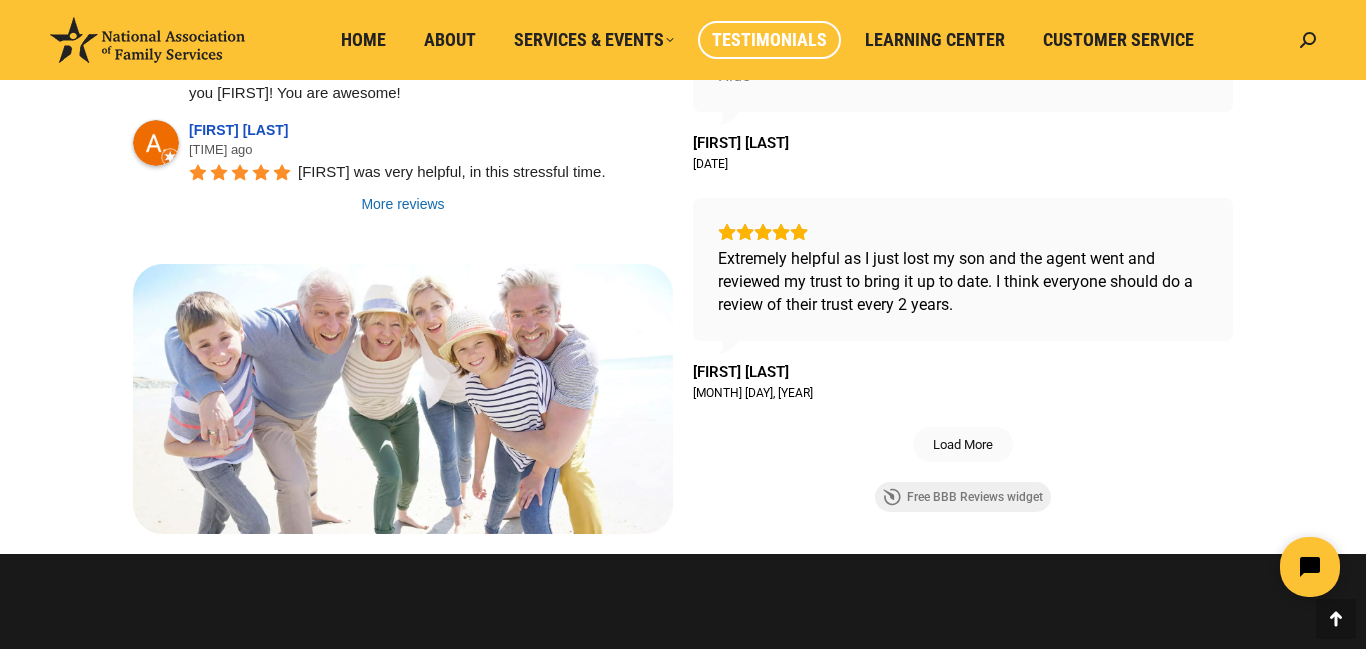 scroll, scrollTop: 2025, scrollLeft: 0, axis: vertical 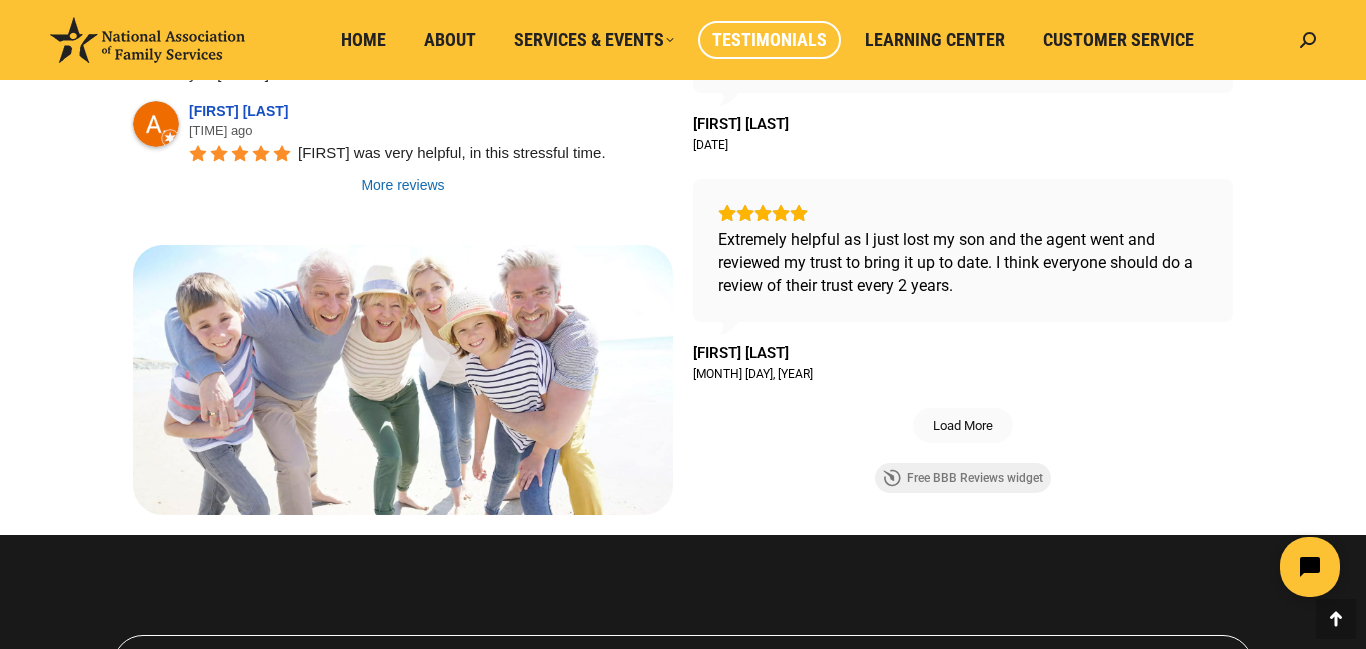 click on "More reviews" at bounding box center [403, 185] 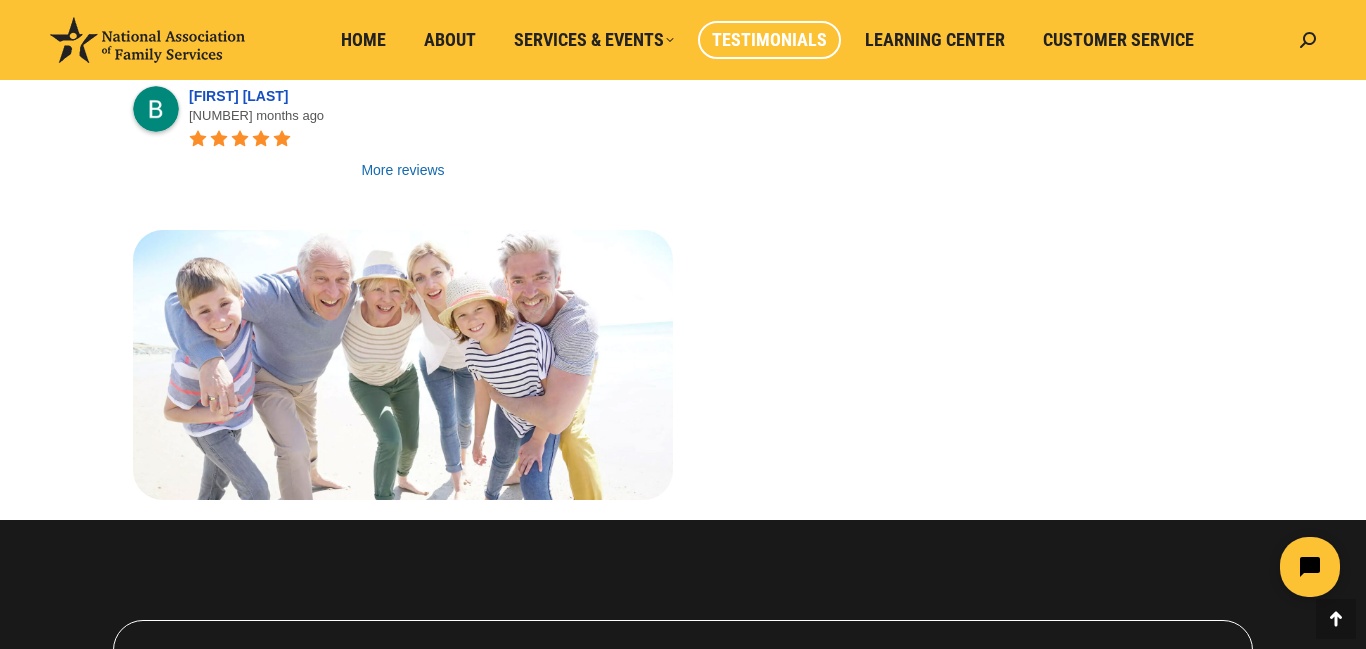 scroll, scrollTop: 3265, scrollLeft: 0, axis: vertical 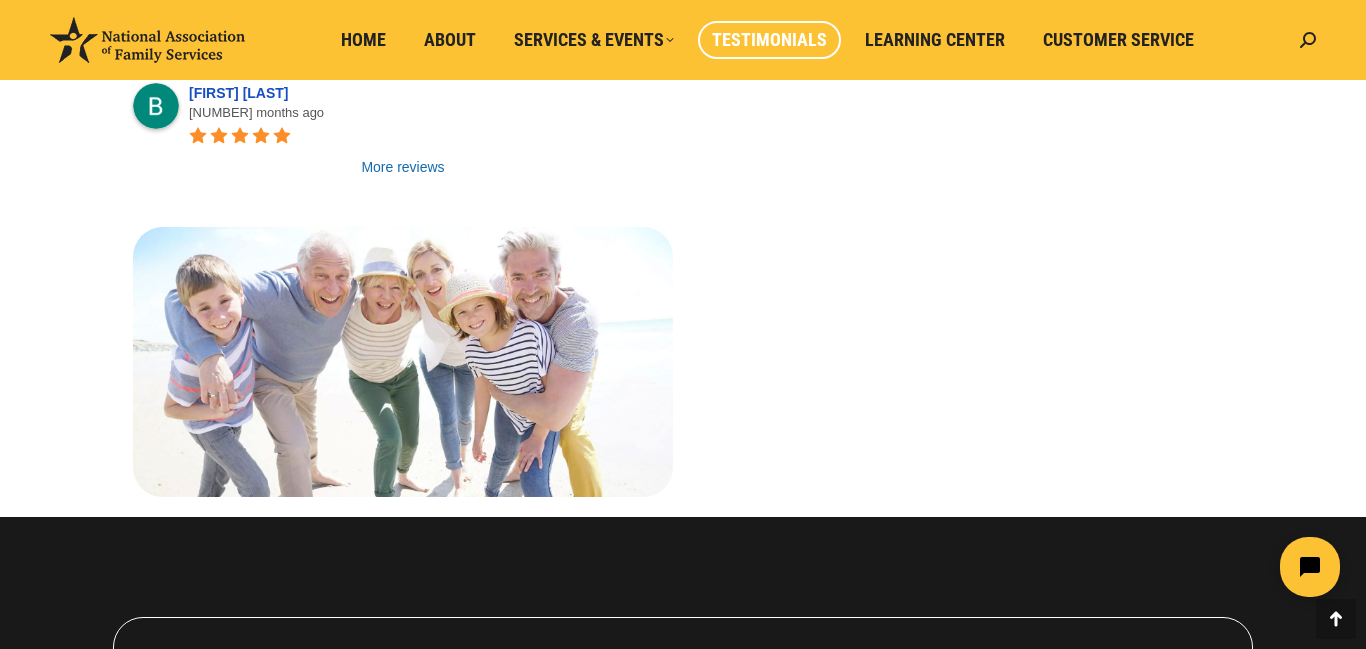 click on "More reviews" at bounding box center (403, 167) 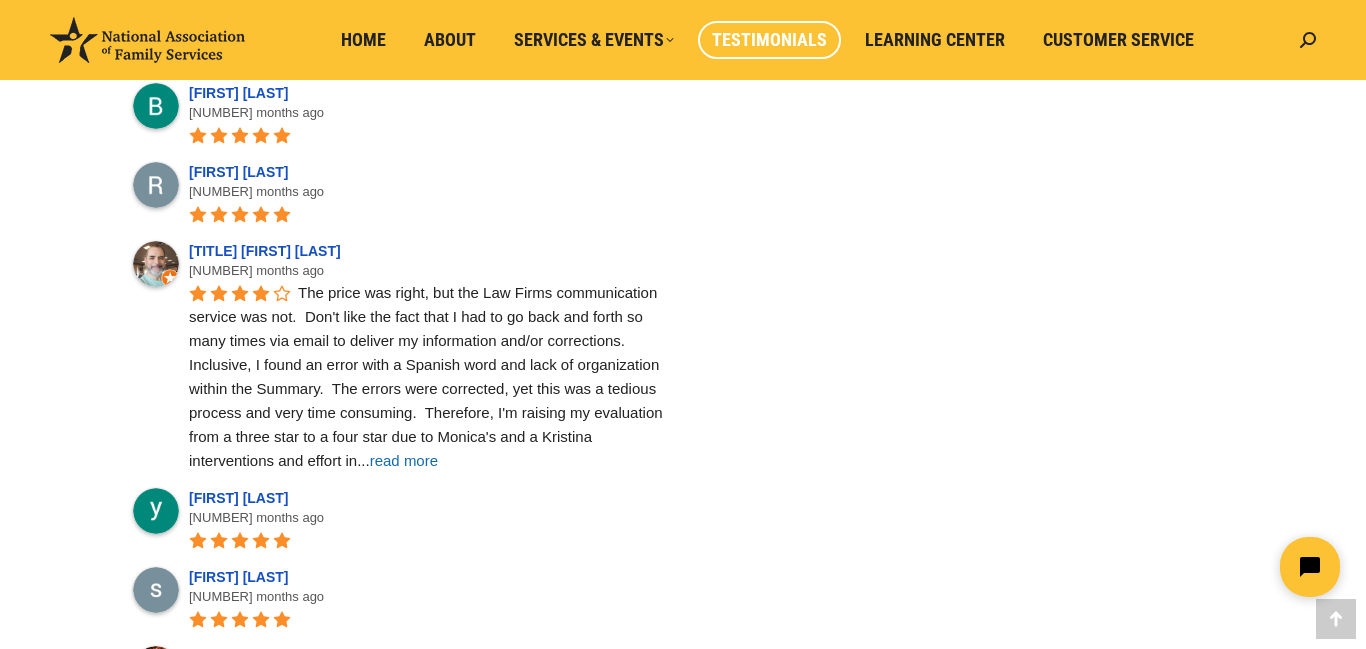 click on "read more" at bounding box center (404, 460) 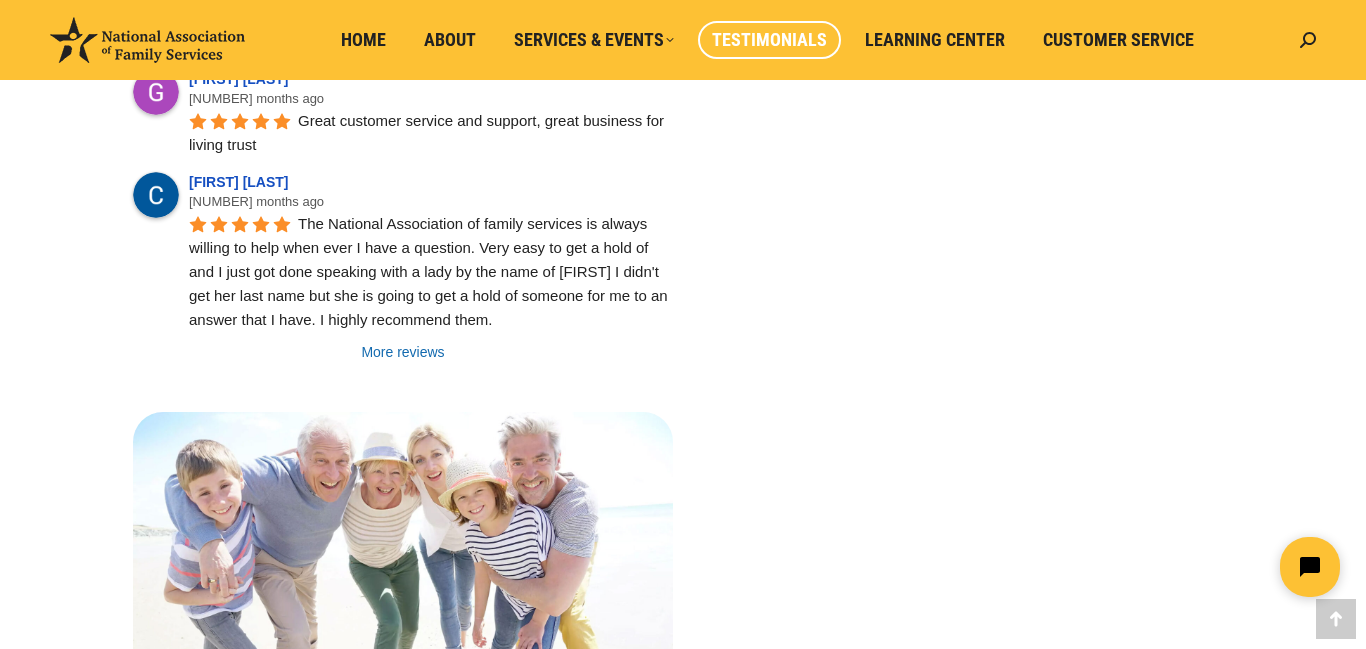 scroll, scrollTop: 4425, scrollLeft: 0, axis: vertical 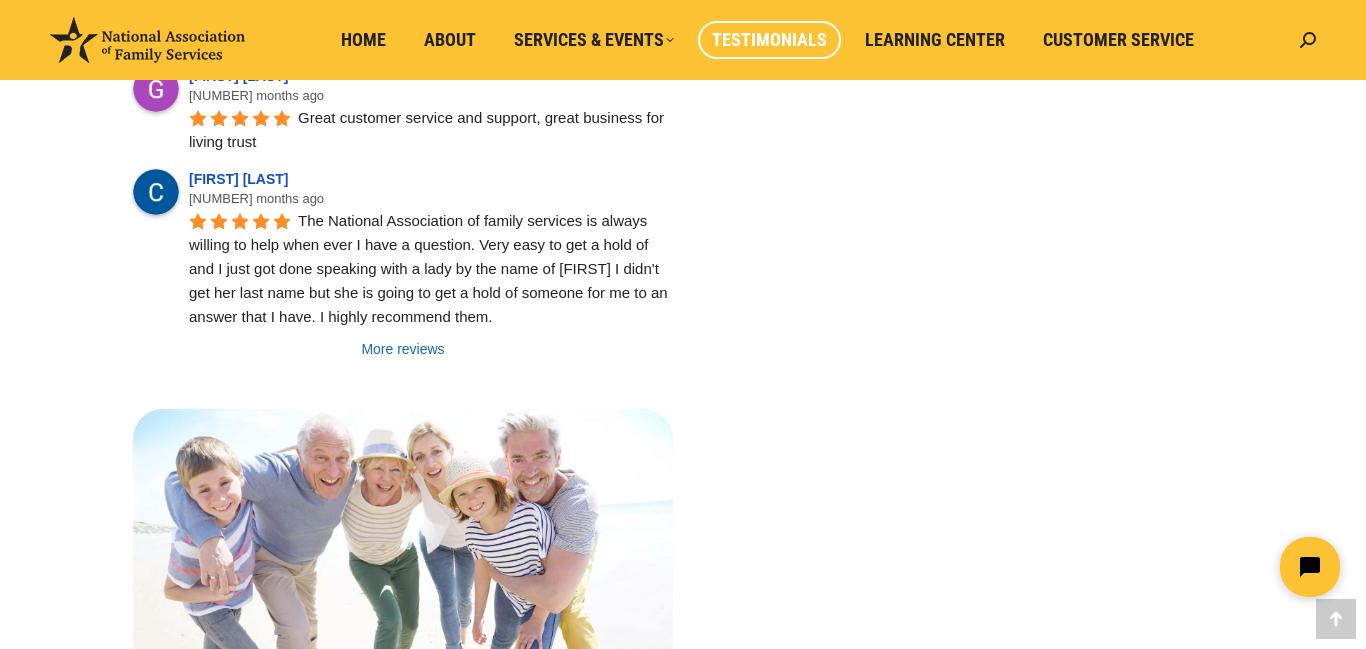 click on "More reviews" at bounding box center [403, 349] 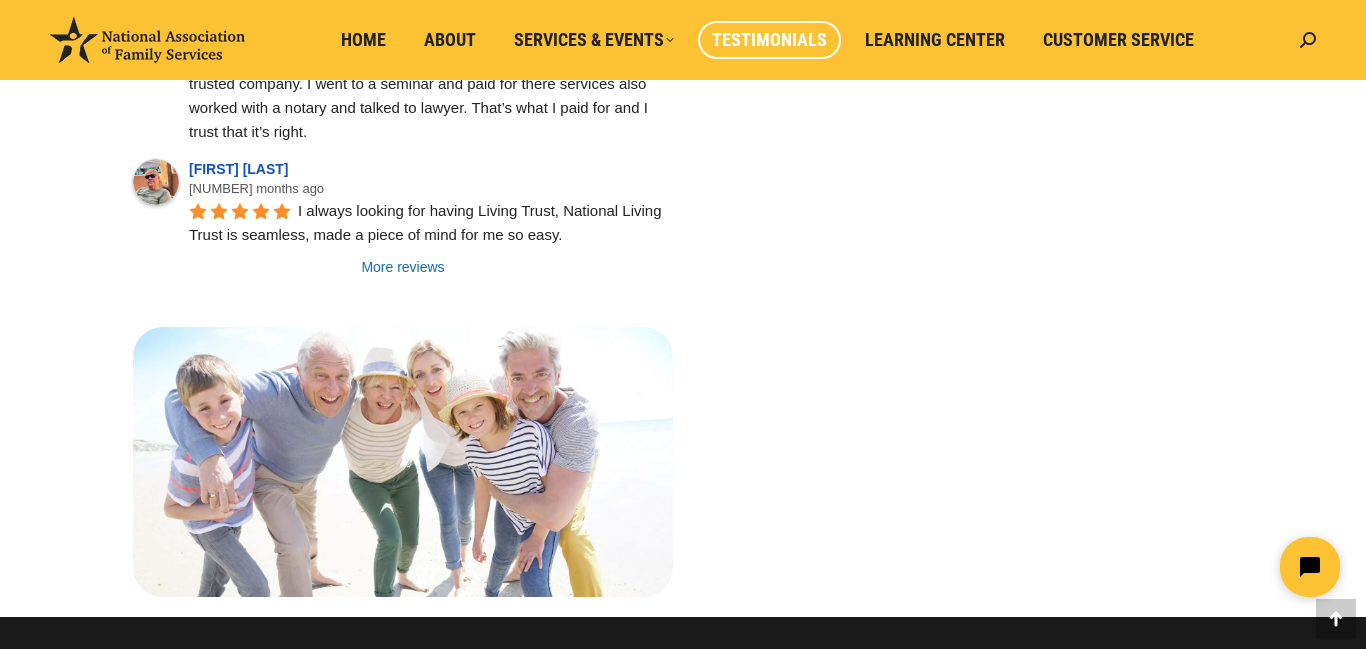 scroll, scrollTop: 5711, scrollLeft: 0, axis: vertical 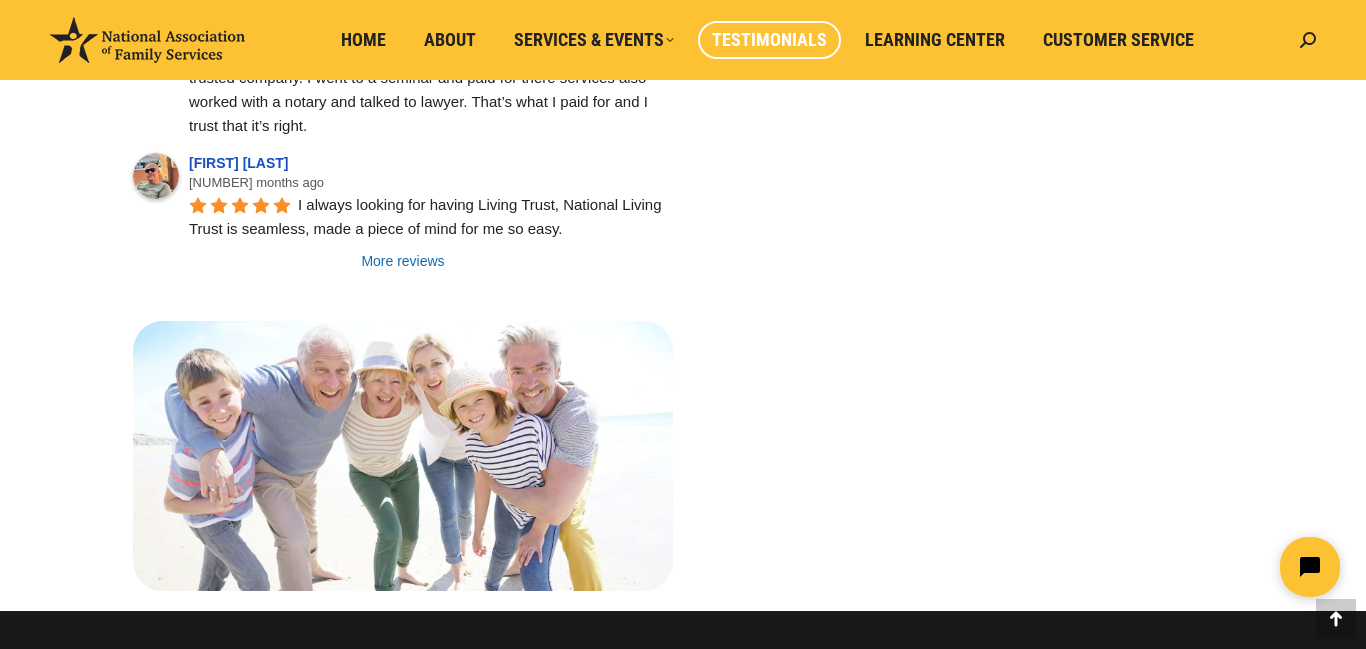 click on "More reviews" at bounding box center [403, 261] 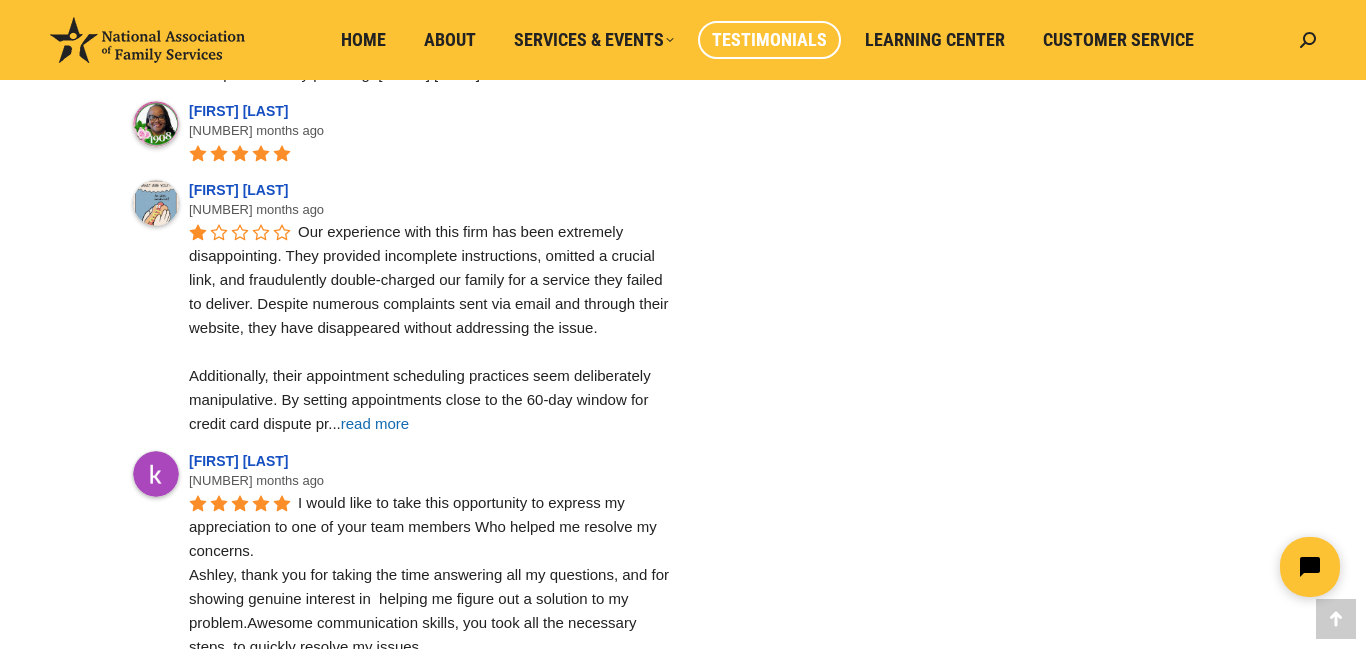 scroll, scrollTop: 6191, scrollLeft: 0, axis: vertical 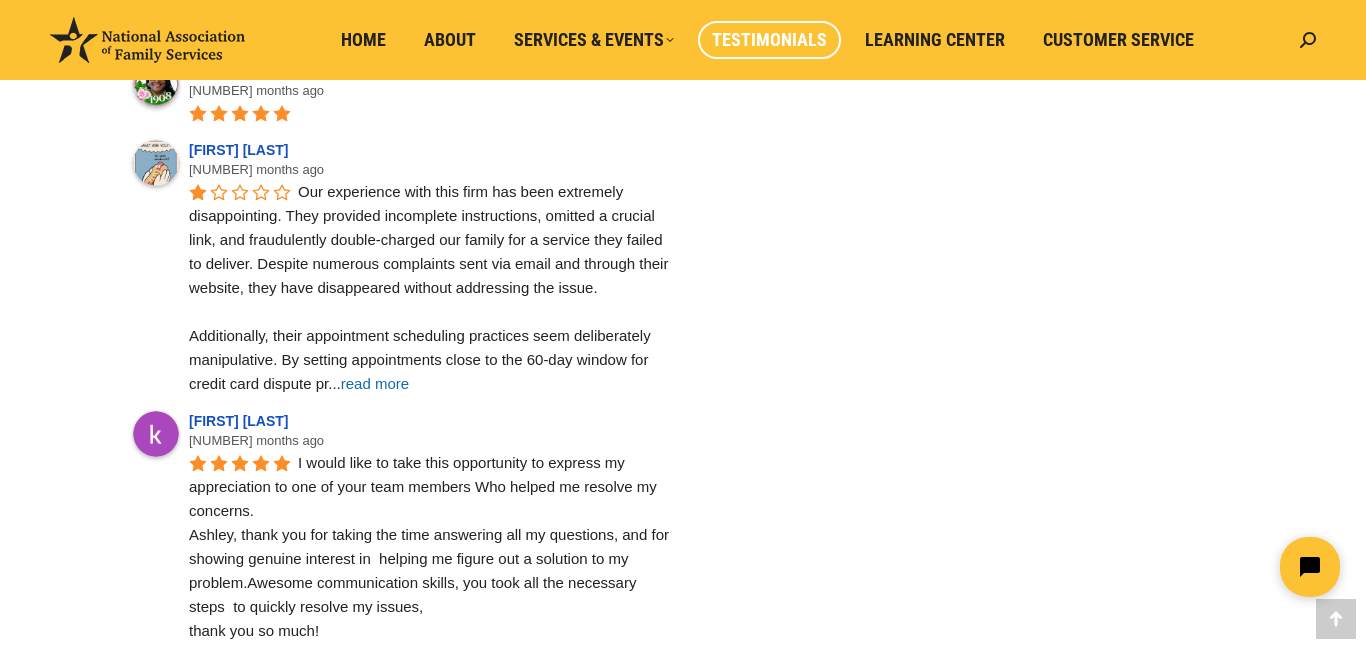 click on "read more" at bounding box center [375, 383] 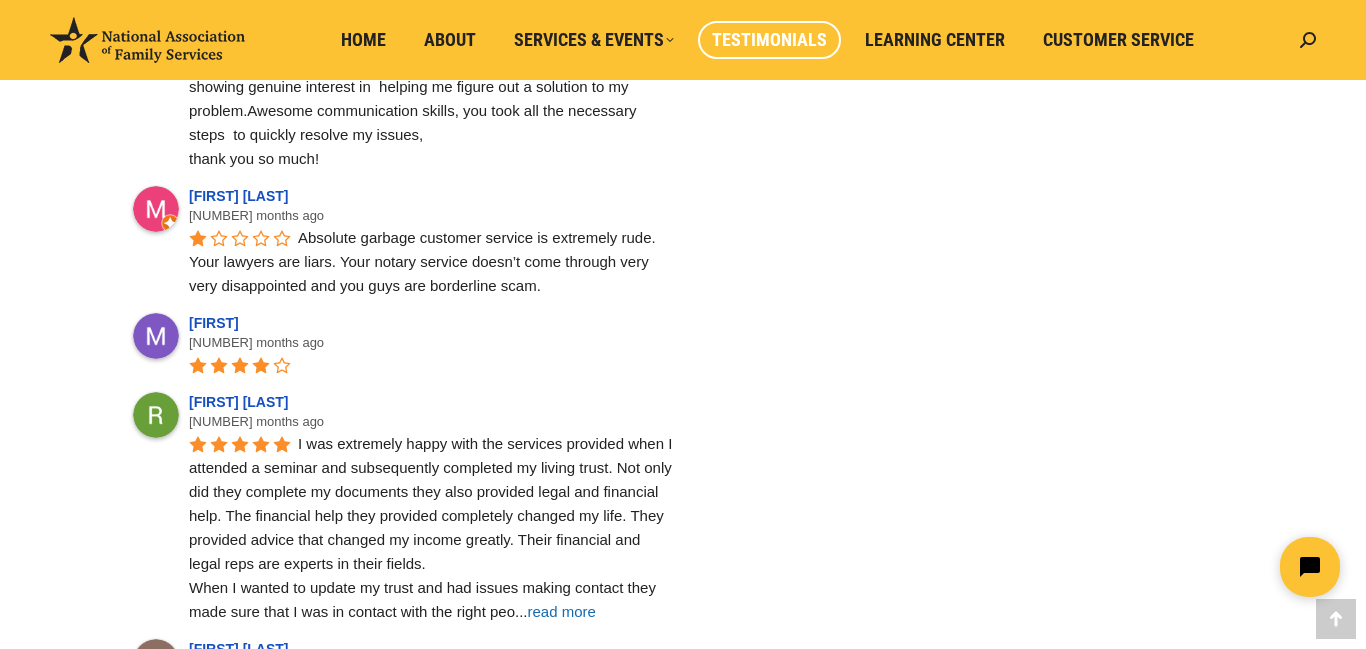 scroll, scrollTop: 6751, scrollLeft: 0, axis: vertical 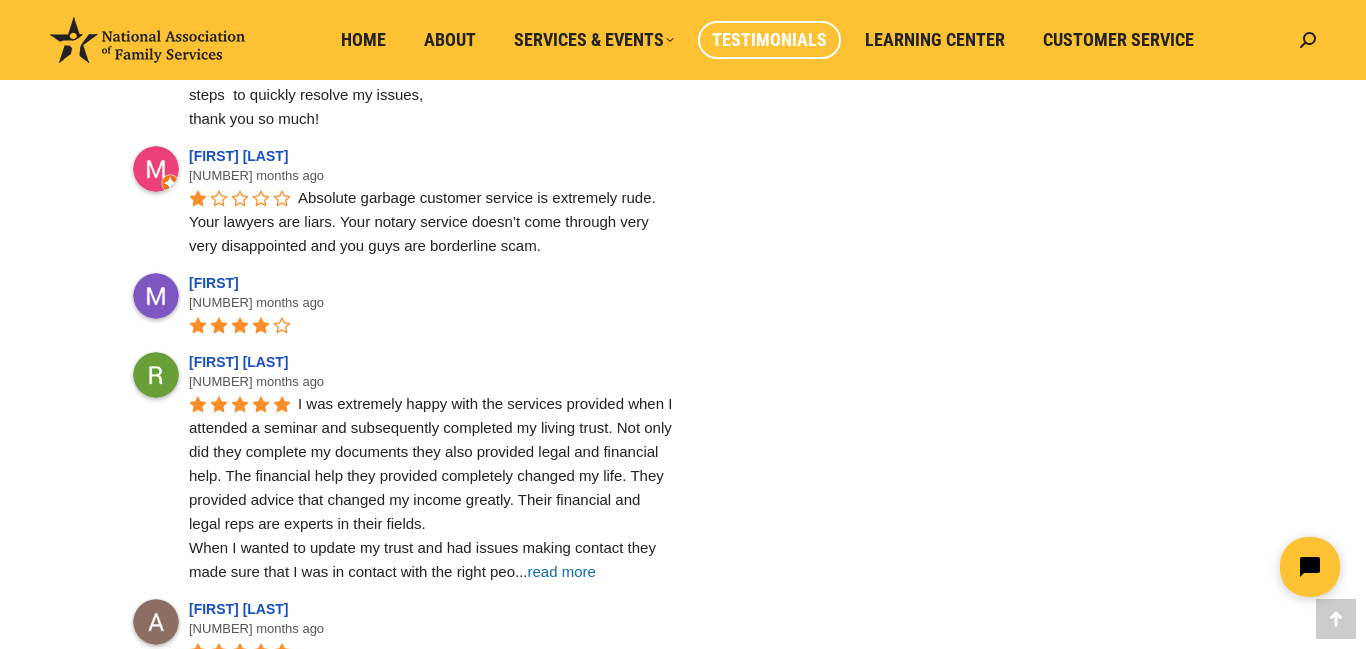 click on "read more" at bounding box center [562, 571] 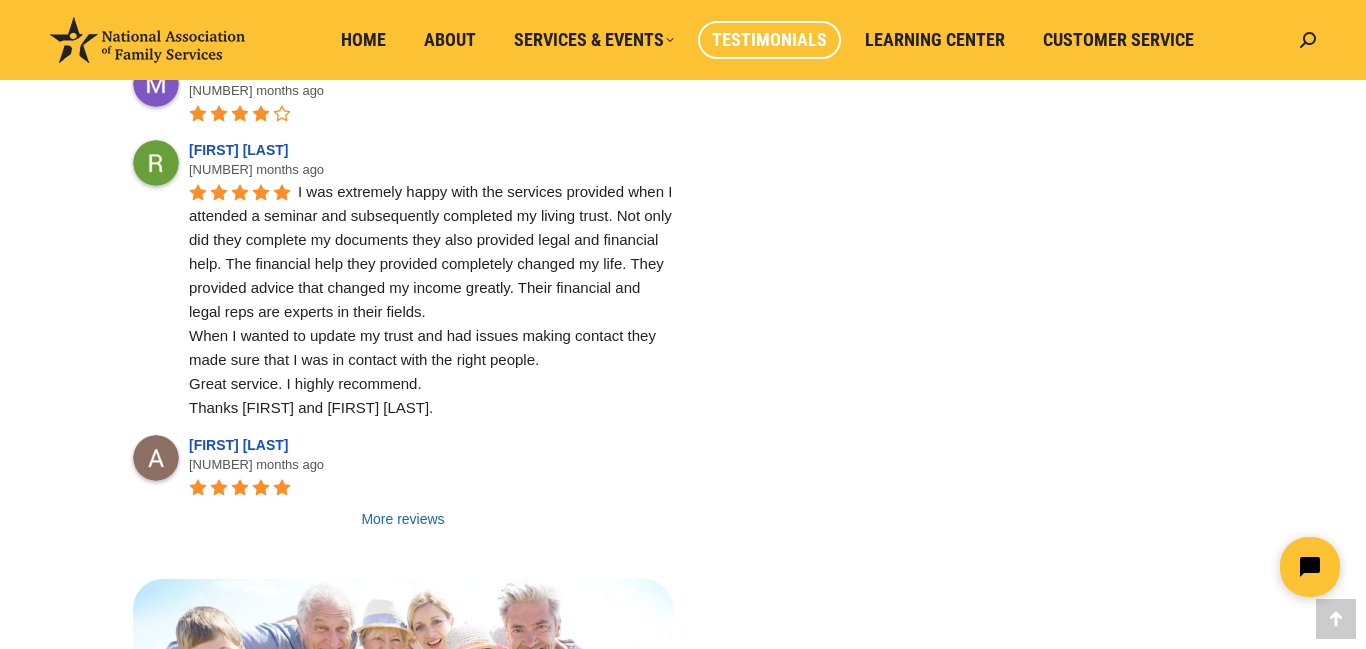 scroll, scrollTop: 7003, scrollLeft: 0, axis: vertical 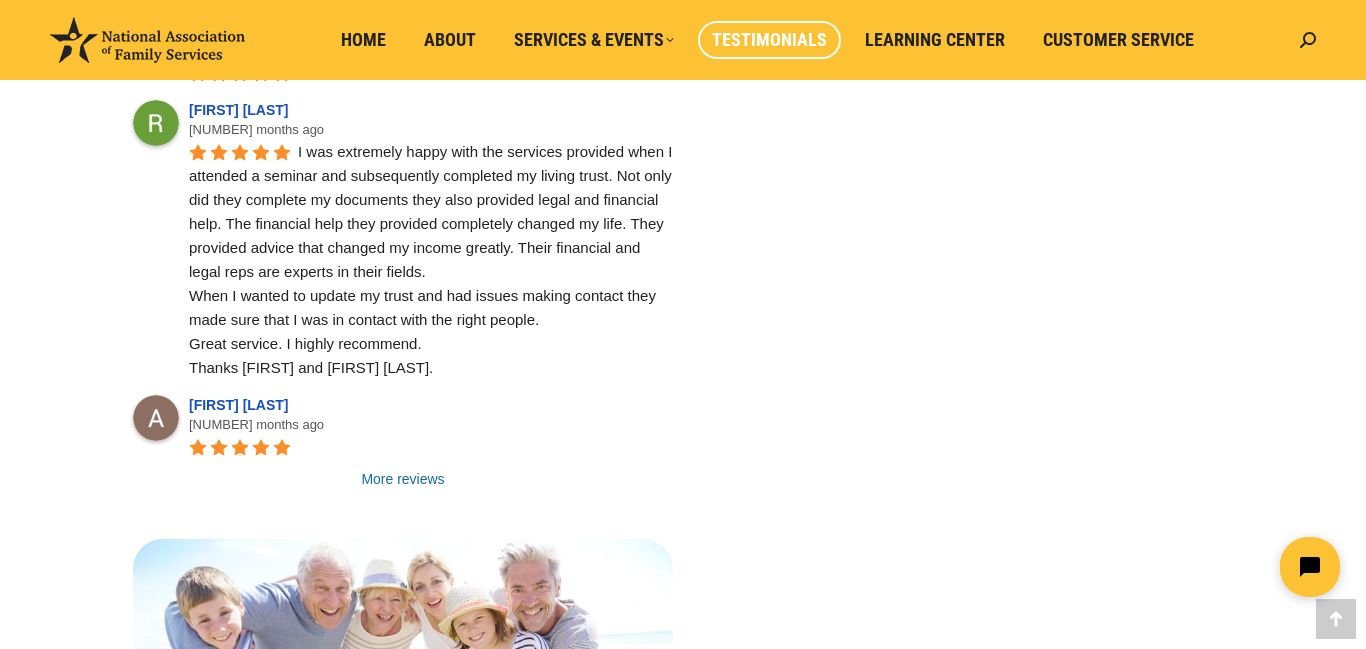 click on "National Association of Family Services 4.4 Based on 295 reviews powered by  G o o g l e review us on Brenda Cotton 5 months ago I was told there is a 10 day cancellation period, They will not honor that promise. BBB has numerous complaints aginst this company. Wish I would have done my research this comany is a FRAUD! I was given inaccurate information regarding my title transfer from the Santa Clara Assessments Office. If I had not contacted  the County office. My house would have been reassessed and wiped out Prop13. an increase from 2400.00 per year to 13,000.00 per year, in property taxes, This company just wants ...  read more Karen Smith 5 months ago Clayton Helvey 5 months ago RITZ ED 5 months ago The process of obtaining Living Trust through National Association of FS is very convenient and staff are professional in handling the process, most especially to Ashley who’s courteous in answering concerns and questions. Thank you. Rita Manny Tuazon 5 months ago Luis Delgado 5 months ago Soumit Guha A+" at bounding box center (403, -2840) 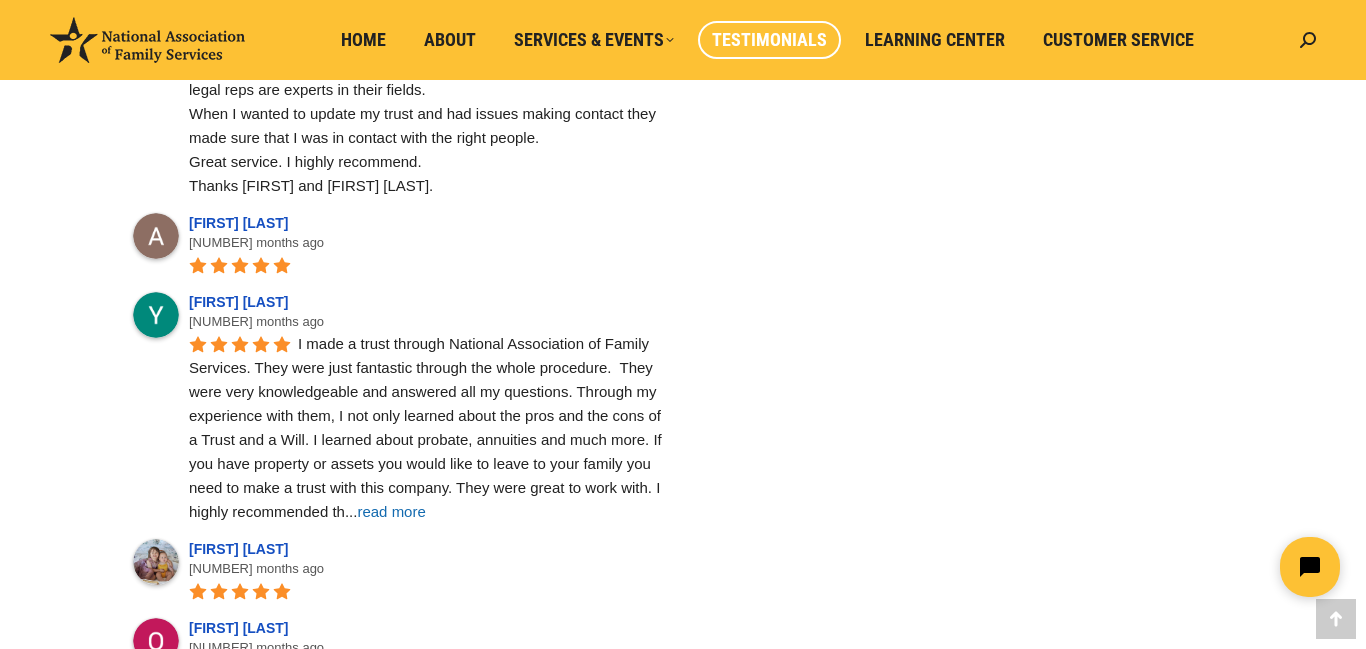 scroll, scrollTop: 7323, scrollLeft: 0, axis: vertical 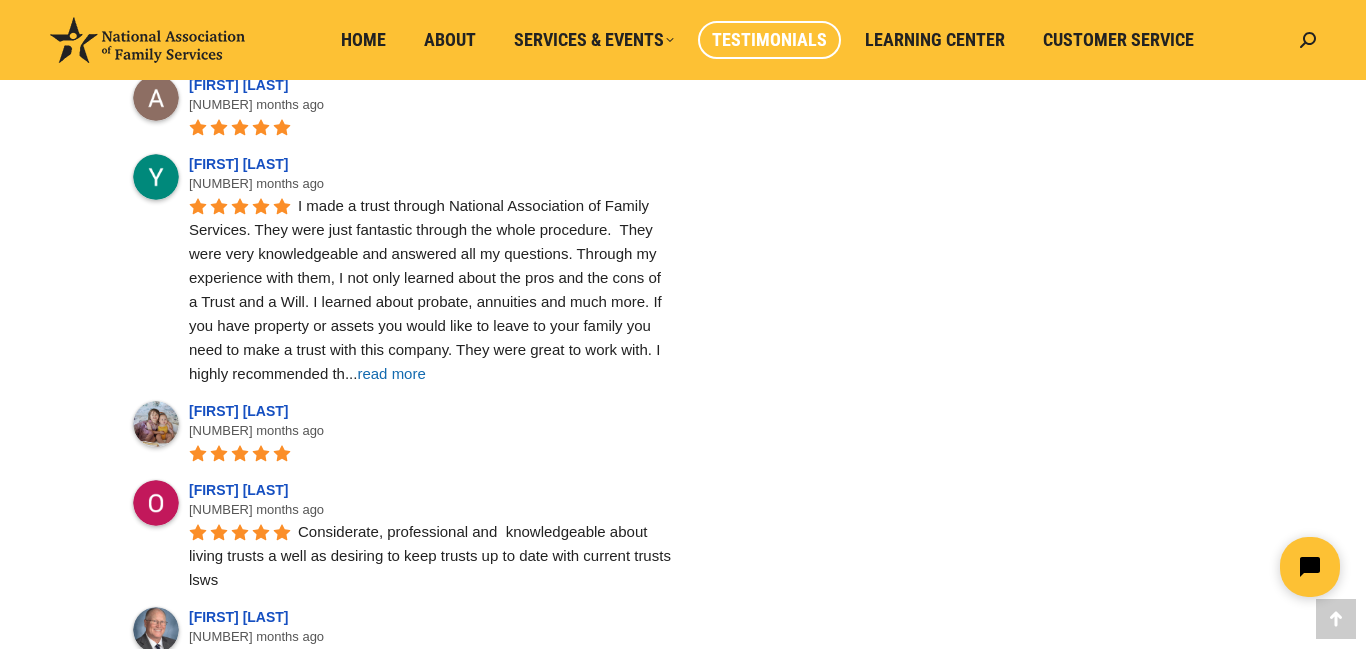 click on "read more" at bounding box center [391, 373] 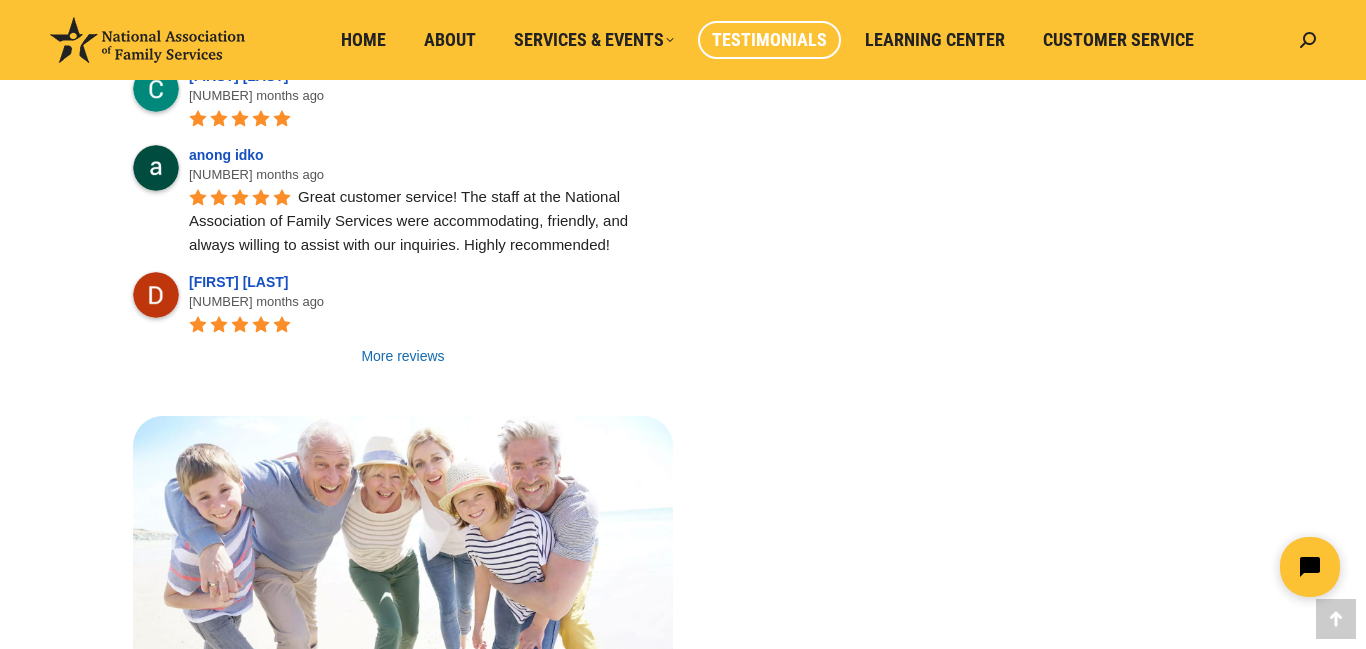 scroll, scrollTop: 8243, scrollLeft: 0, axis: vertical 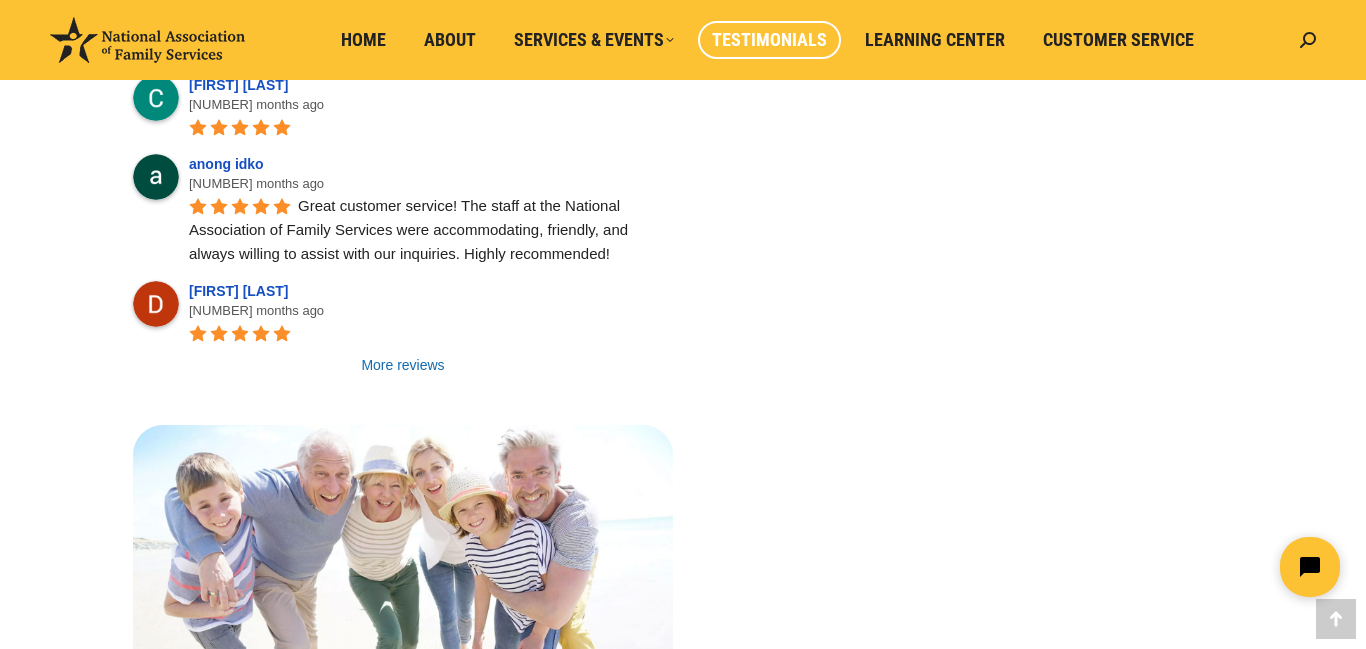 click on "More reviews" at bounding box center (403, 365) 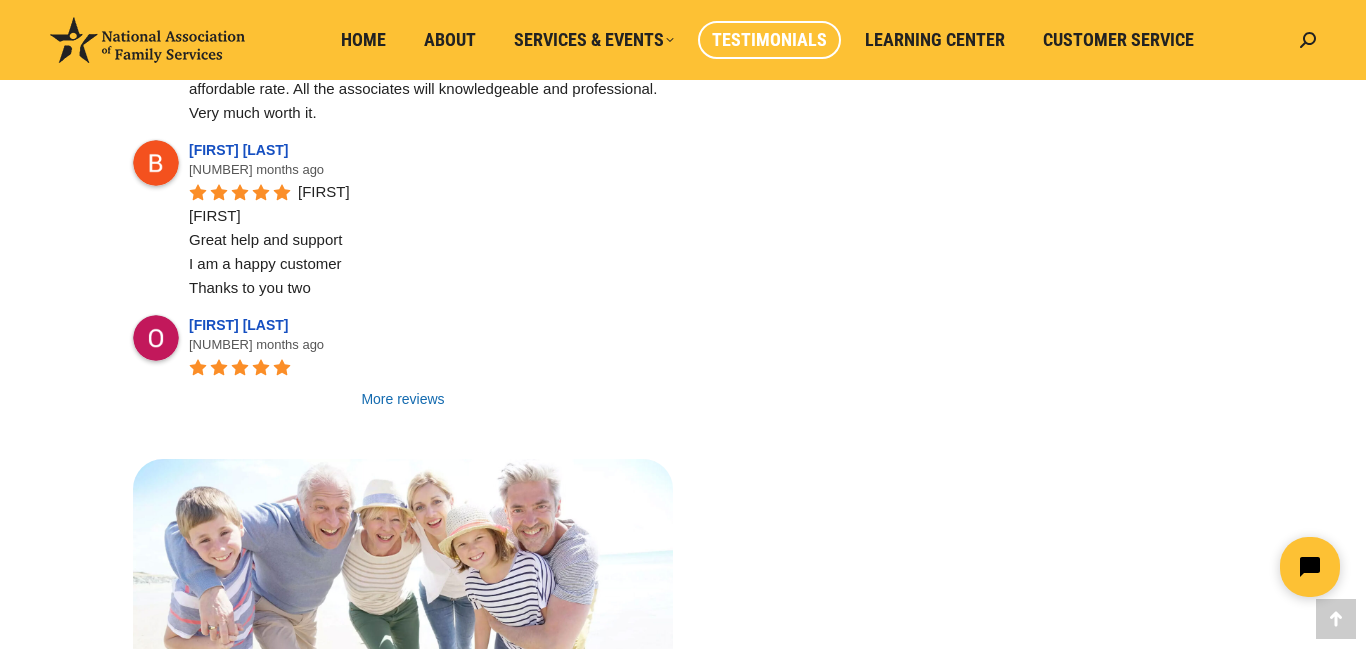 scroll, scrollTop: 9243, scrollLeft: 0, axis: vertical 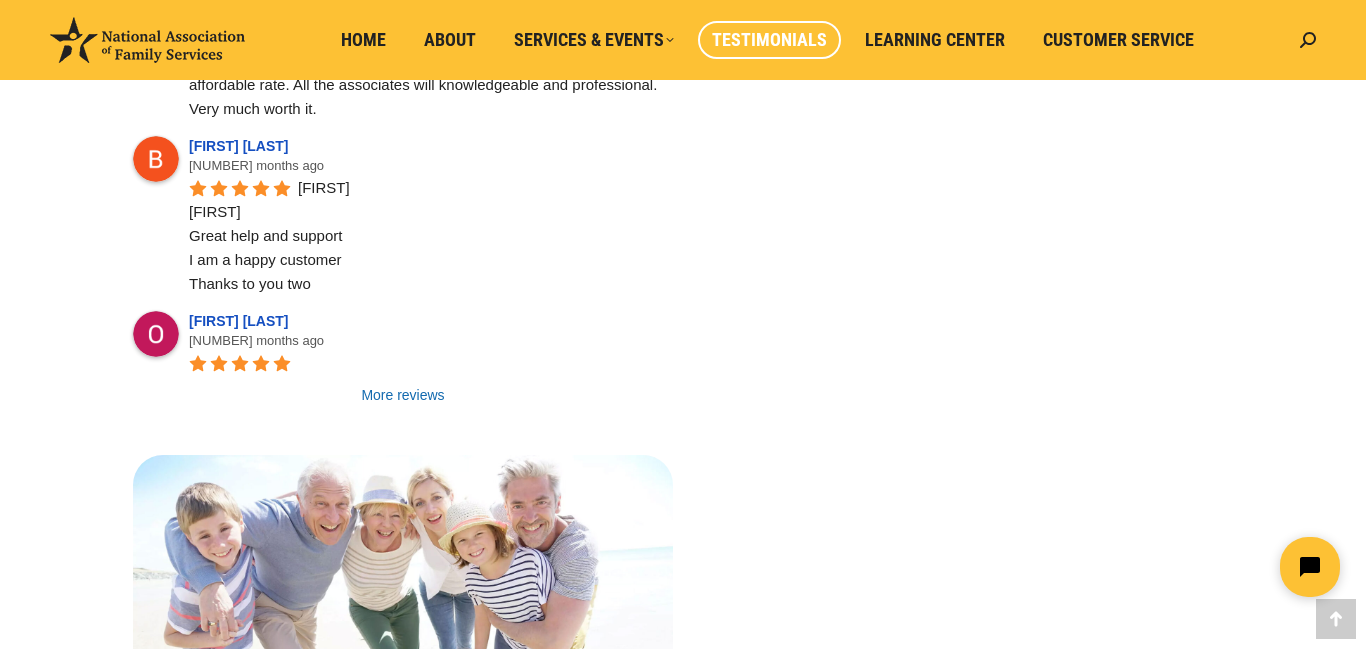 click on "More reviews" at bounding box center (403, 395) 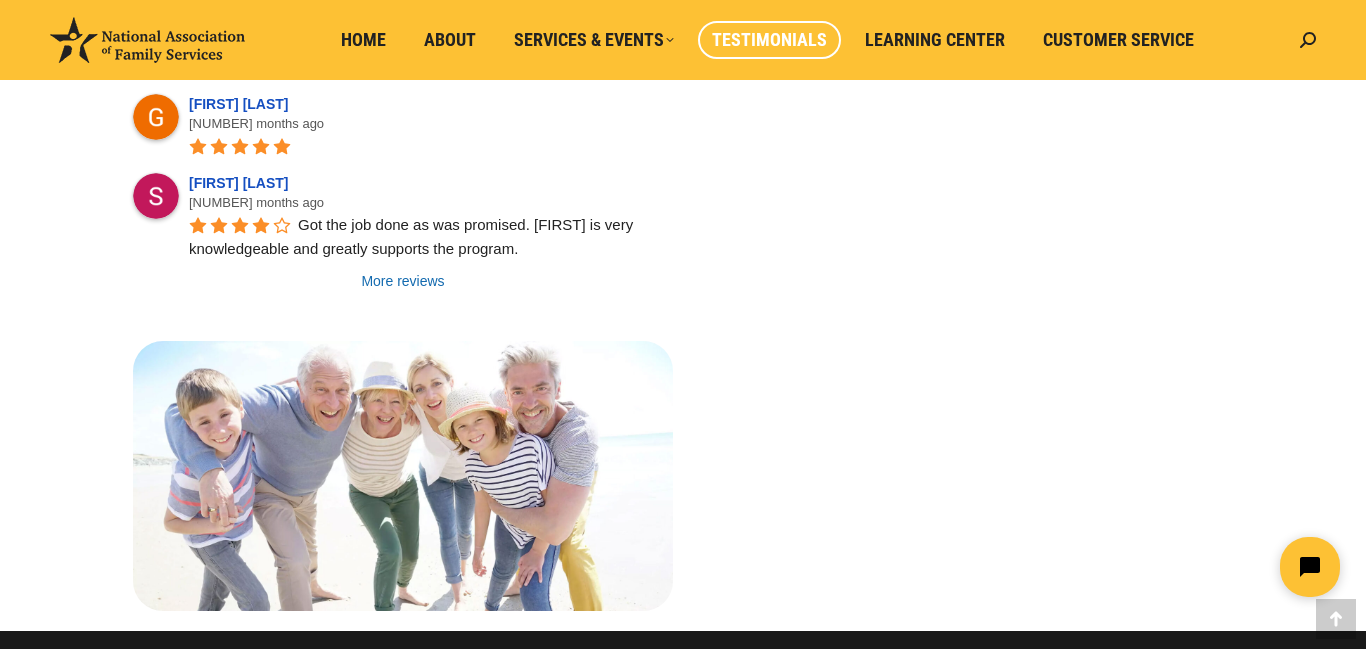 scroll, scrollTop: 10523, scrollLeft: 0, axis: vertical 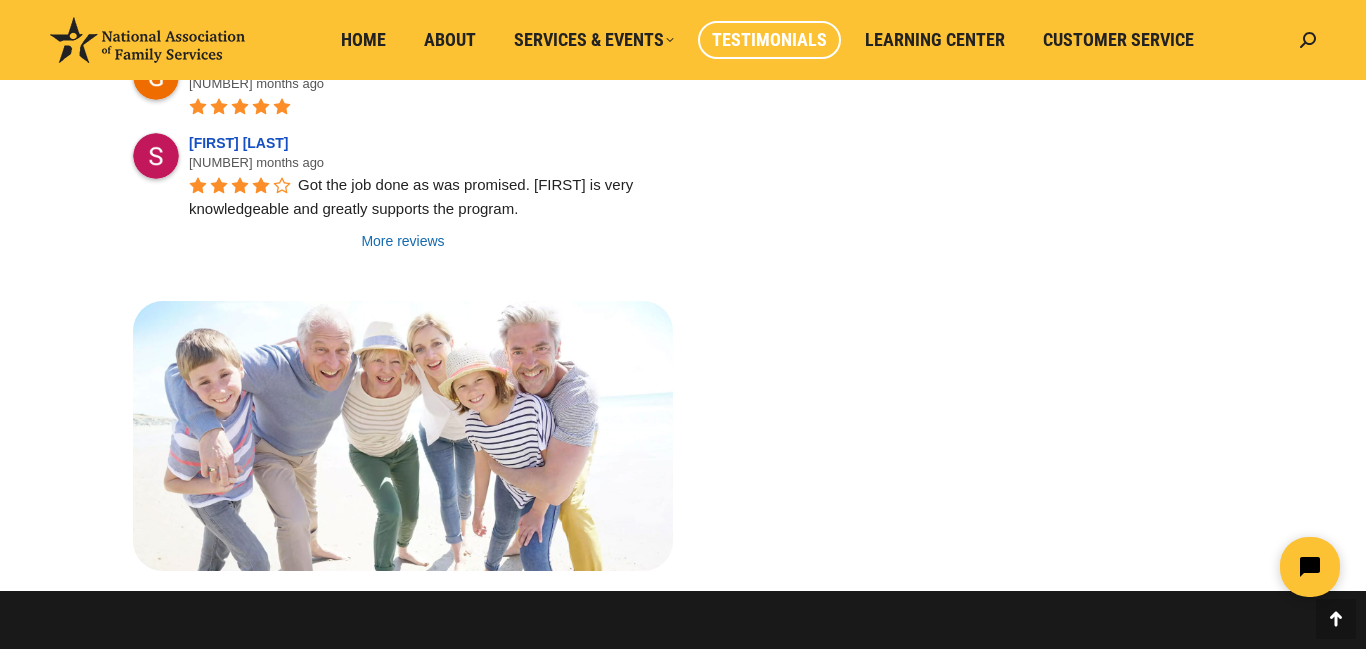 click on "More reviews" at bounding box center (403, 241) 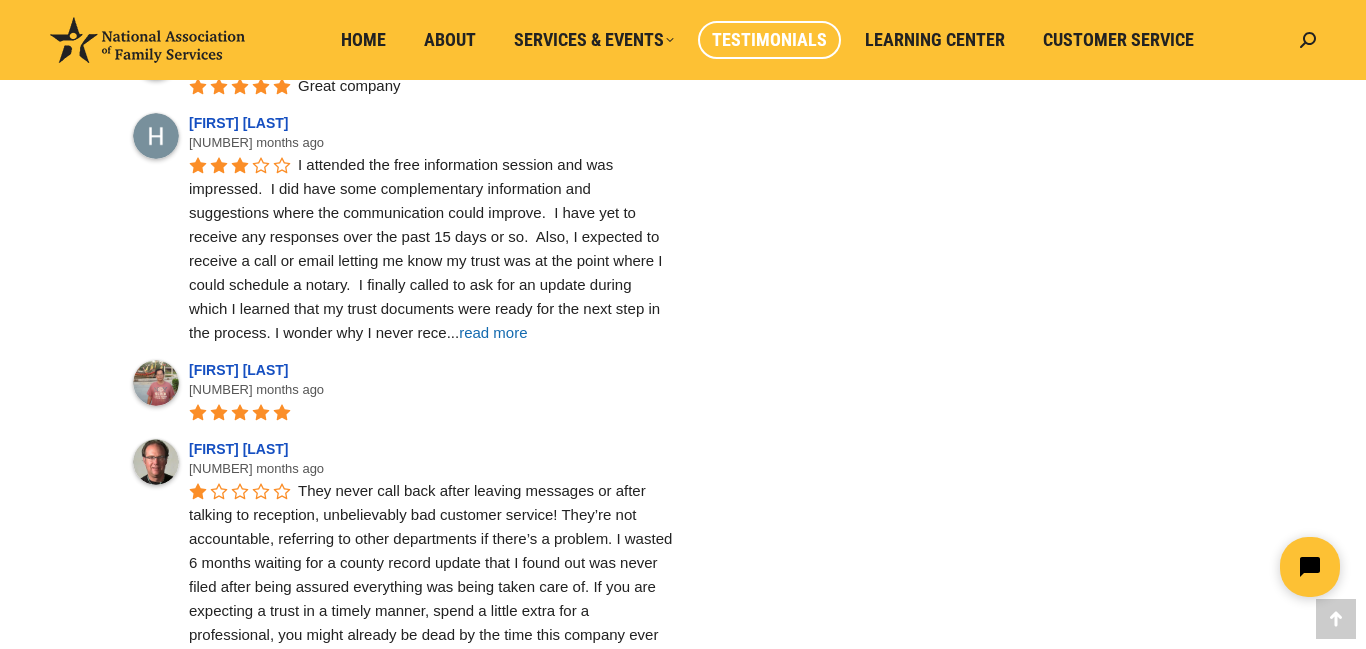 scroll, scrollTop: 11163, scrollLeft: 0, axis: vertical 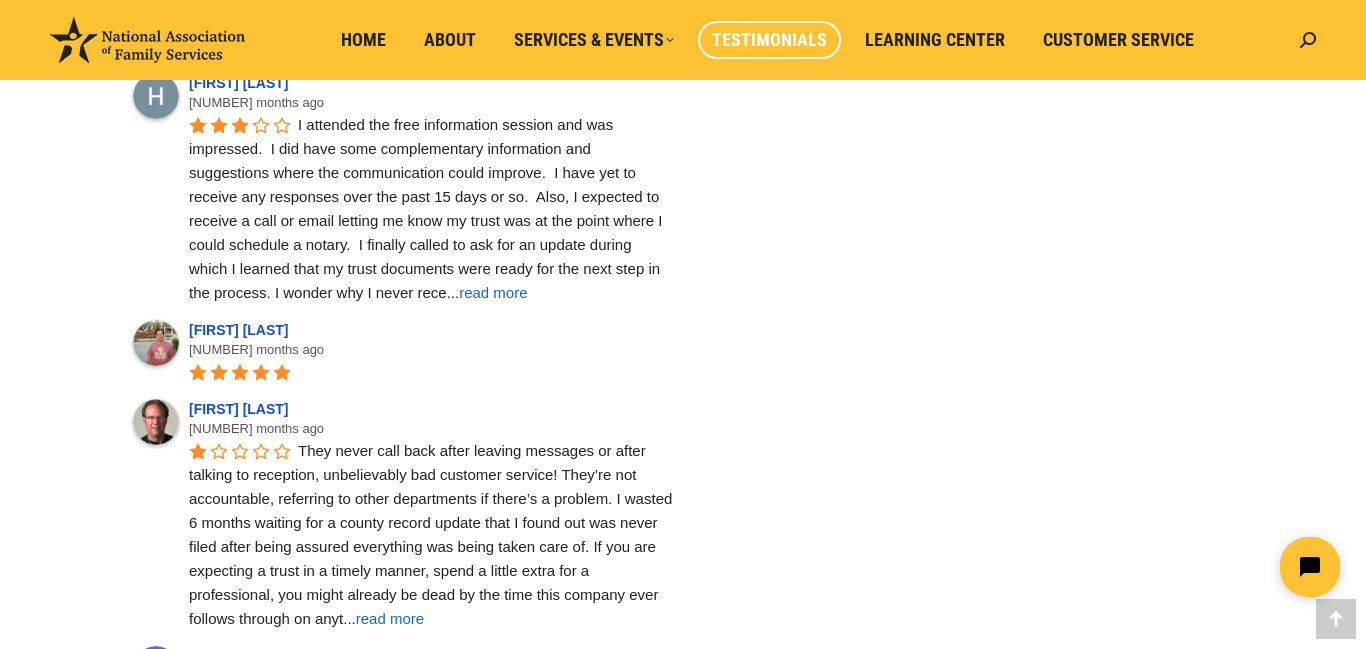 click on "read more" at bounding box center (493, 292) 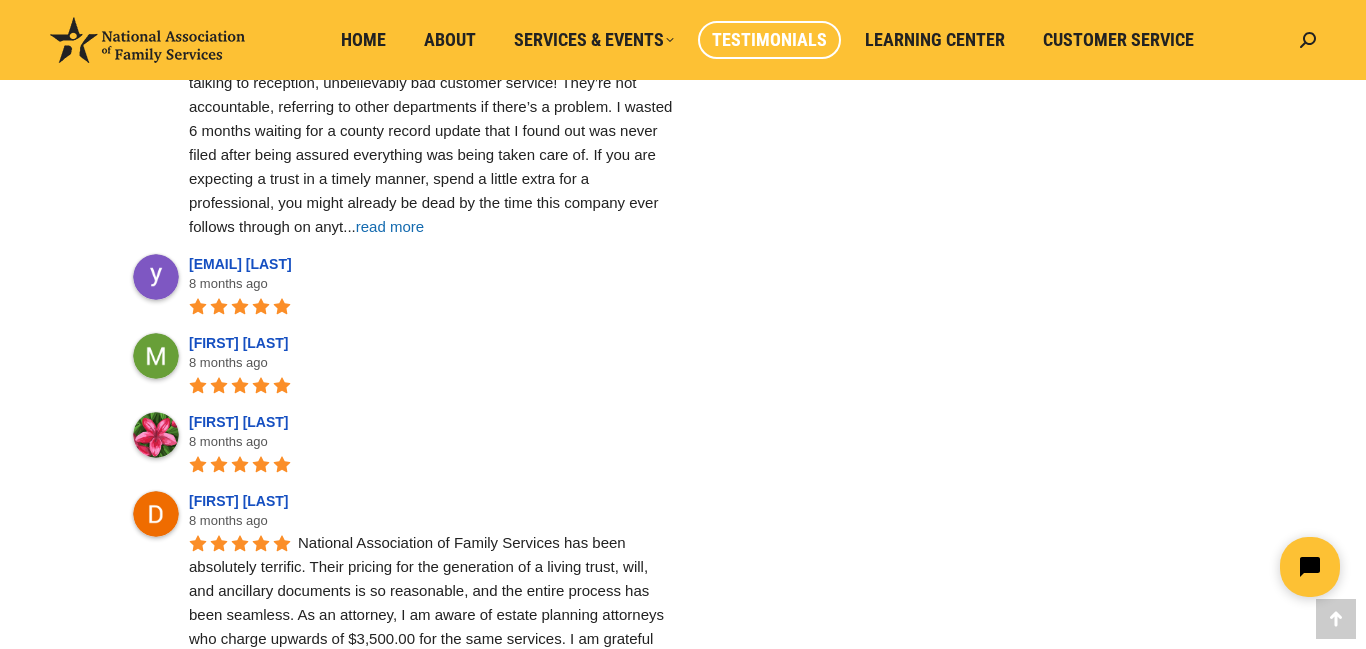 scroll, scrollTop: 11643, scrollLeft: 0, axis: vertical 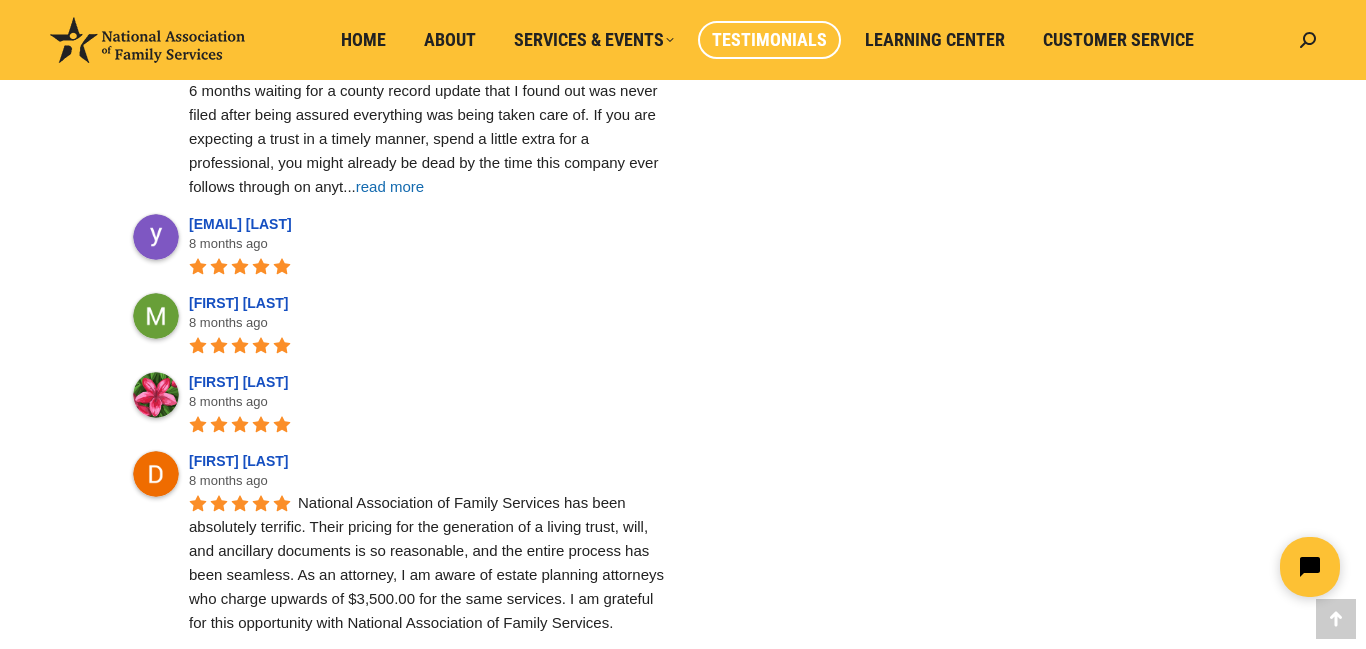 click on "read more" at bounding box center [390, 186] 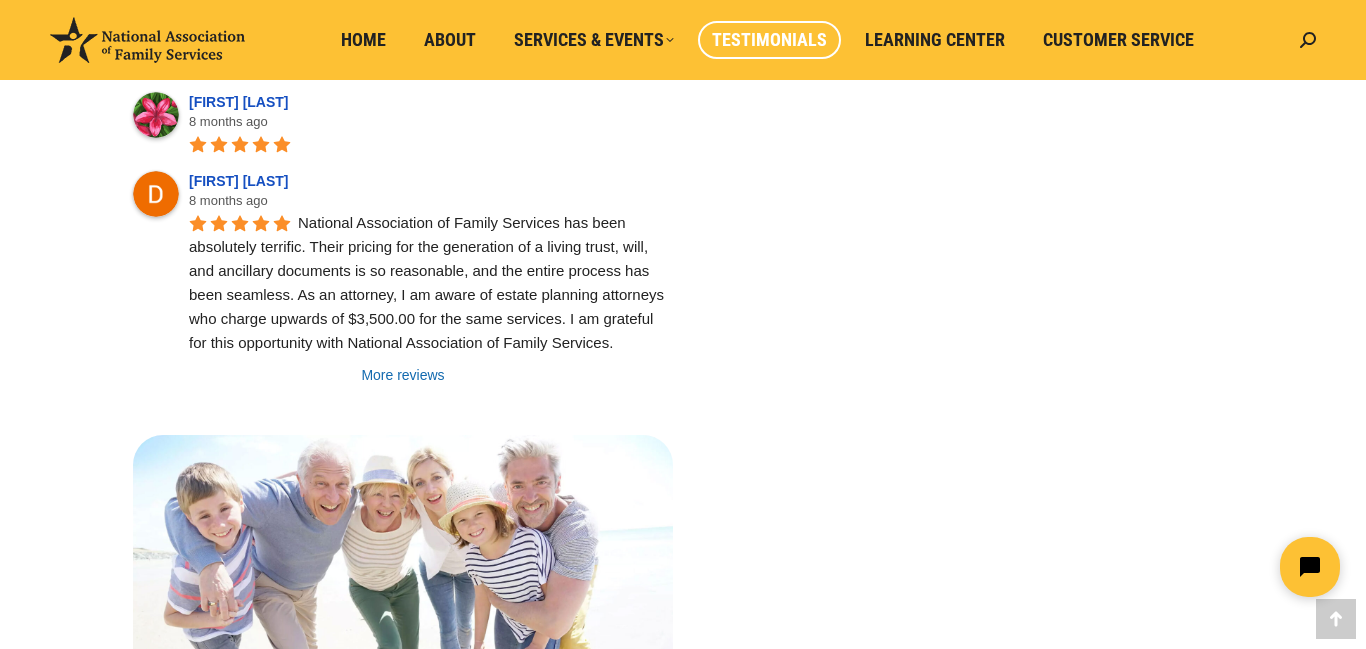 scroll, scrollTop: 11963, scrollLeft: 0, axis: vertical 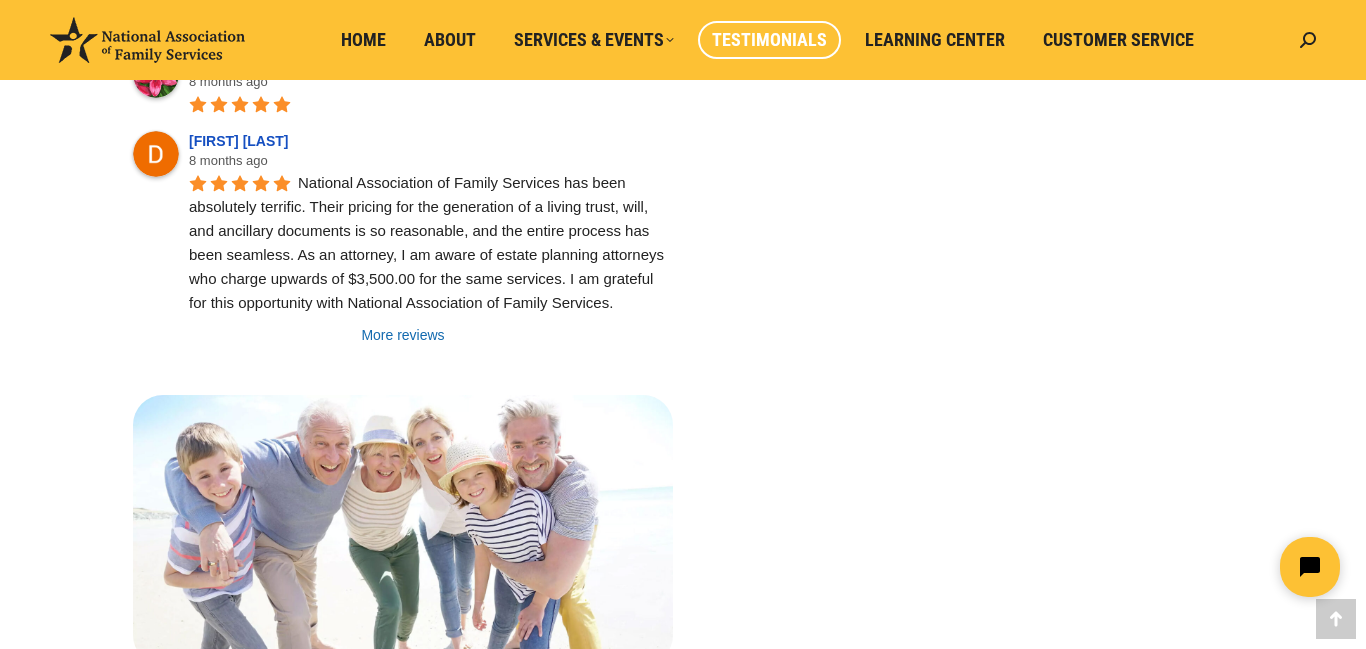 click on "More reviews" at bounding box center (403, 335) 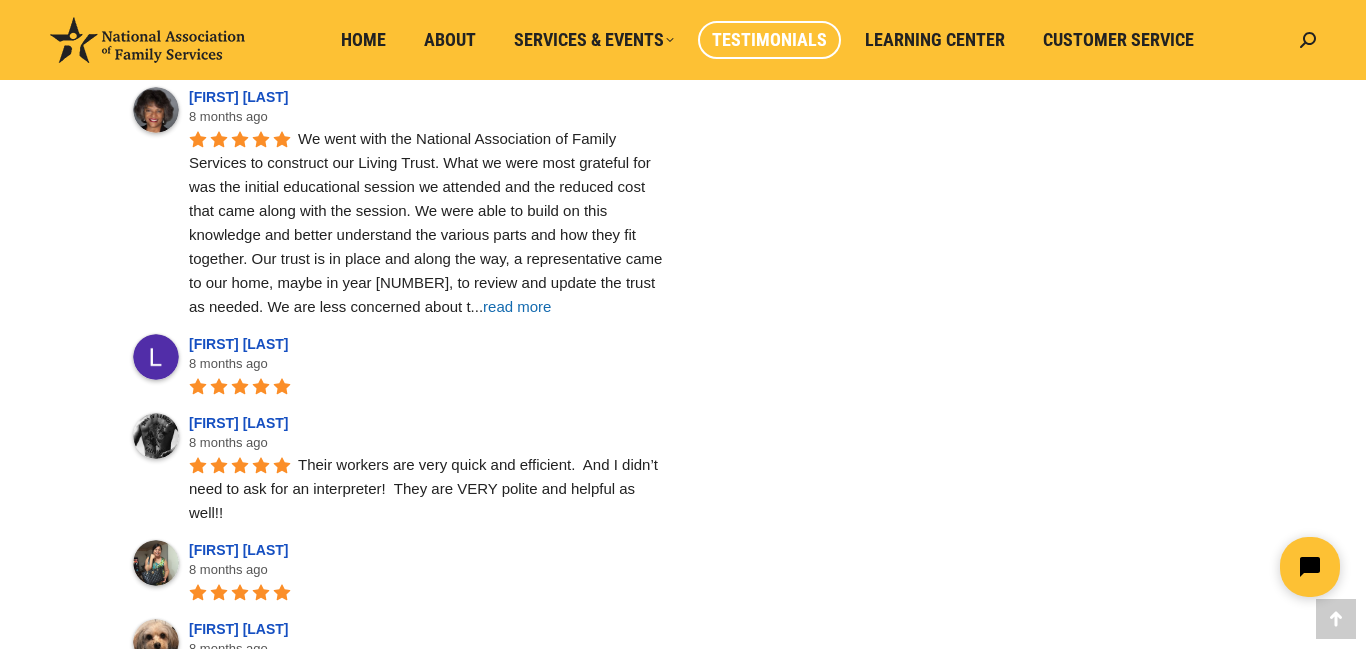 scroll, scrollTop: 12603, scrollLeft: 0, axis: vertical 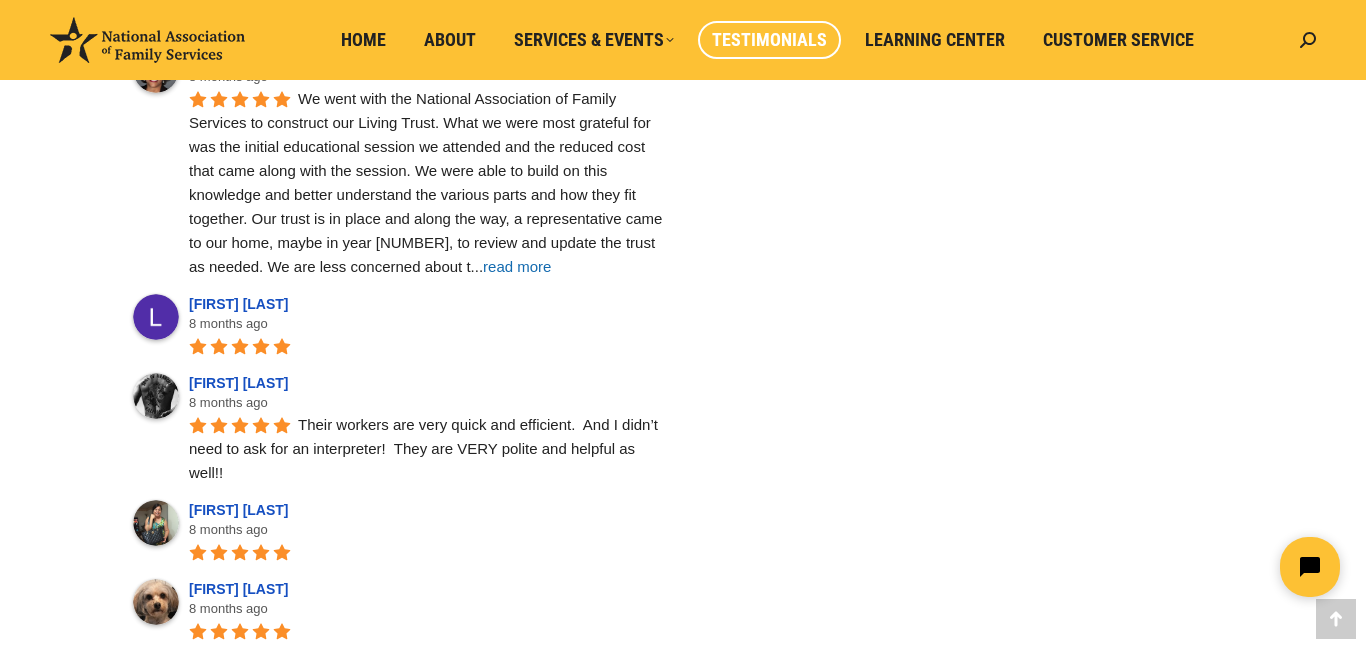 click on "read more" at bounding box center (517, 266) 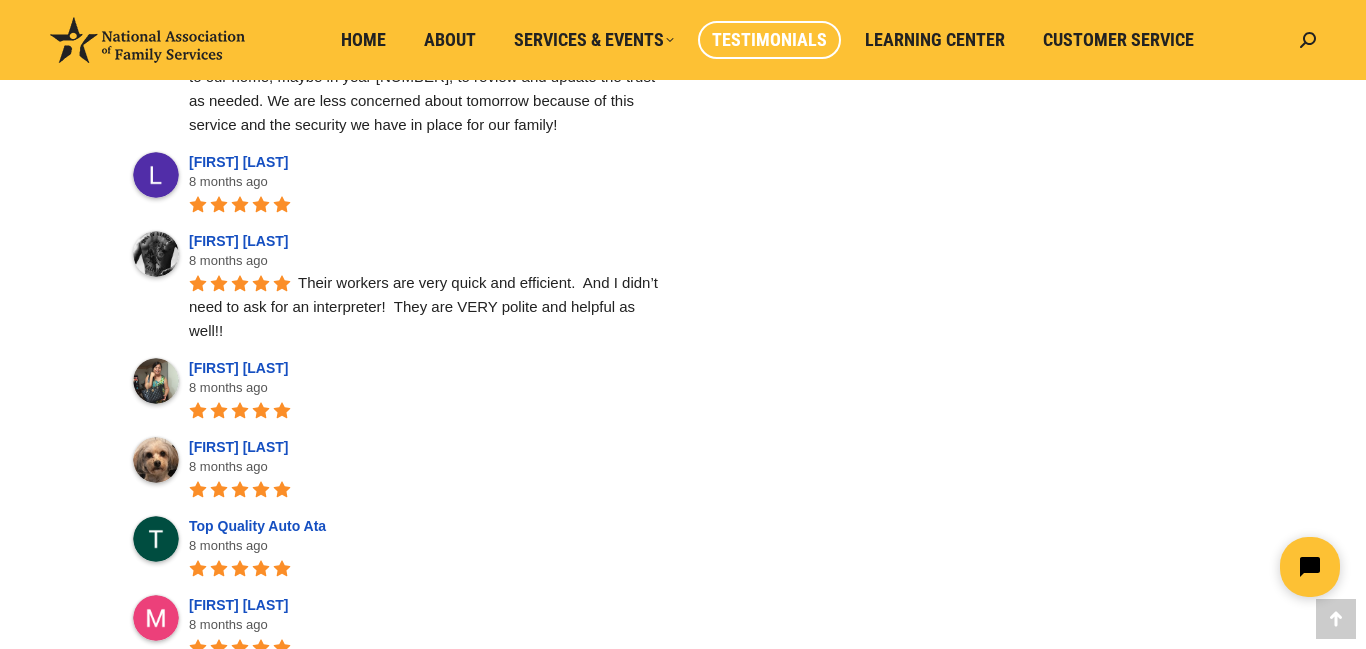 scroll, scrollTop: 12803, scrollLeft: 0, axis: vertical 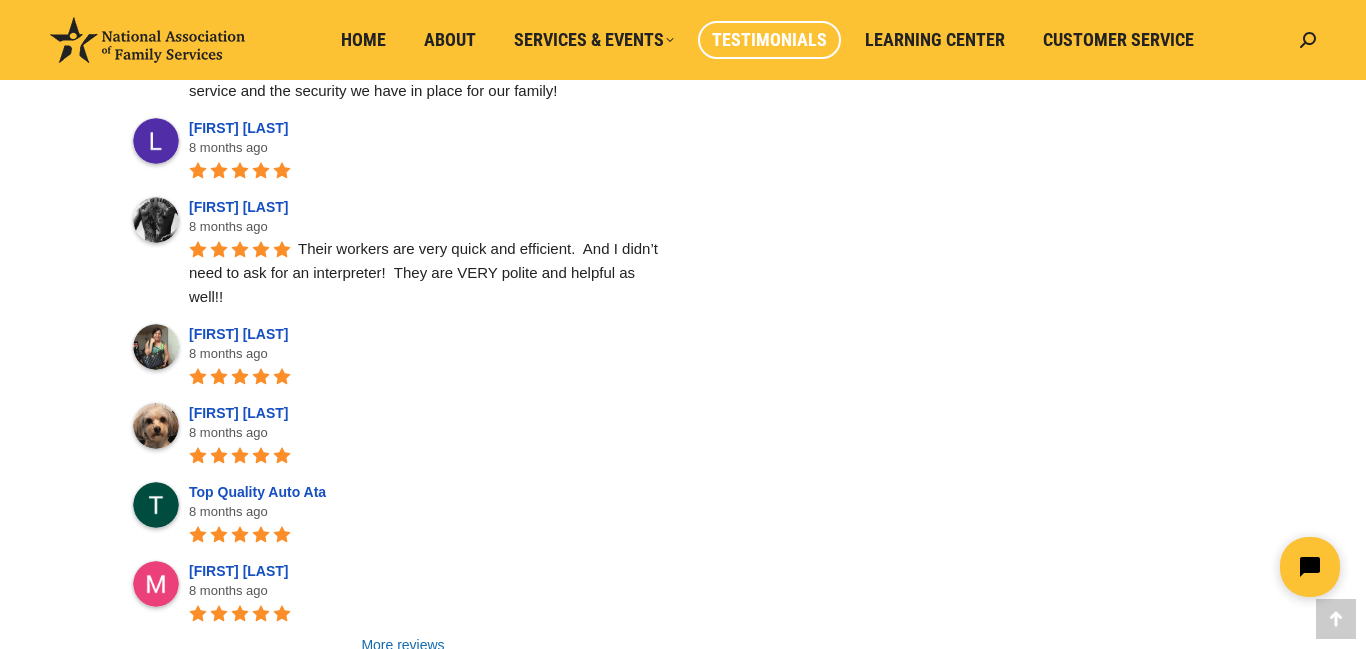 click on "More reviews" at bounding box center (403, 645) 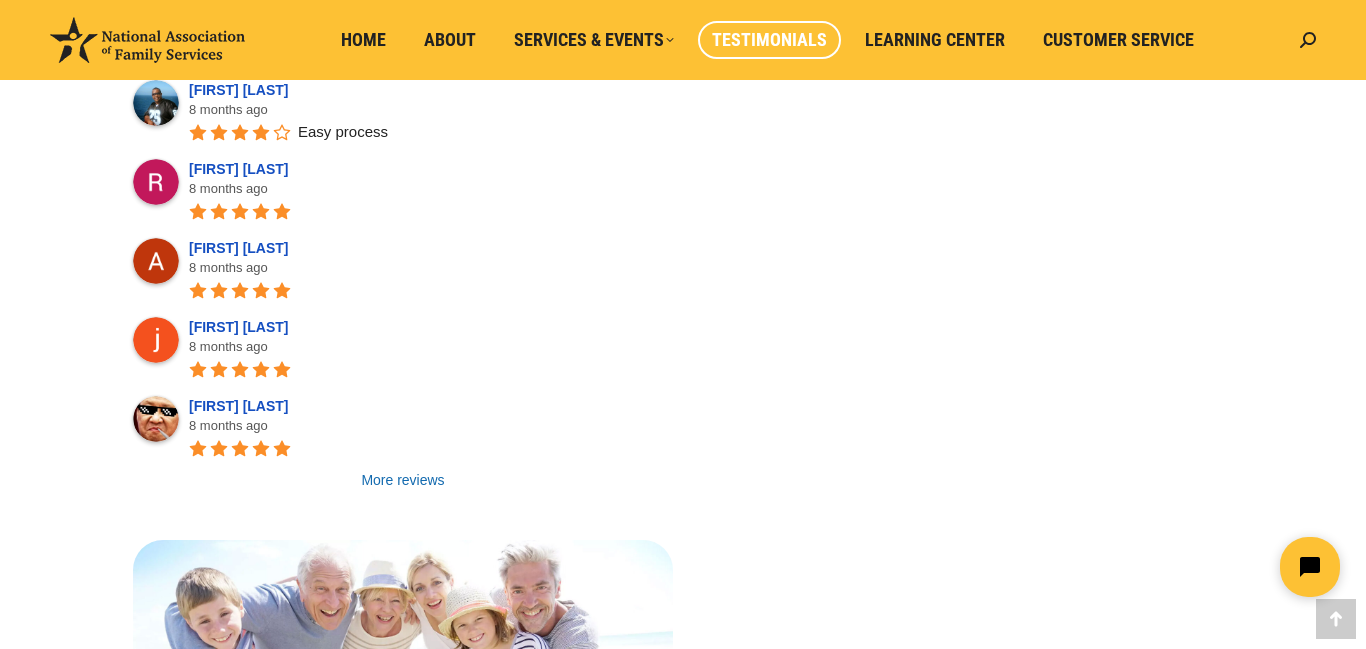 scroll, scrollTop: 13923, scrollLeft: 0, axis: vertical 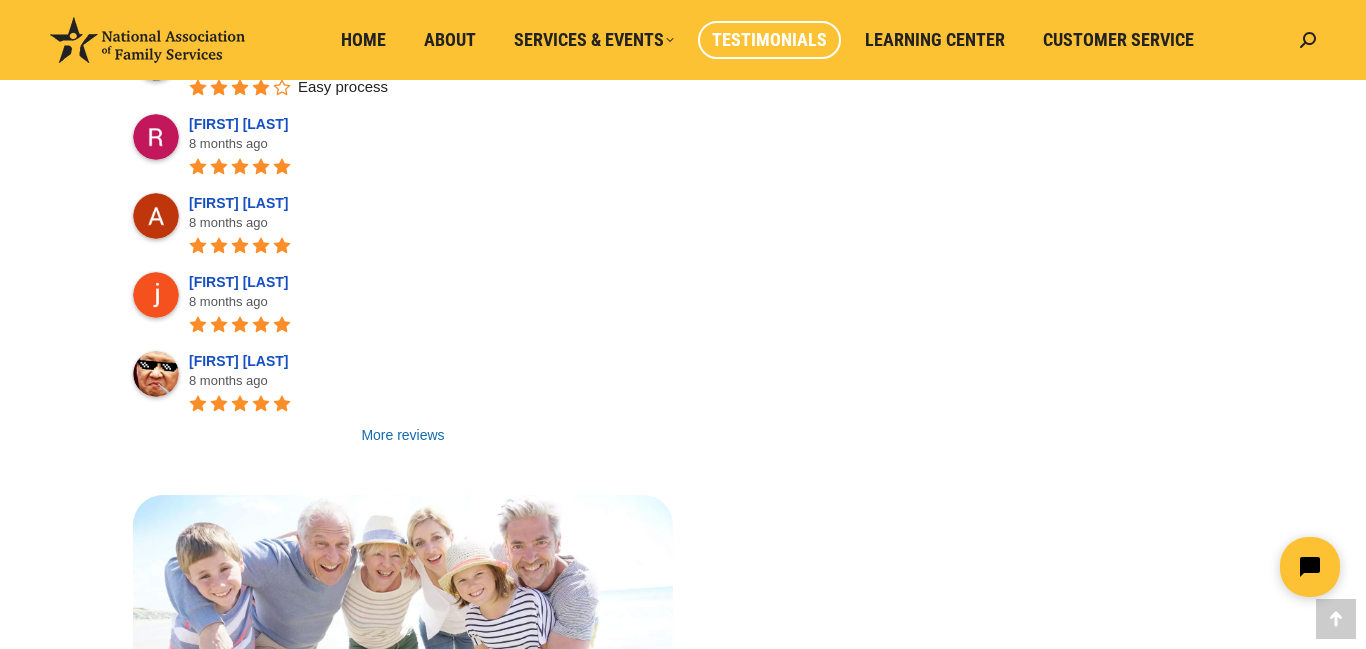 click on "More reviews" at bounding box center [403, 435] 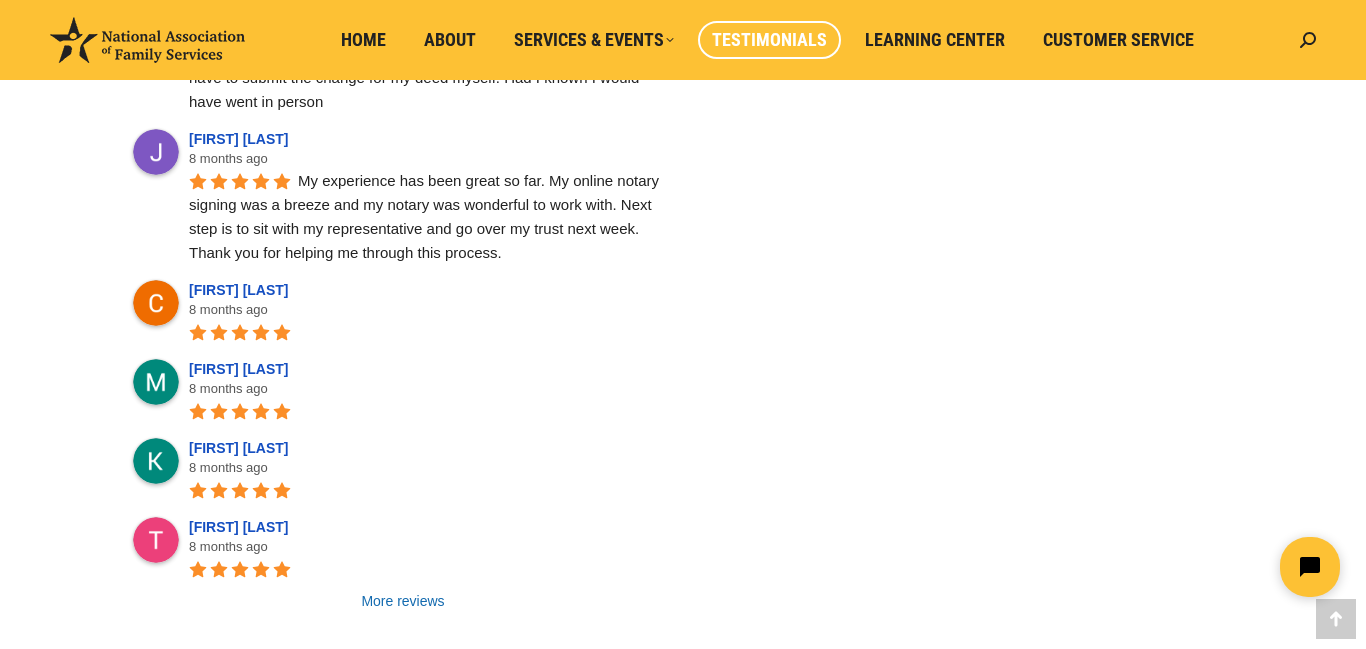 scroll, scrollTop: 14923, scrollLeft: 0, axis: vertical 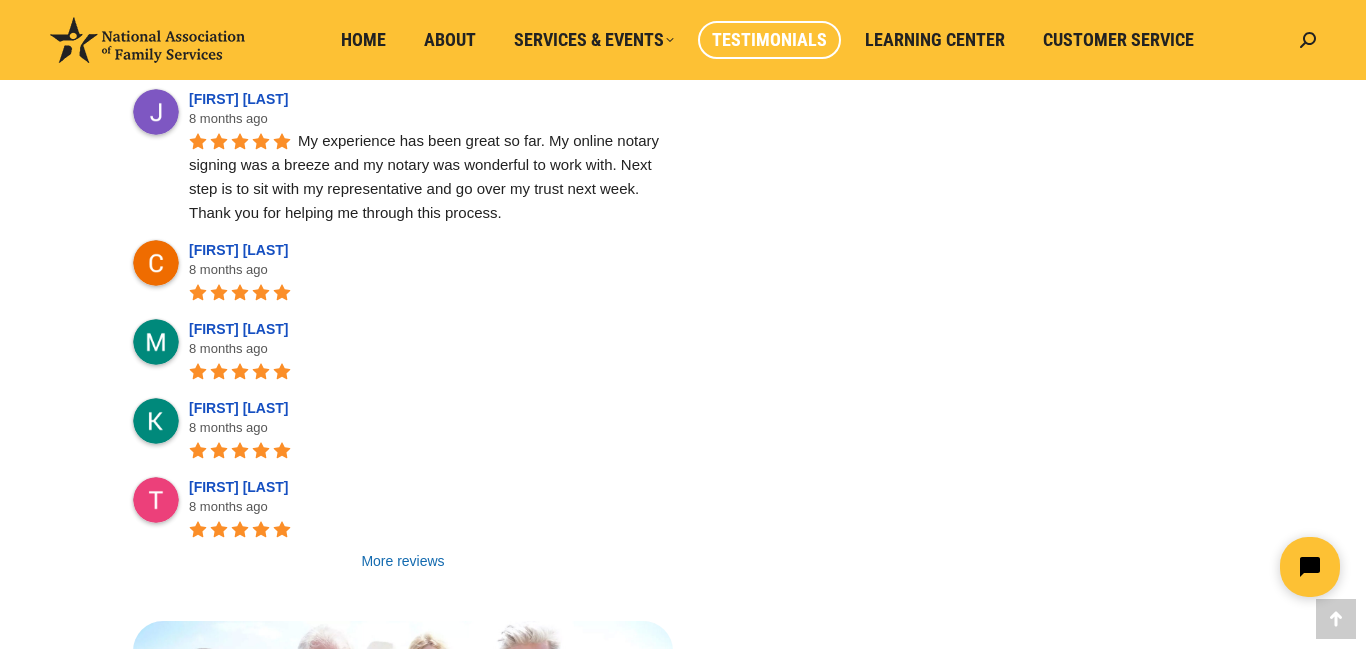 click on "More reviews" at bounding box center (403, 561) 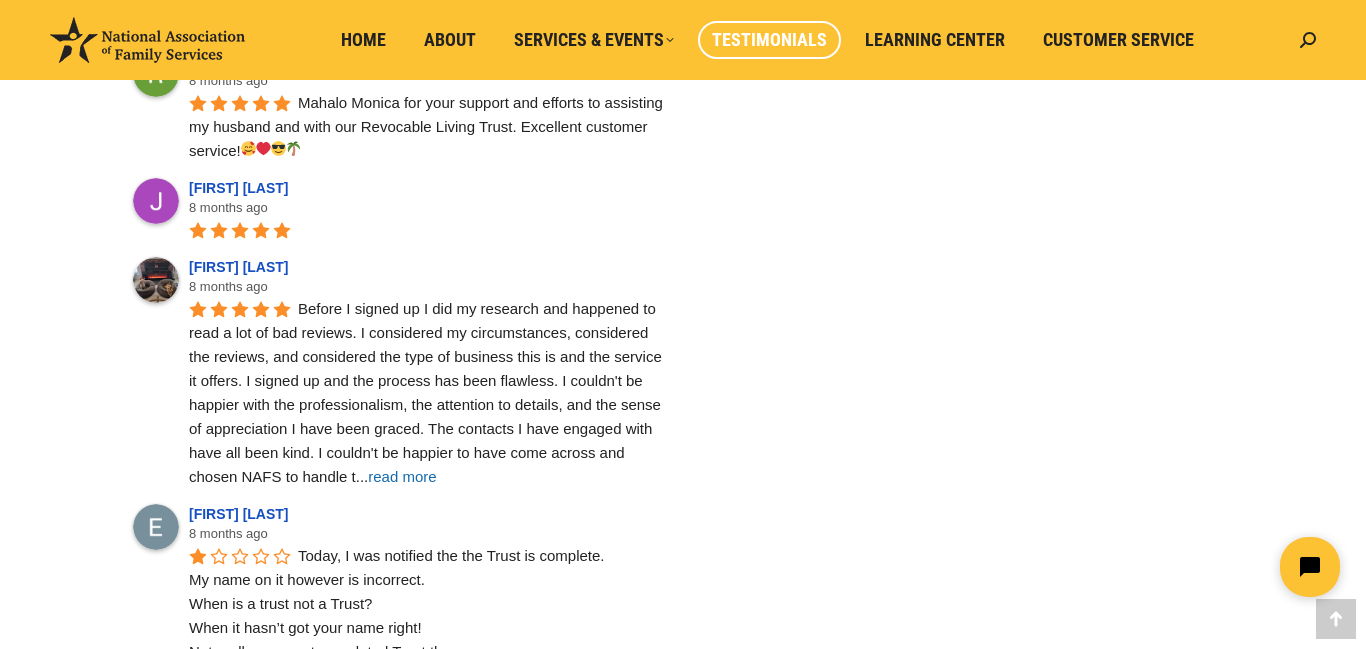 scroll, scrollTop: 15643, scrollLeft: 0, axis: vertical 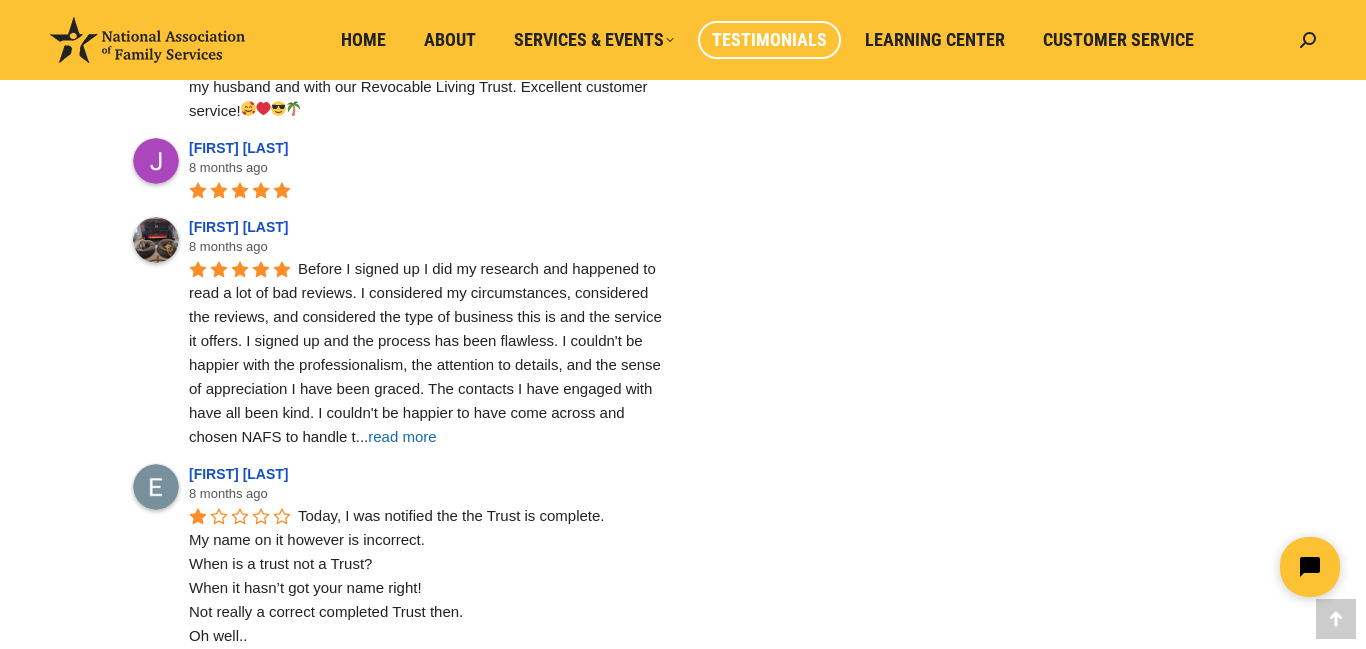 click on "read more" at bounding box center (402, 436) 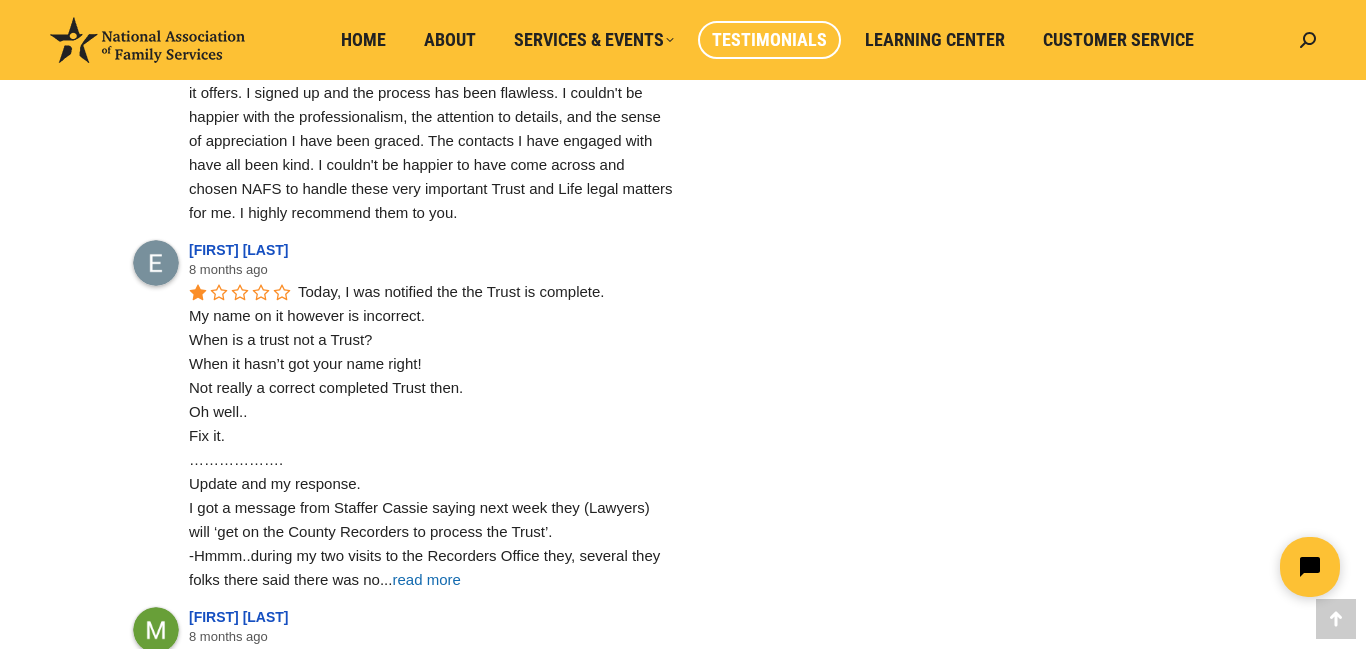 scroll, scrollTop: 15923, scrollLeft: 0, axis: vertical 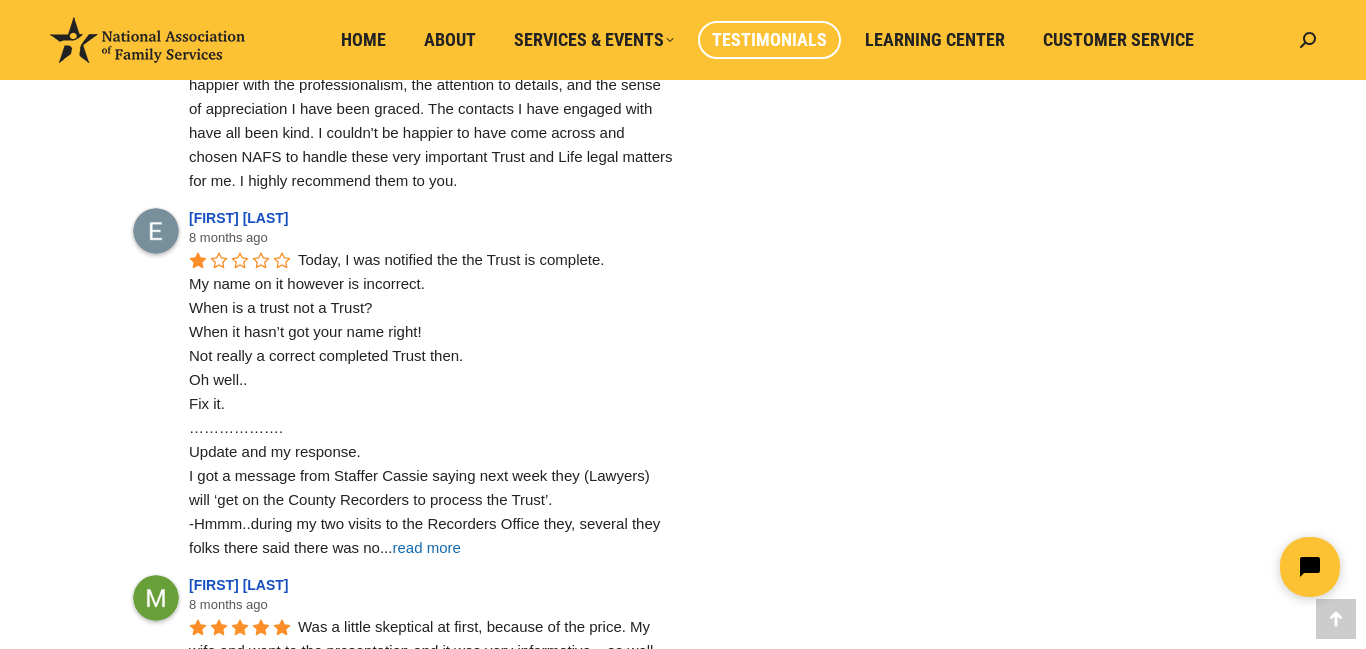 click on "read more" at bounding box center [426, 547] 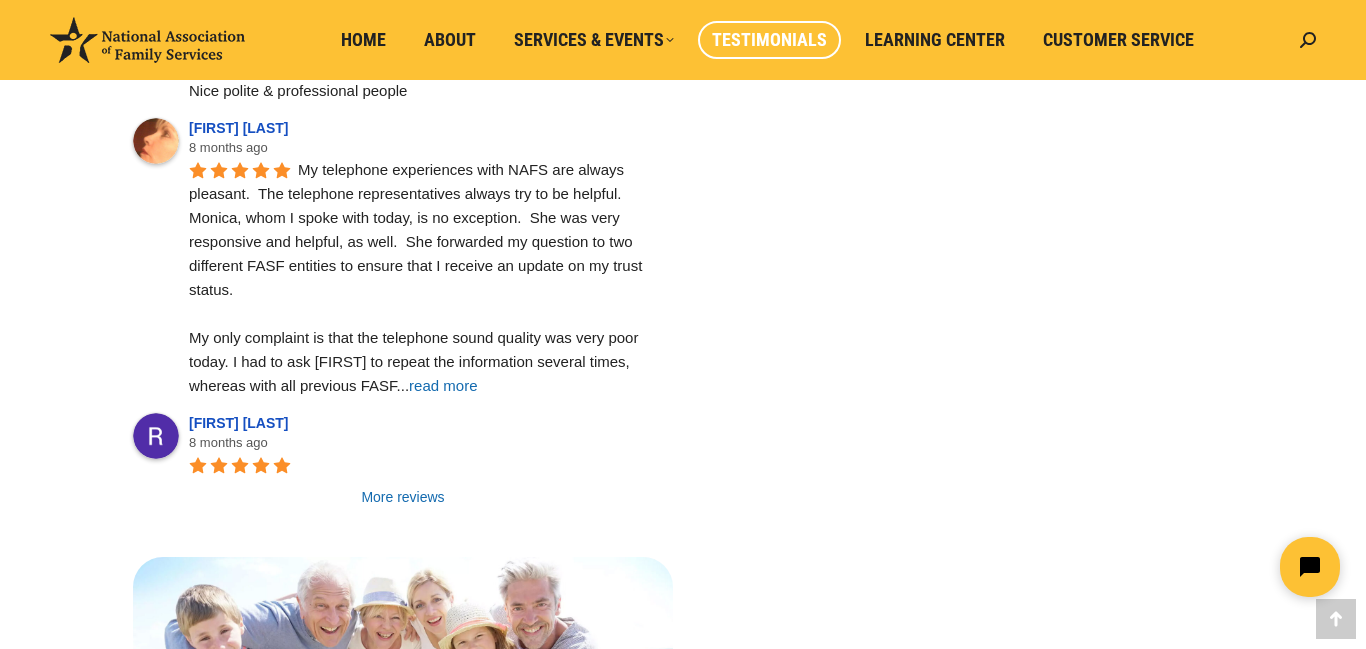 scroll, scrollTop: 17843, scrollLeft: 0, axis: vertical 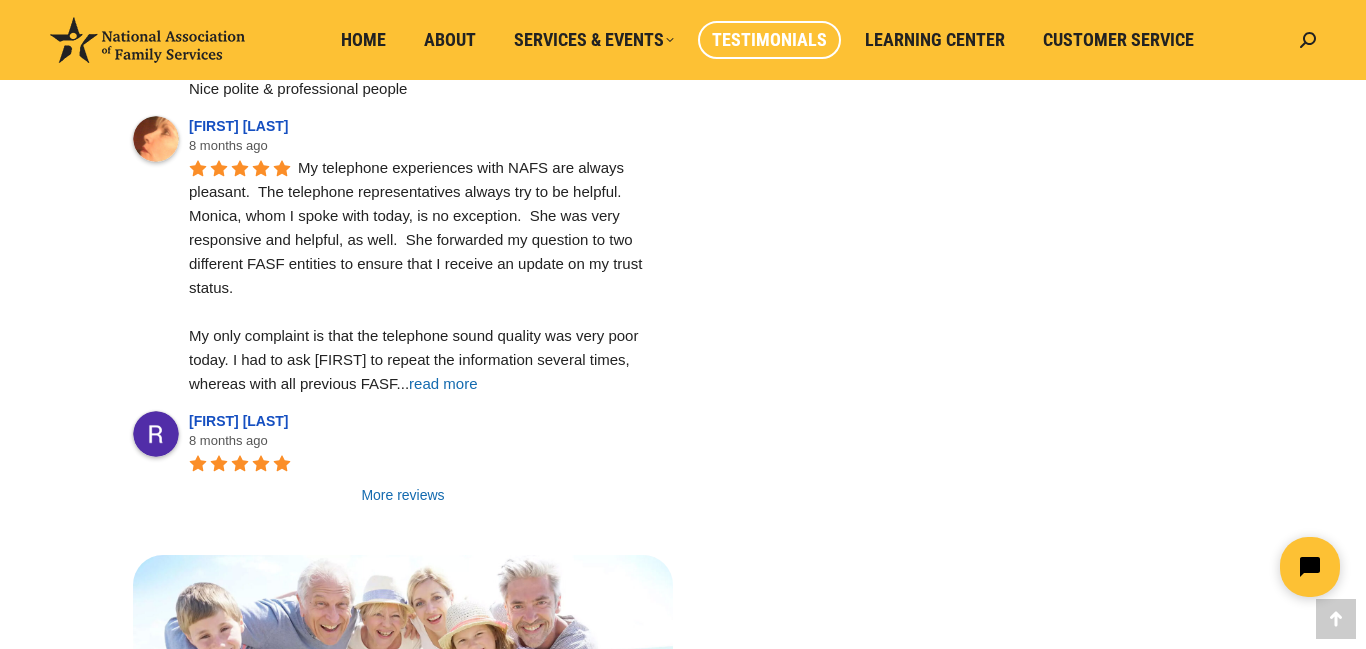 click on "read more" at bounding box center [443, 383] 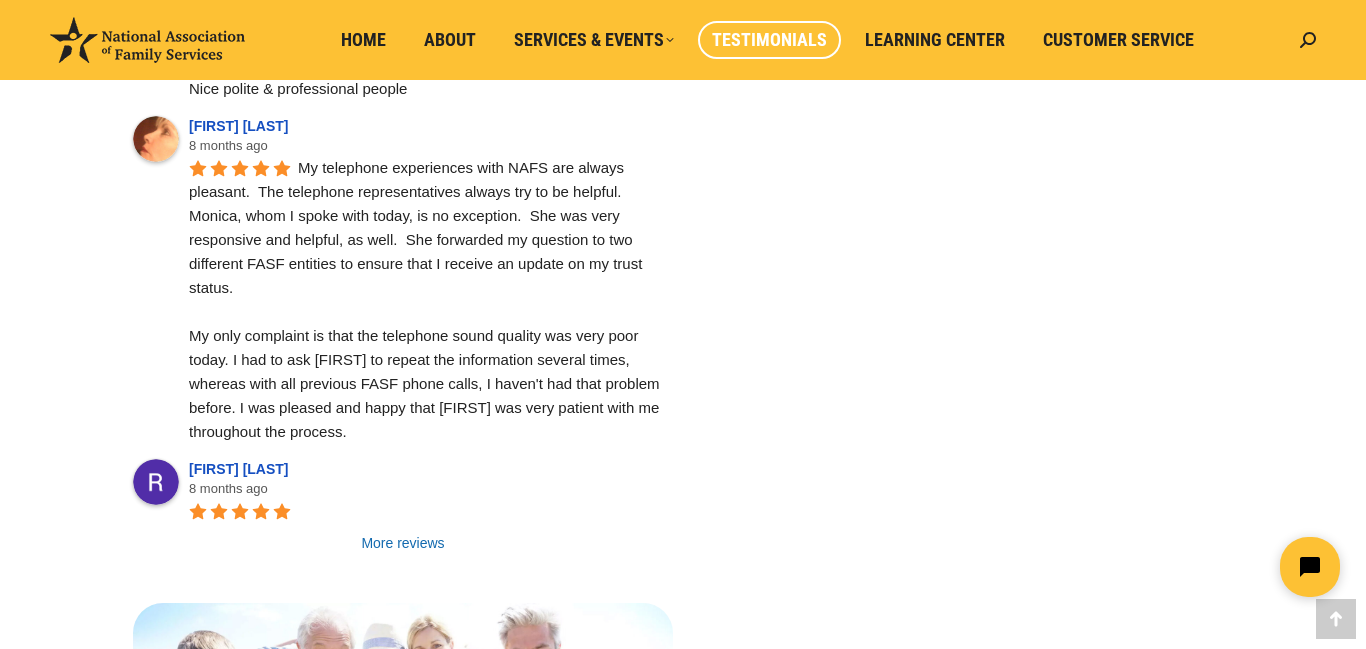 click on "More reviews" at bounding box center [403, 543] 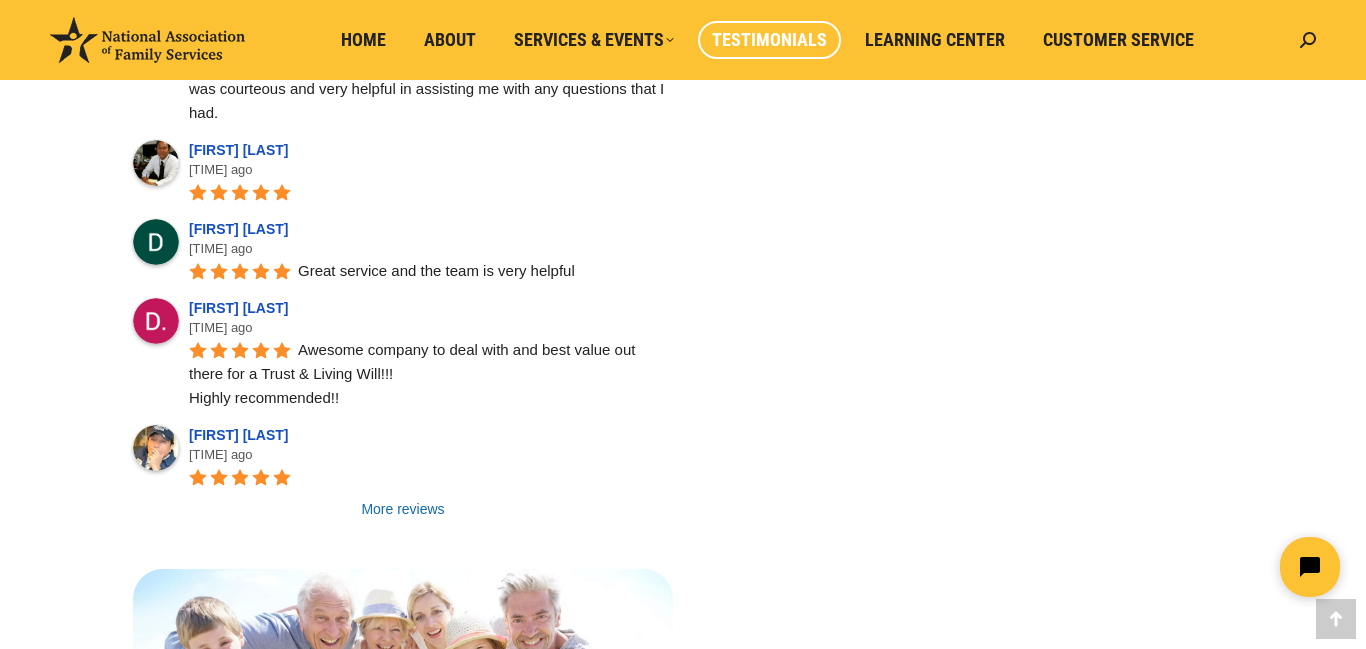 scroll, scrollTop: 19043, scrollLeft: 0, axis: vertical 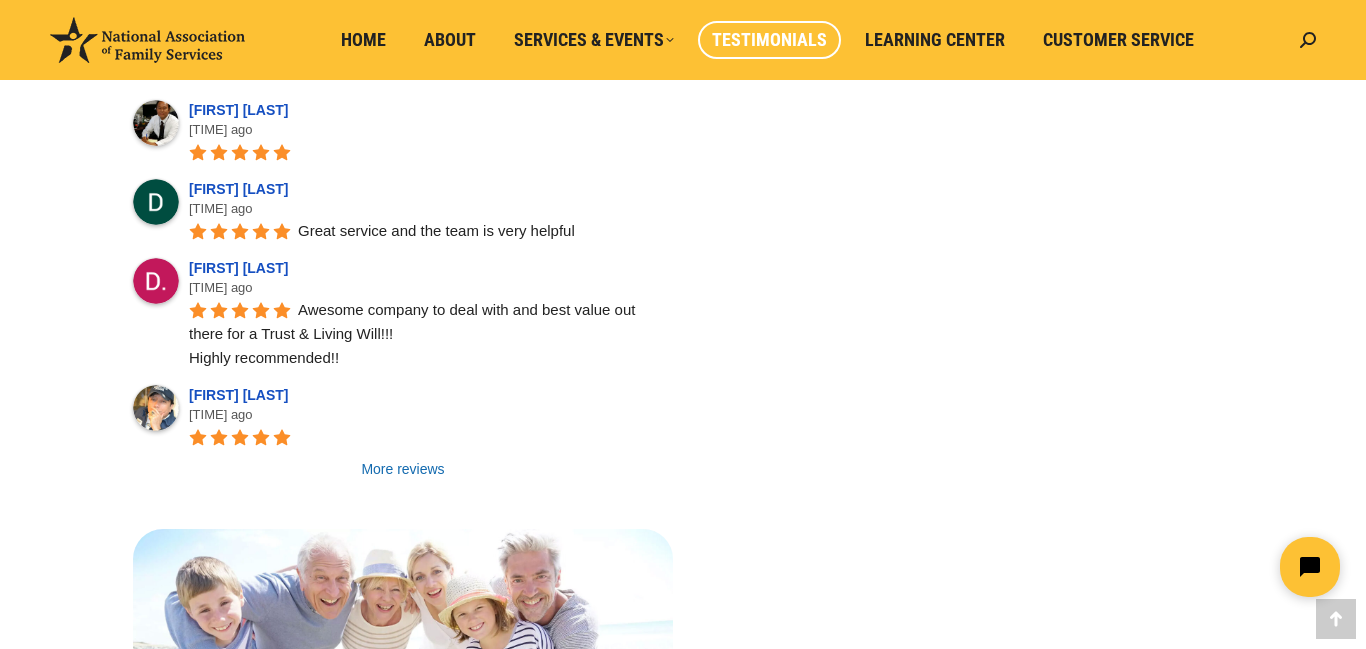 click on "More reviews" at bounding box center [403, 469] 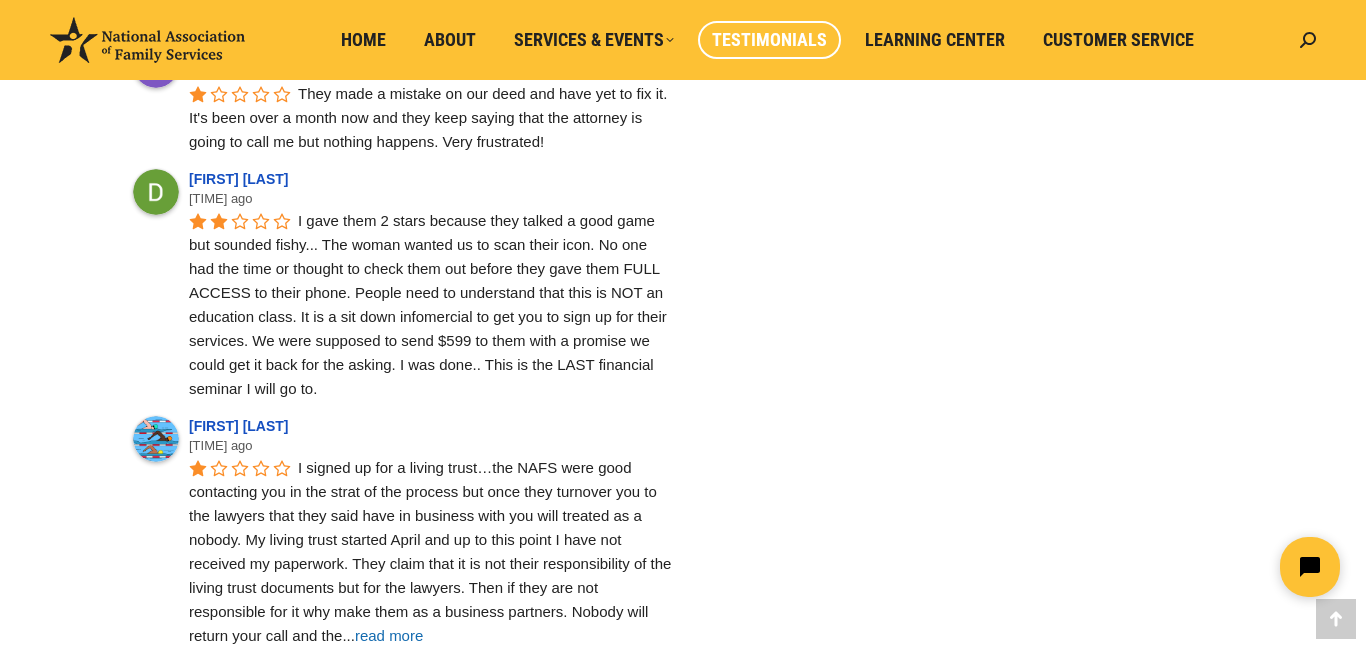 scroll, scrollTop: 19963, scrollLeft: 0, axis: vertical 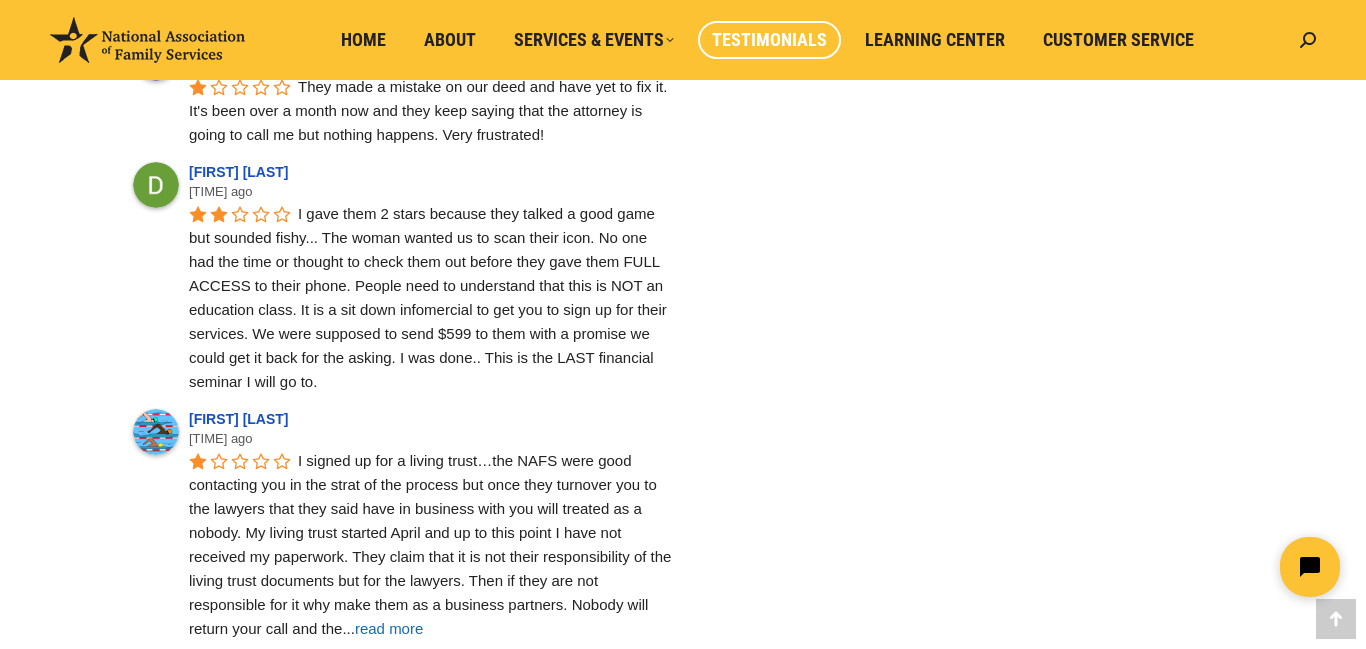 click on "read more" at bounding box center (389, 628) 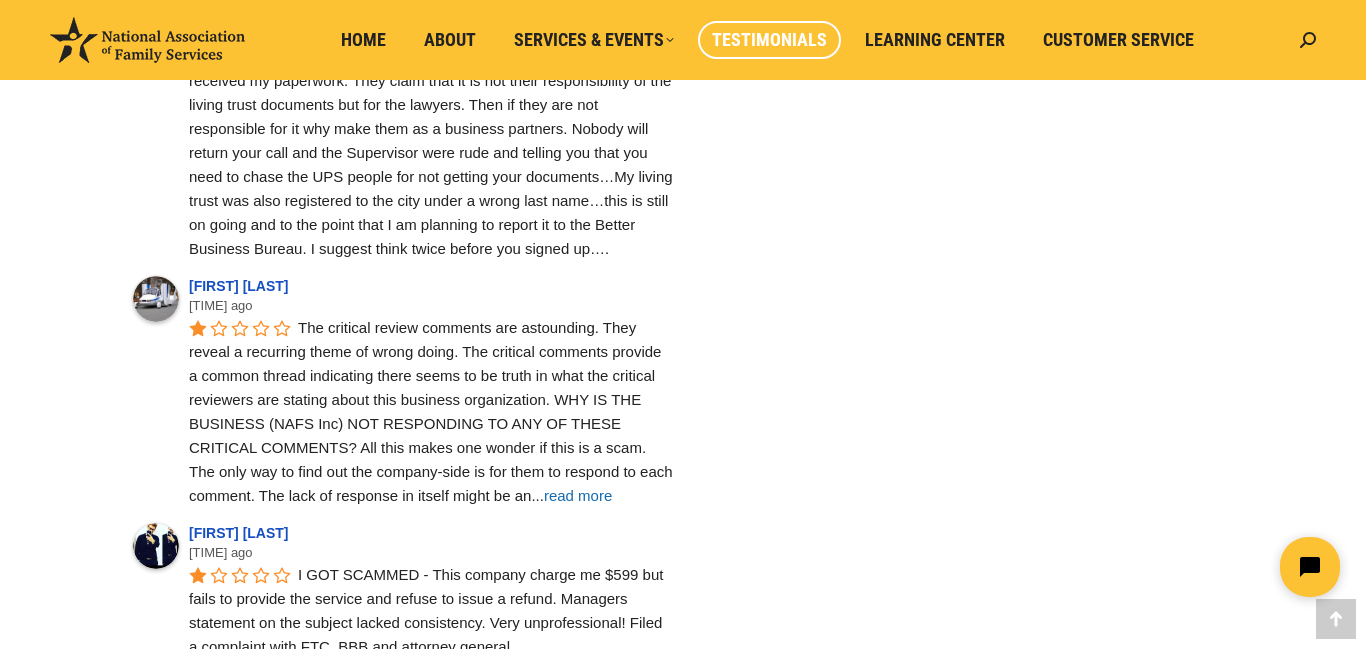 scroll, scrollTop: 20443, scrollLeft: 0, axis: vertical 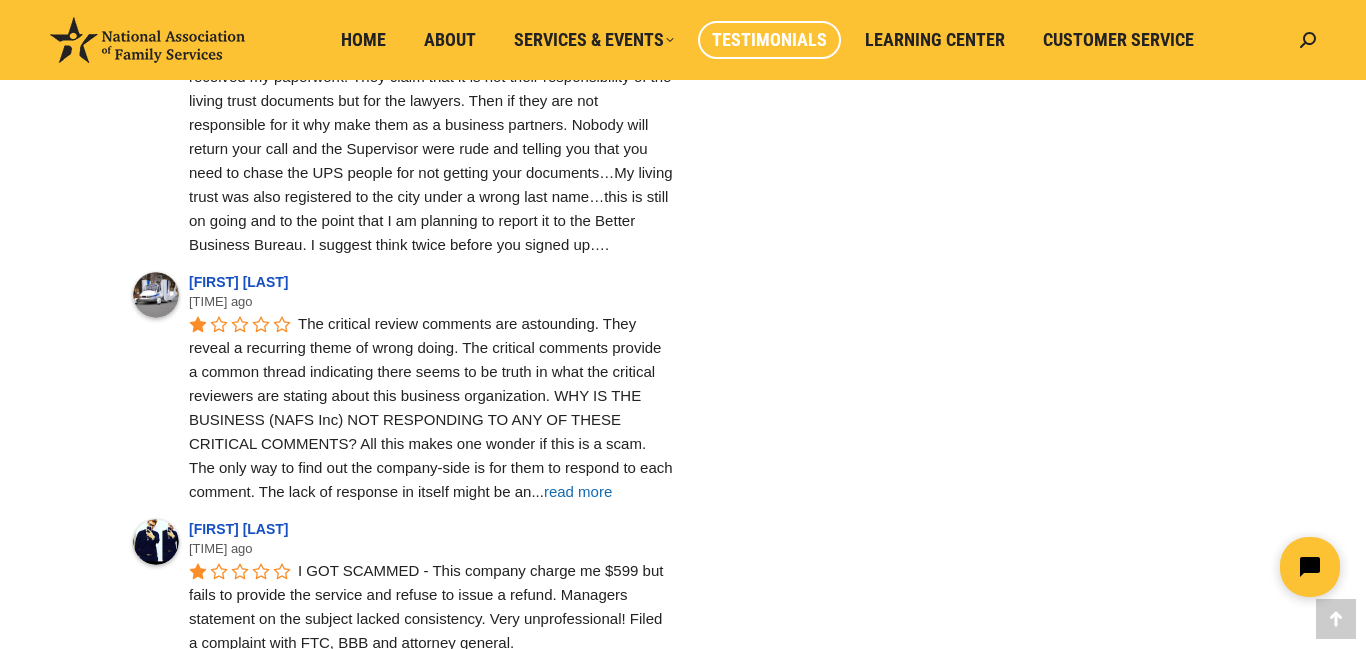 click on "read more" at bounding box center (578, 491) 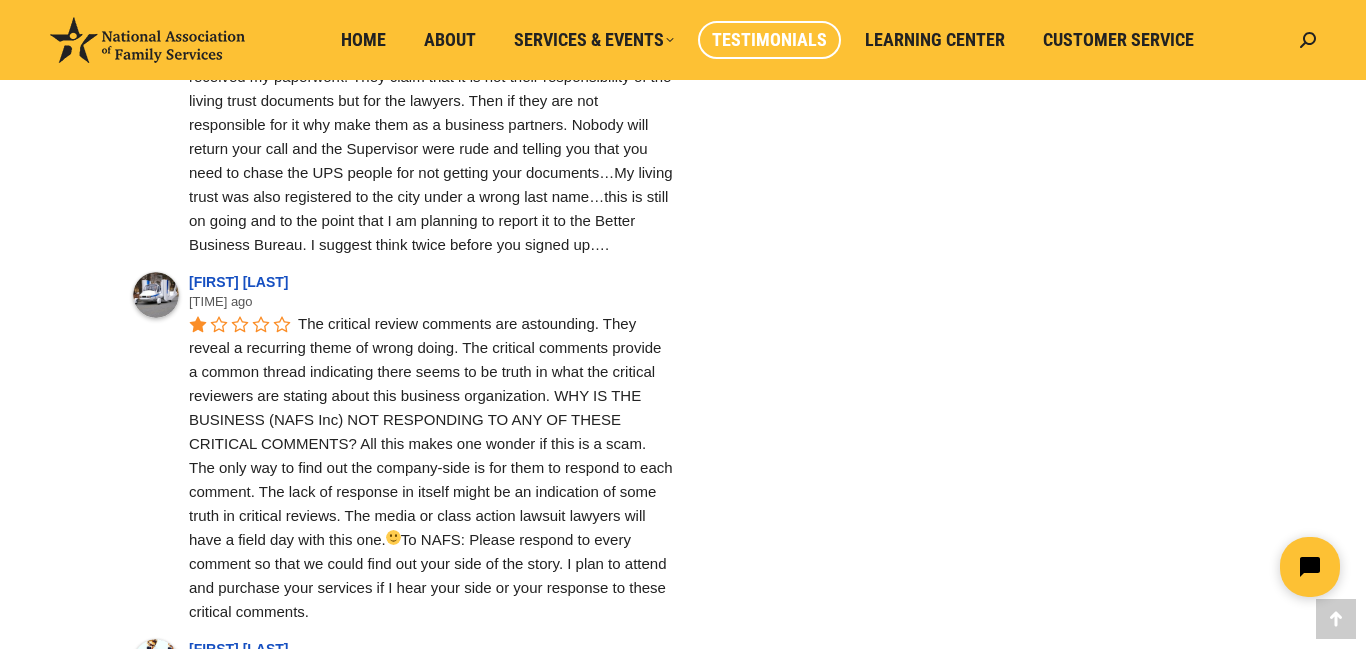 click on "I GOT SCAMMED - This company charge me $599 but fails to provide the service and refuse to issue a refund. Managers statement on the subject lacked consistency. Very unprofessional! Filed a complaint with FTC, BBB and attorney general." at bounding box center (431, 727) 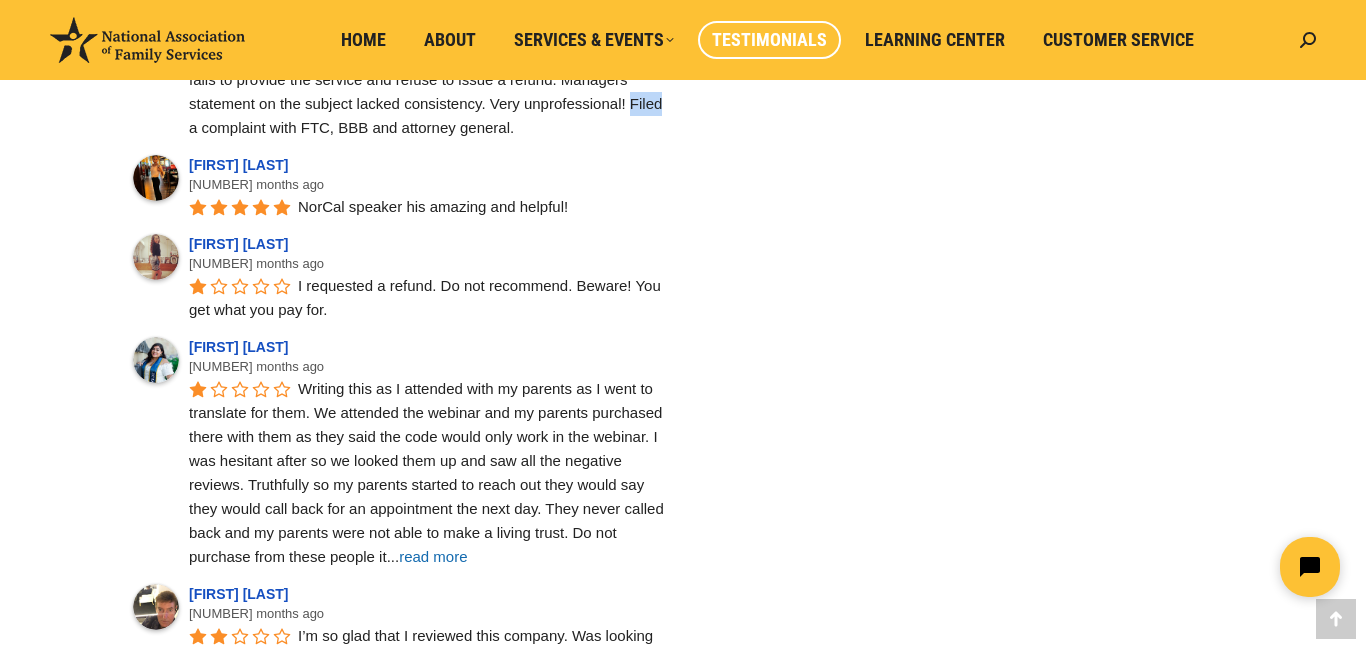 scroll, scrollTop: 21083, scrollLeft: 0, axis: vertical 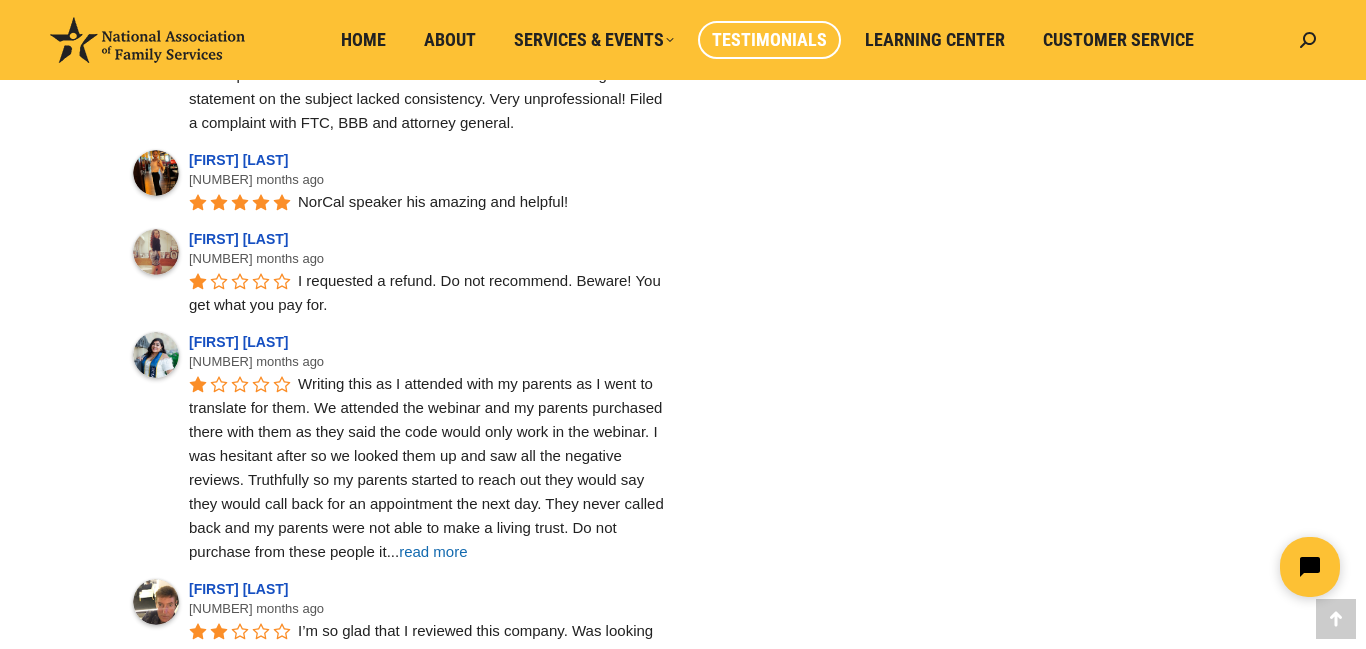 click on "read more" at bounding box center (433, 551) 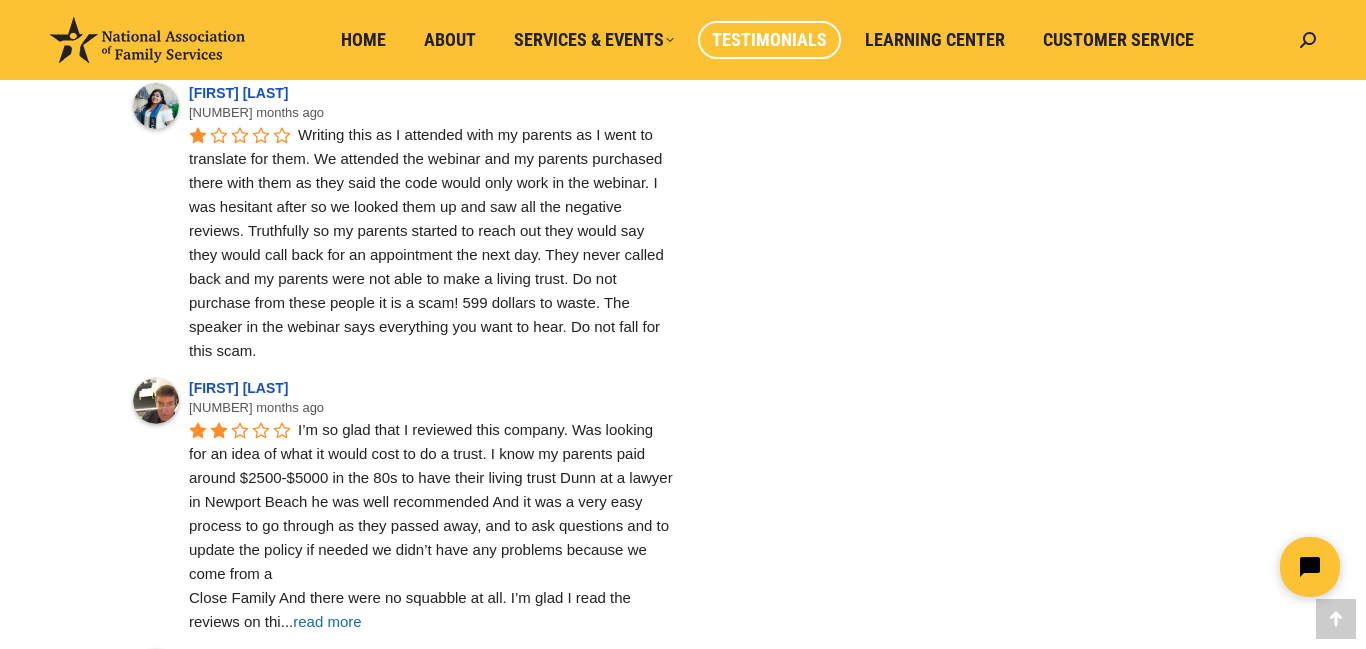scroll, scrollTop: 21352, scrollLeft: 0, axis: vertical 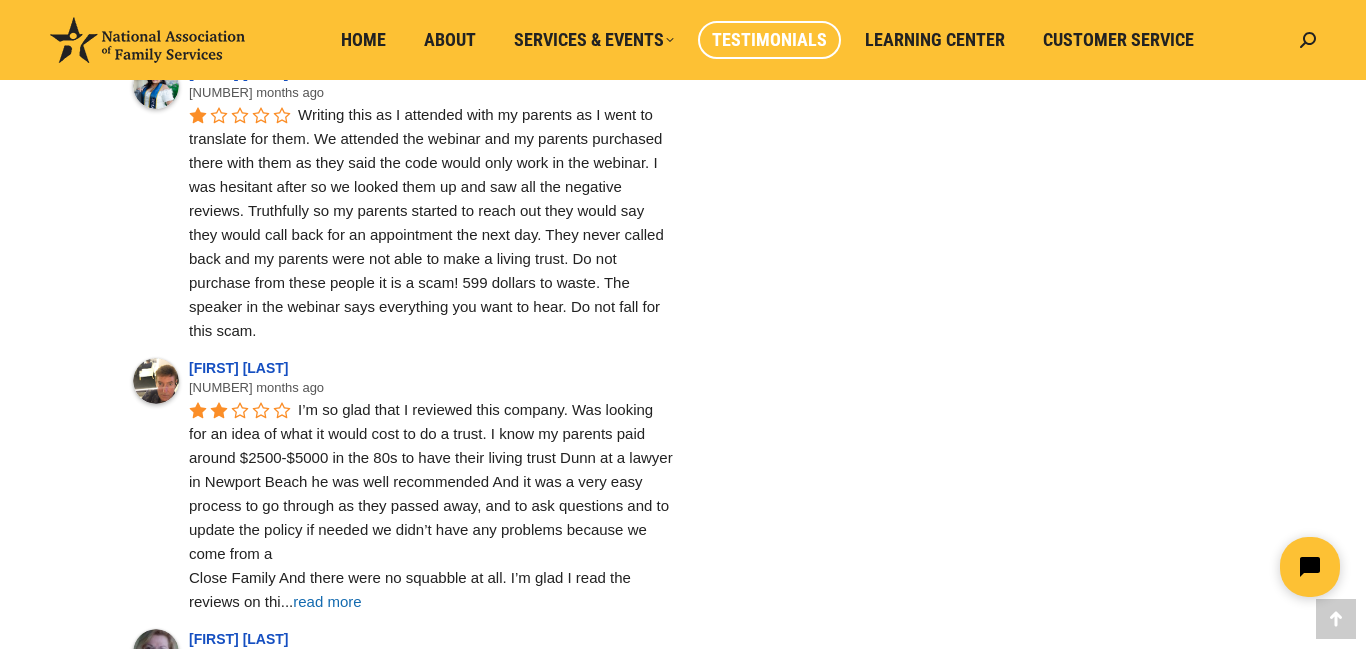 click on "read more" at bounding box center [327, 601] 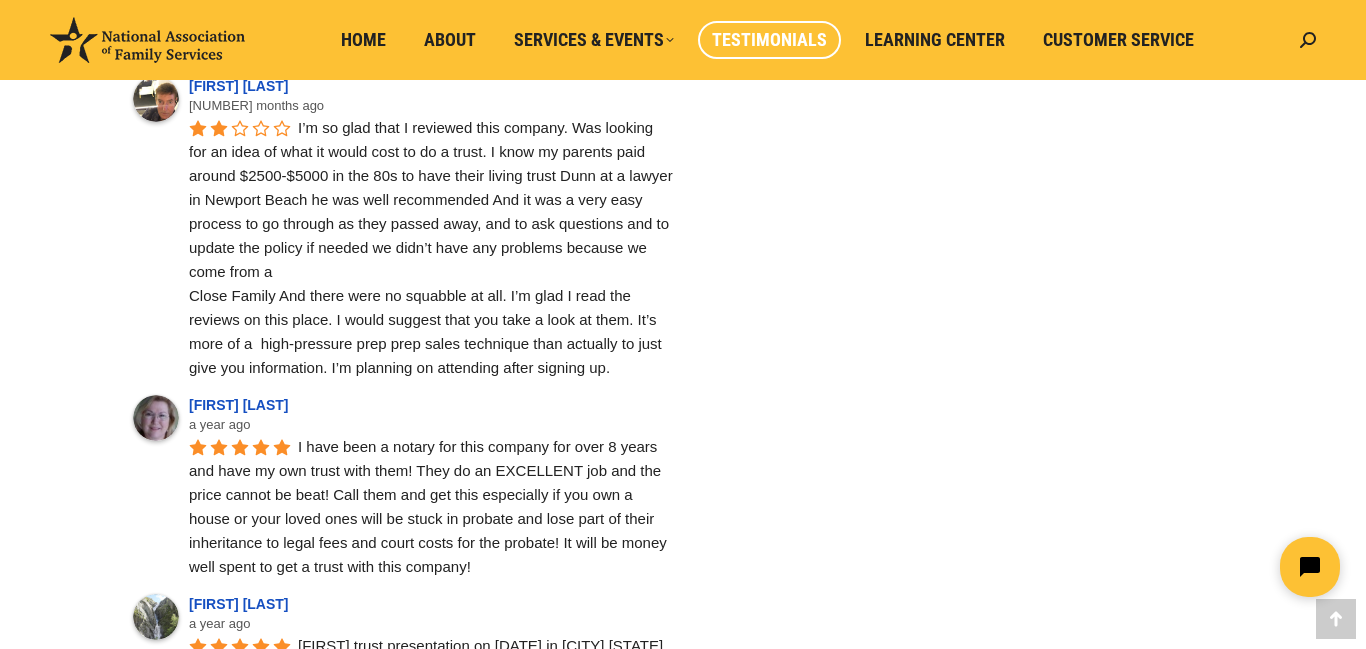 scroll, scrollTop: 21672, scrollLeft: 0, axis: vertical 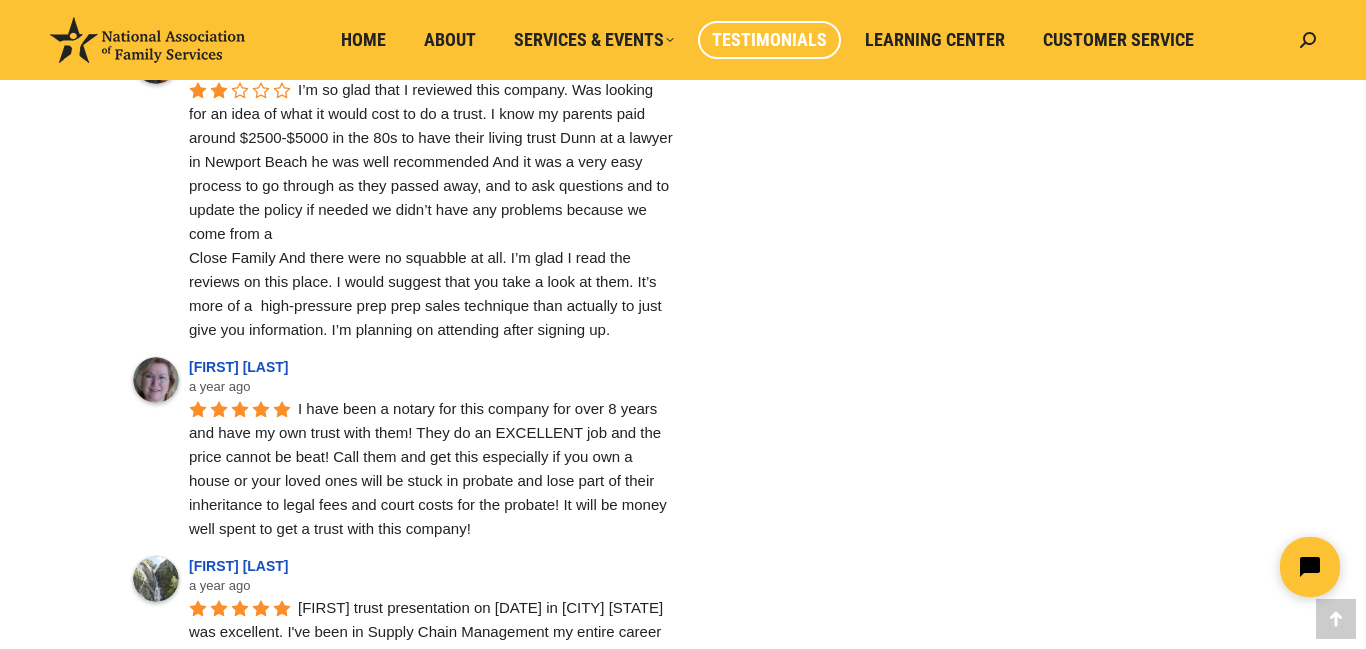 click on "read more" at bounding box center (272, 775) 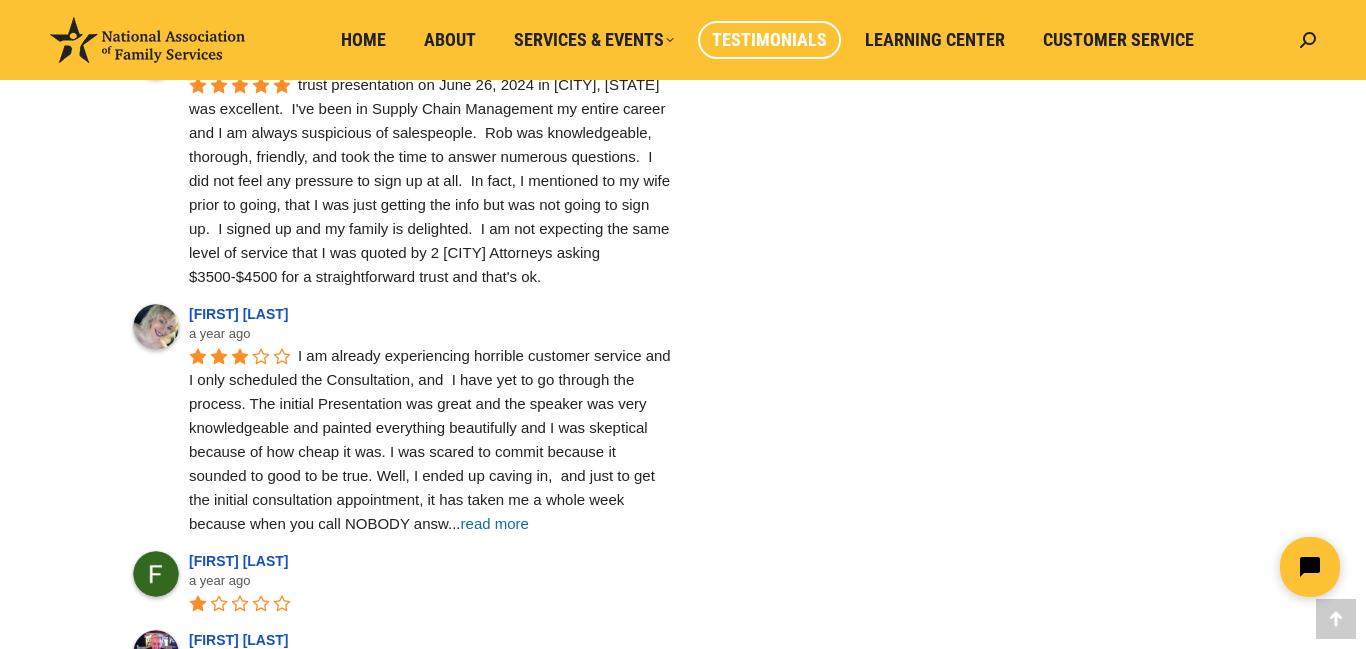 scroll, scrollTop: 22192, scrollLeft: 0, axis: vertical 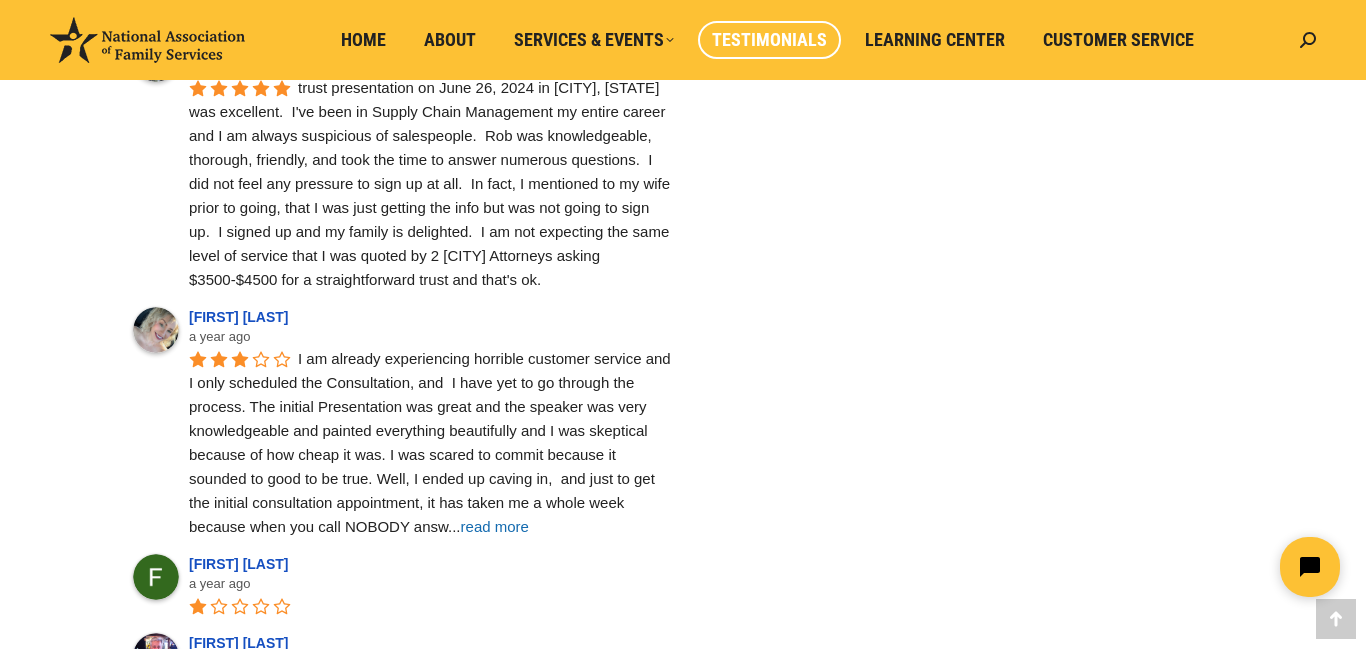 click on "read more" at bounding box center [495, 526] 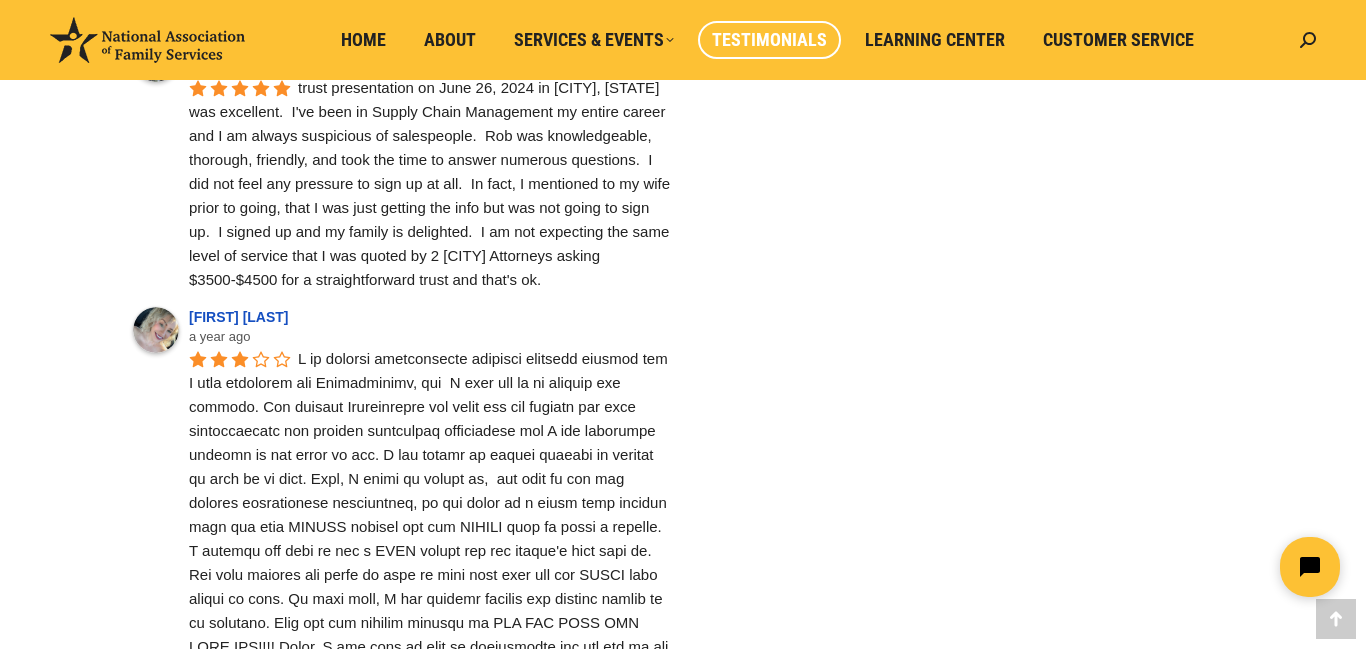 click on "UPDATE: 6/4/2024 Today I received a very pleasant call from a lady named Kristina Brown who apologized for my experience and was very reassuring that I would be taken care of and that this would not happen again. I felt very at ease and I am feeling much better about my decision. The fact that someone actually took the time to apologize and acknowledge my concerns was huge on their part and they definitely deserve a second chance. More updates to come. Changing to 4 stars!!! Thank you Kristine!!!! Update: 6/18/2024 1 STAR  Update: 8/12/2024 After our last appointment which was originally on a specific date and time, and I had rescheduled it, but they never changed it on their end, everything else ran smoother and we received our documents. I am changing my review to. 3 STARS" at bounding box center [431, 910] 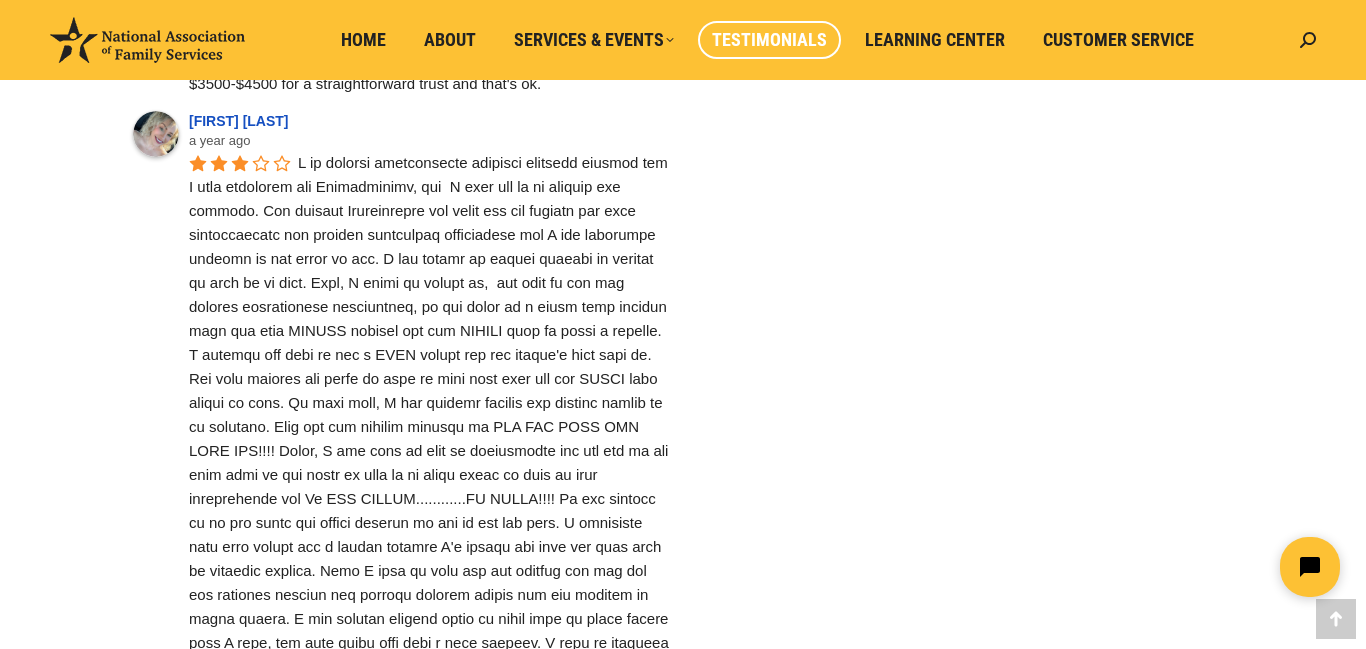 scroll, scrollTop: 22392, scrollLeft: 0, axis: vertical 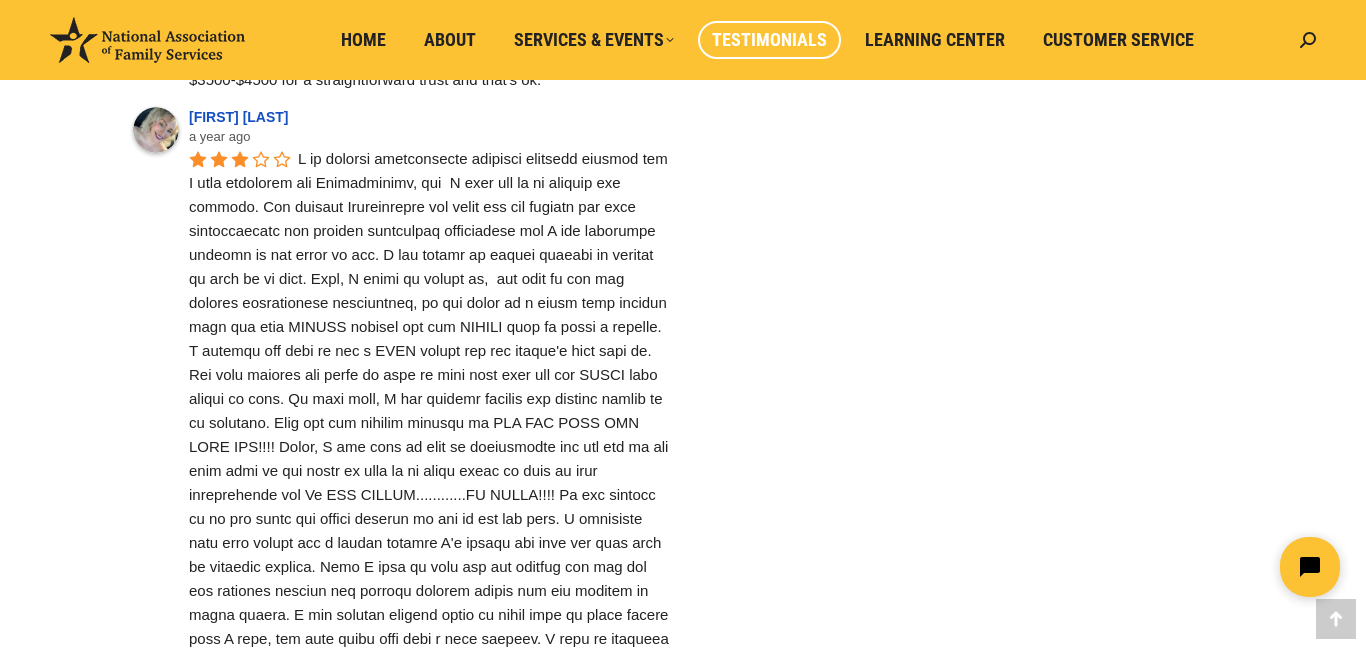 click on "UPDATE: 6/4/2024 Today I received a very pleasant call from a lady named Kristina Brown who apologized for my experience and was very reassuring that I would be taken care of and that this would not happen again. I felt very at ease and I am feeling much better about my decision. The fact that someone actually took the time to apologize and acknowledge my concerns was huge on their part and they definitely deserve a second chance. More updates to come. Changing to 4 stars!!! Thank you Kristine!!!! Update: 6/18/2024 1 STAR  Update: 8/12/2024 After our last appointment which was originally on a specific date and time, and I had rescheduled it, but they never changed it on their end, everything else ran smoother and we received our documents. I am changing my review to. 3 STARS" at bounding box center (431, 710) 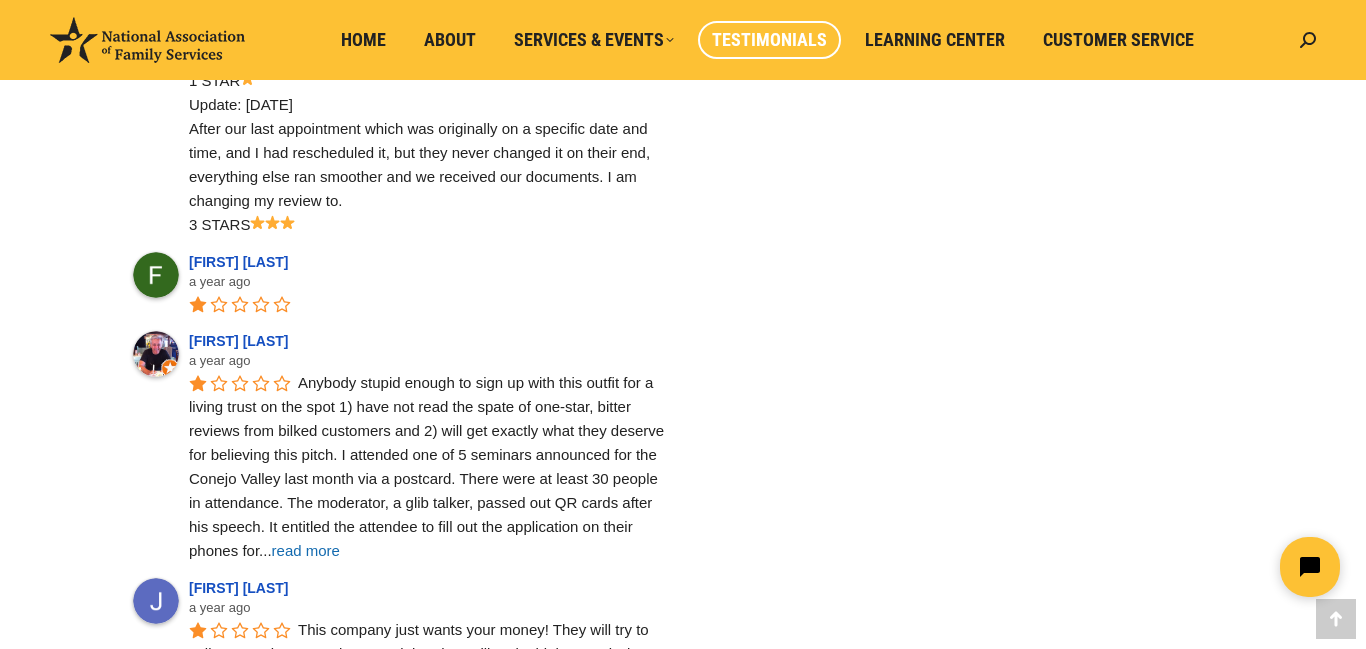 scroll, scrollTop: 23432, scrollLeft: 0, axis: vertical 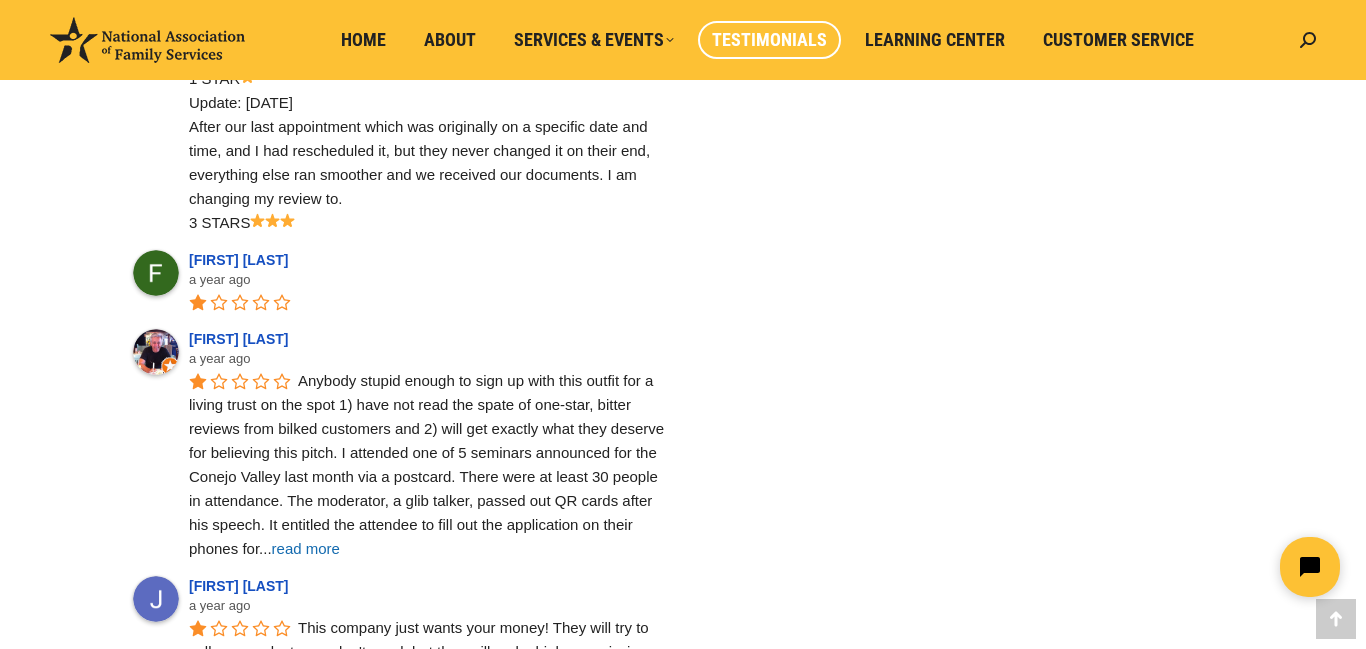click on "read more" at bounding box center [306, 548] 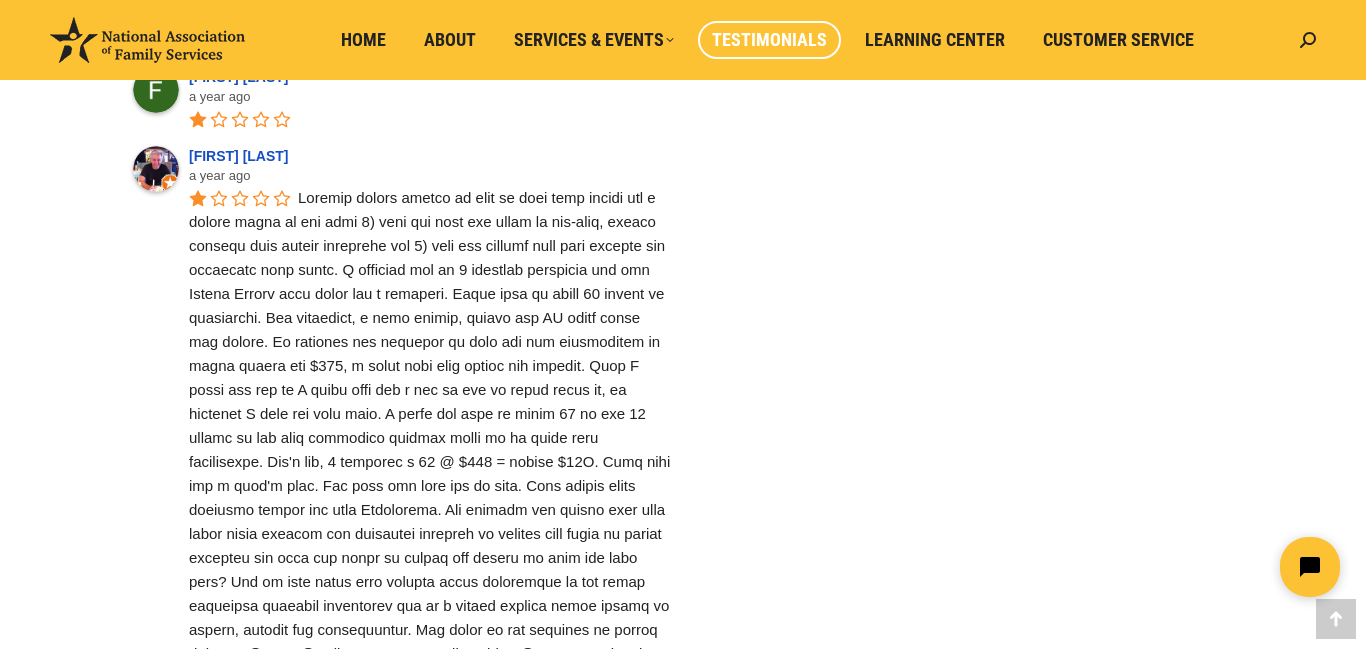scroll, scrollTop: 23672, scrollLeft: 0, axis: vertical 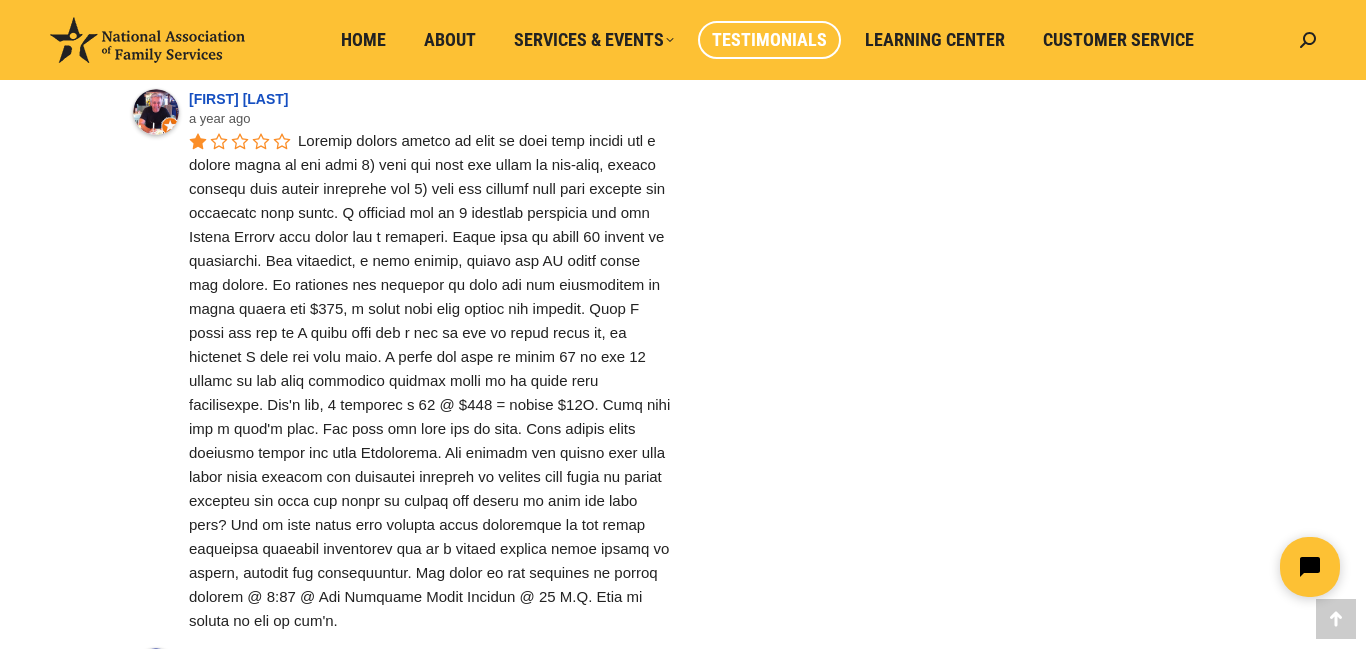 click on "More reviews" at bounding box center (403, 780) 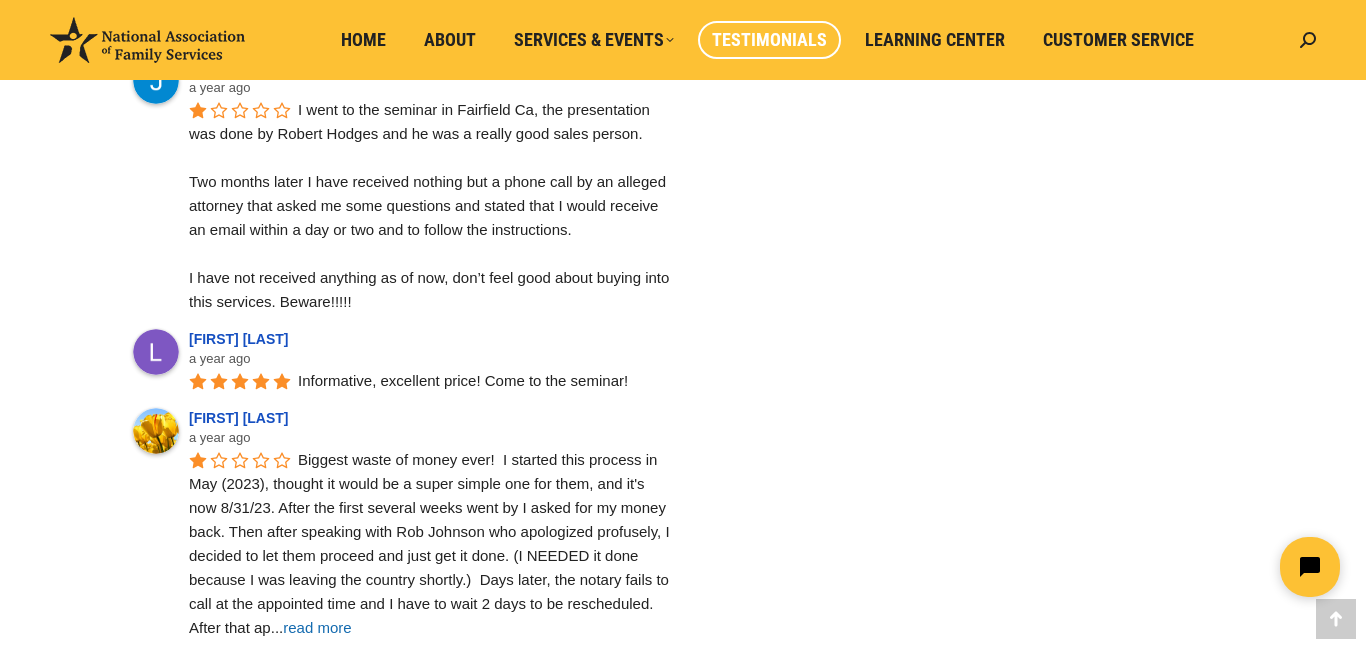 scroll, scrollTop: 25232, scrollLeft: 0, axis: vertical 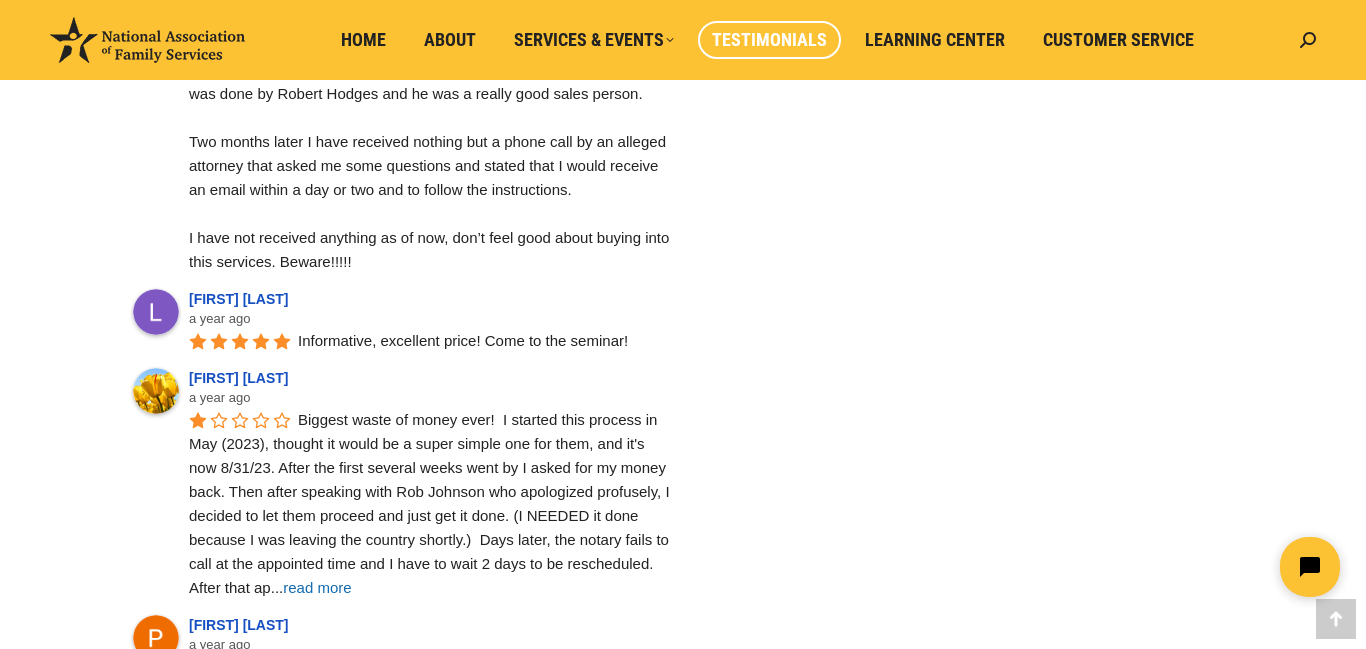 click on "read more" at bounding box center (317, 587) 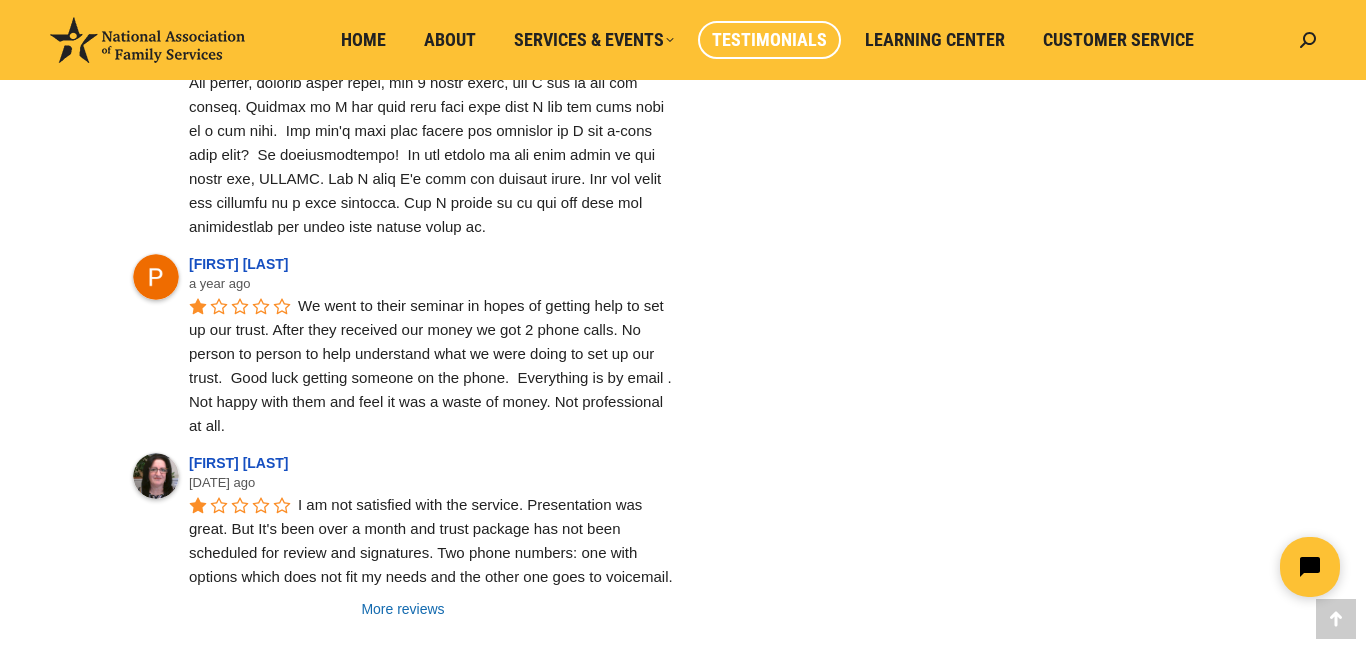 scroll, scrollTop: 25806, scrollLeft: 0, axis: vertical 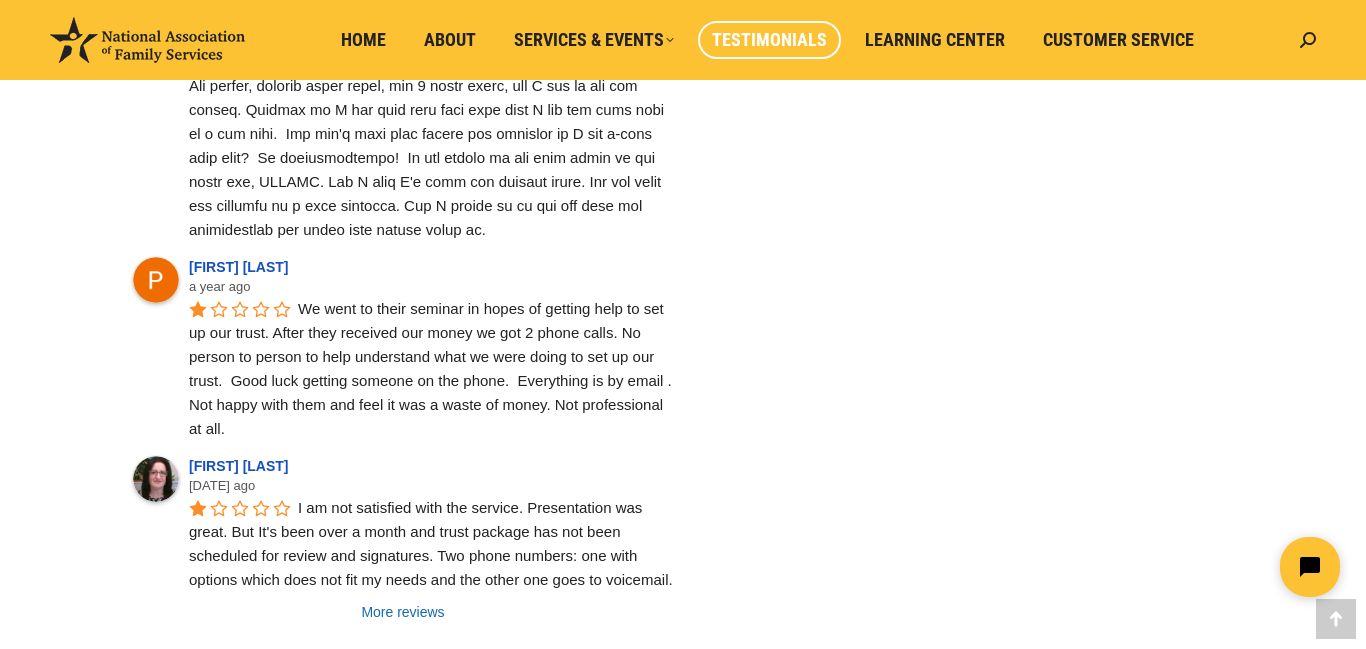 click on "More reviews" at bounding box center (403, 612) 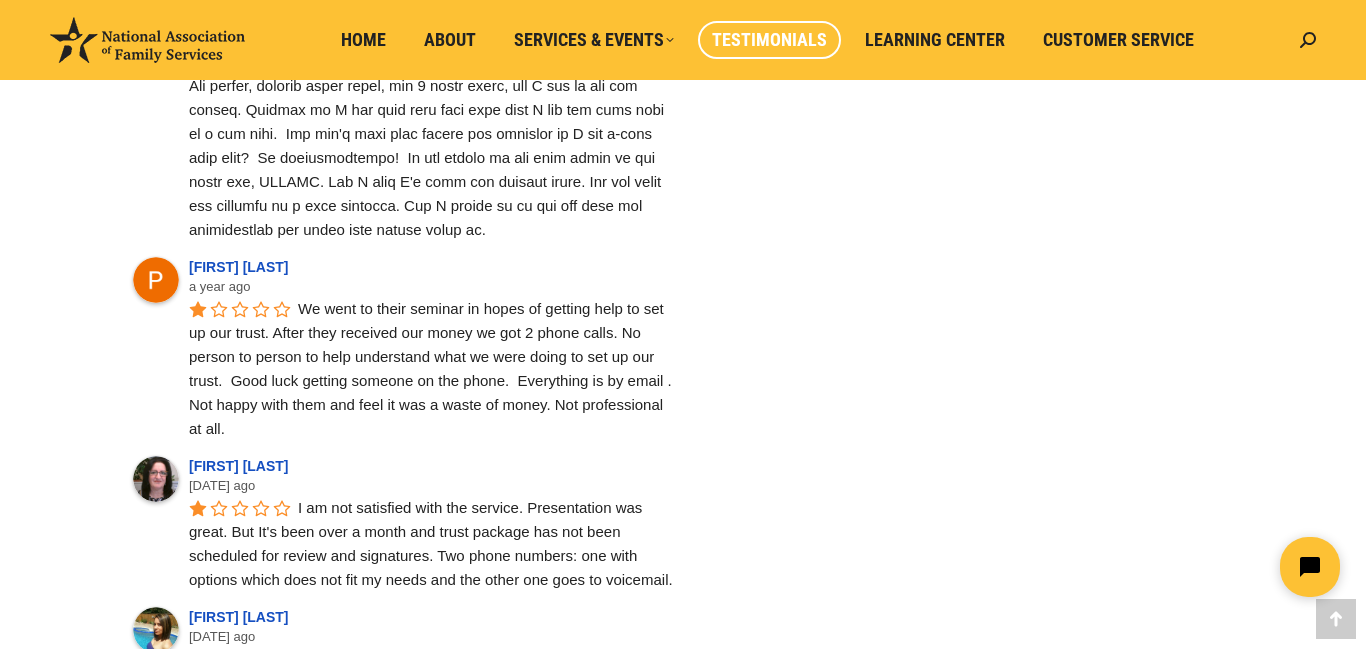 click on "read more" at bounding box center [382, 826] 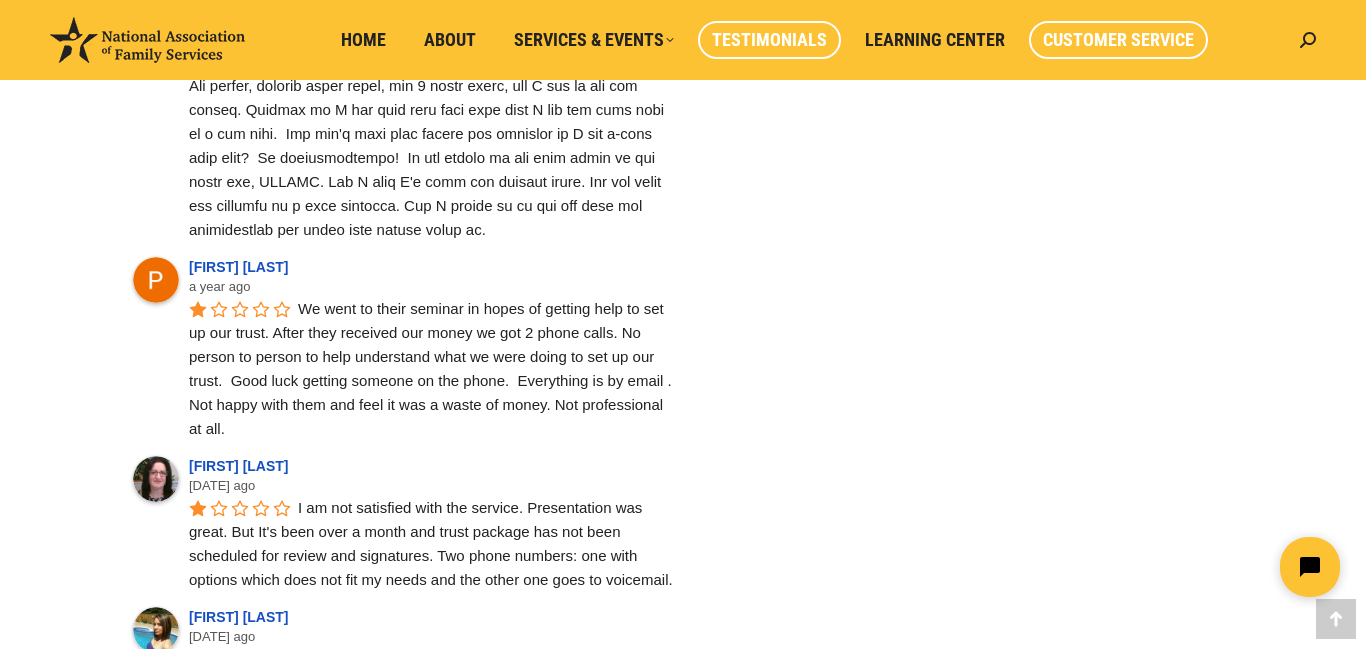 click on "Customer Service" at bounding box center (1118, 40) 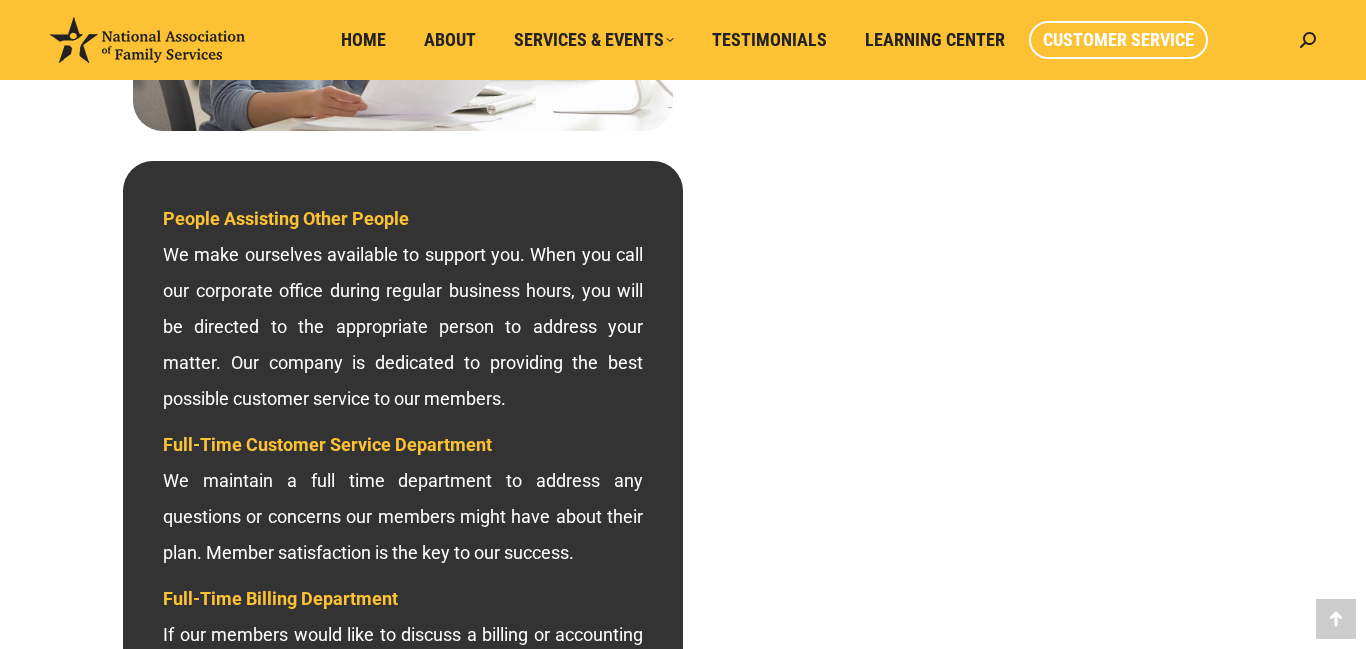 scroll, scrollTop: 560, scrollLeft: 0, axis: vertical 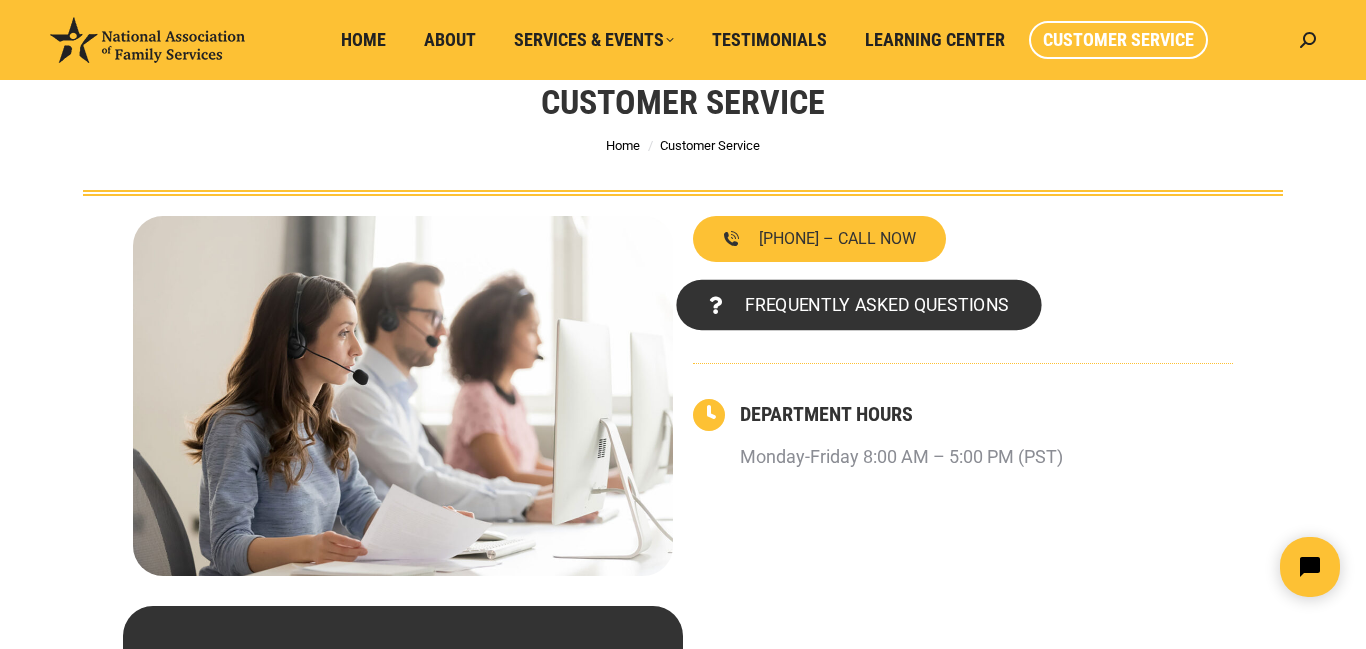 click on "FREQUENTLY ASKED QUESTIONS" at bounding box center [877, 305] 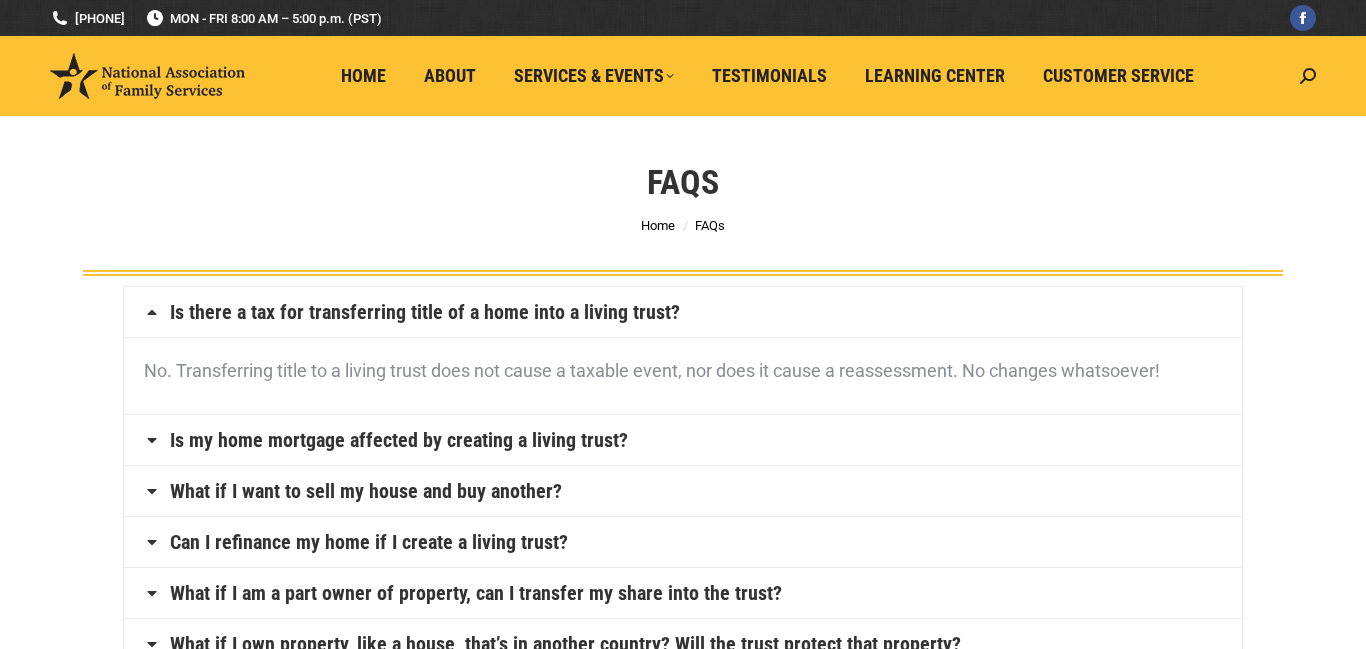 scroll, scrollTop: 0, scrollLeft: 0, axis: both 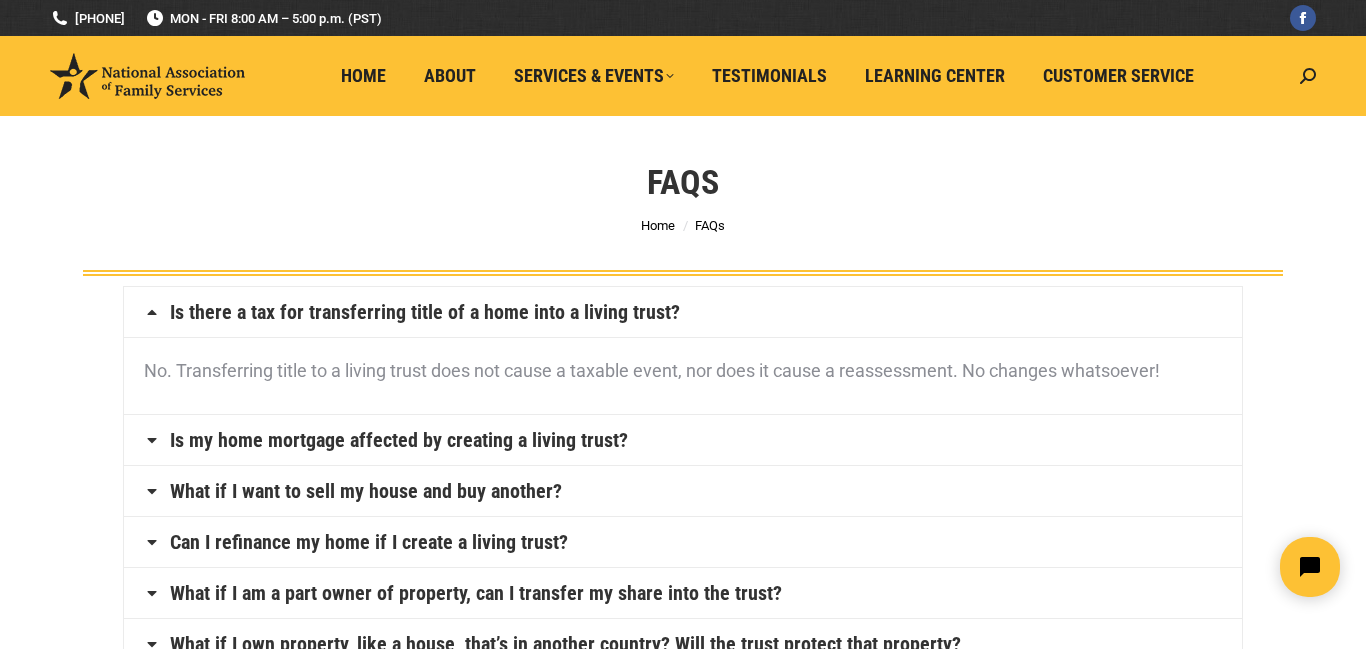 click on "Is my home mortgage affected by creating a living trust?" at bounding box center [683, 440] 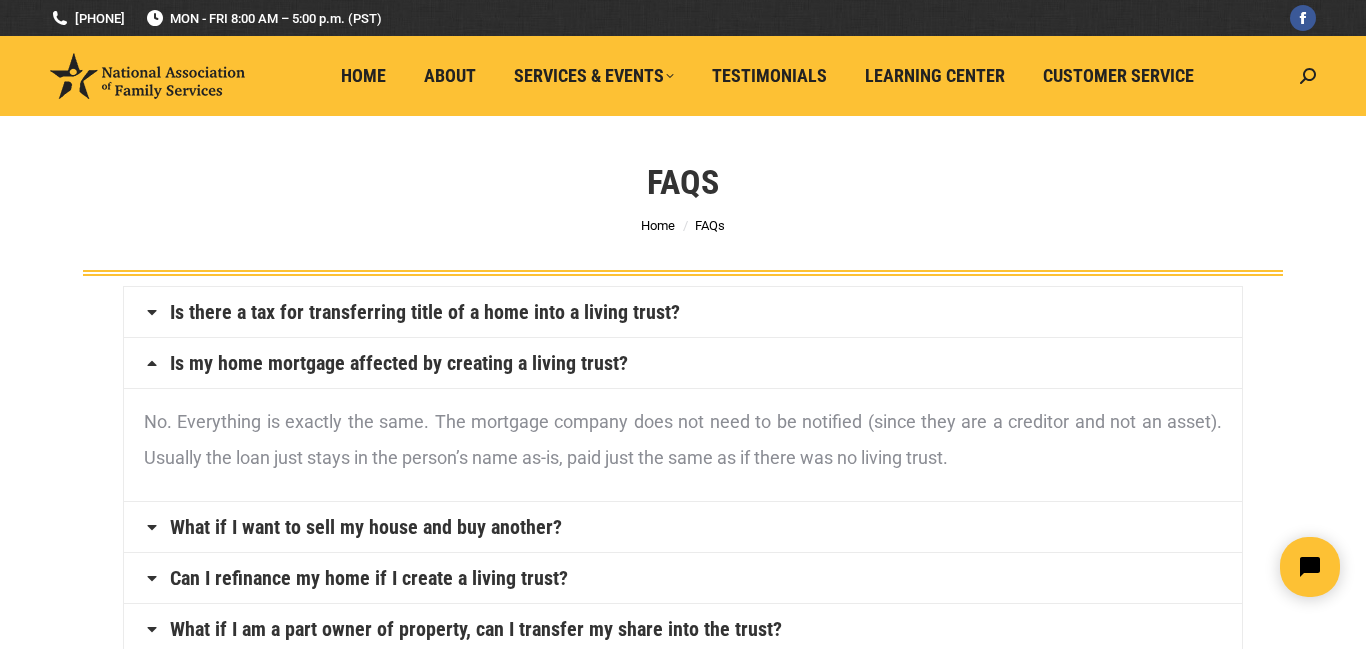 click on "What if I want to sell my house and buy another?" at bounding box center [683, 527] 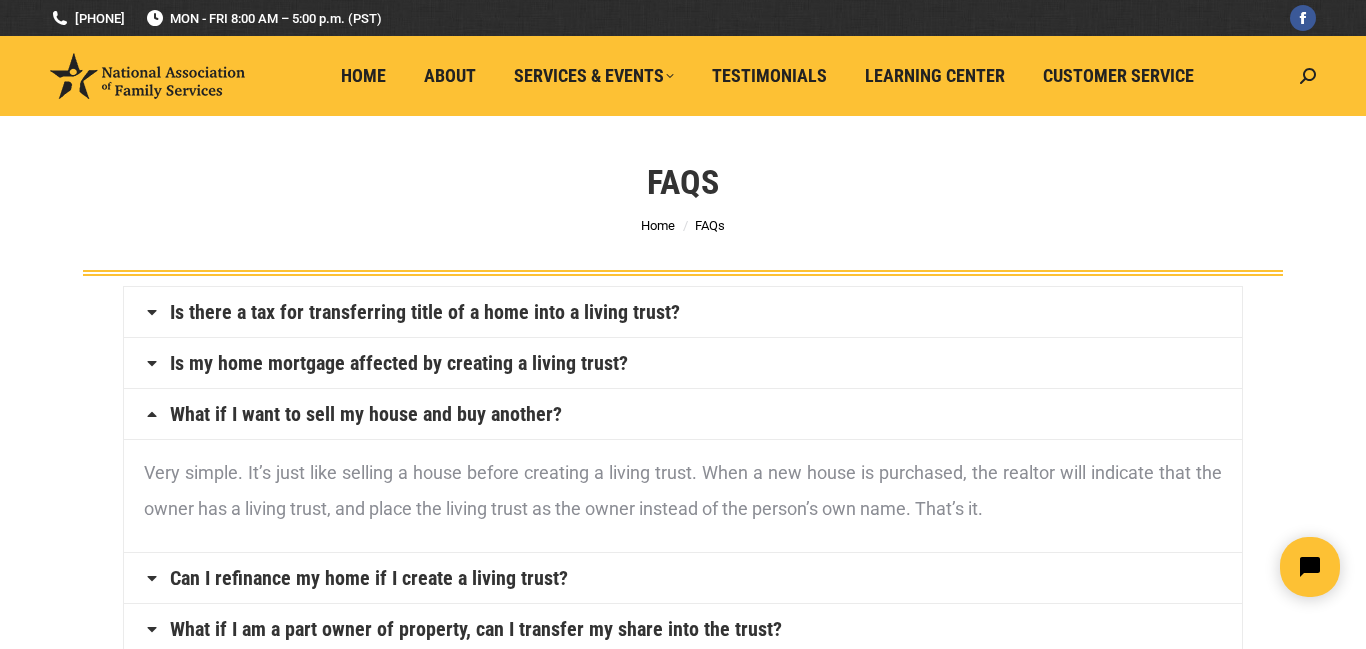 click on "Can I refinance my home if I create a living trust?" at bounding box center [683, 578] 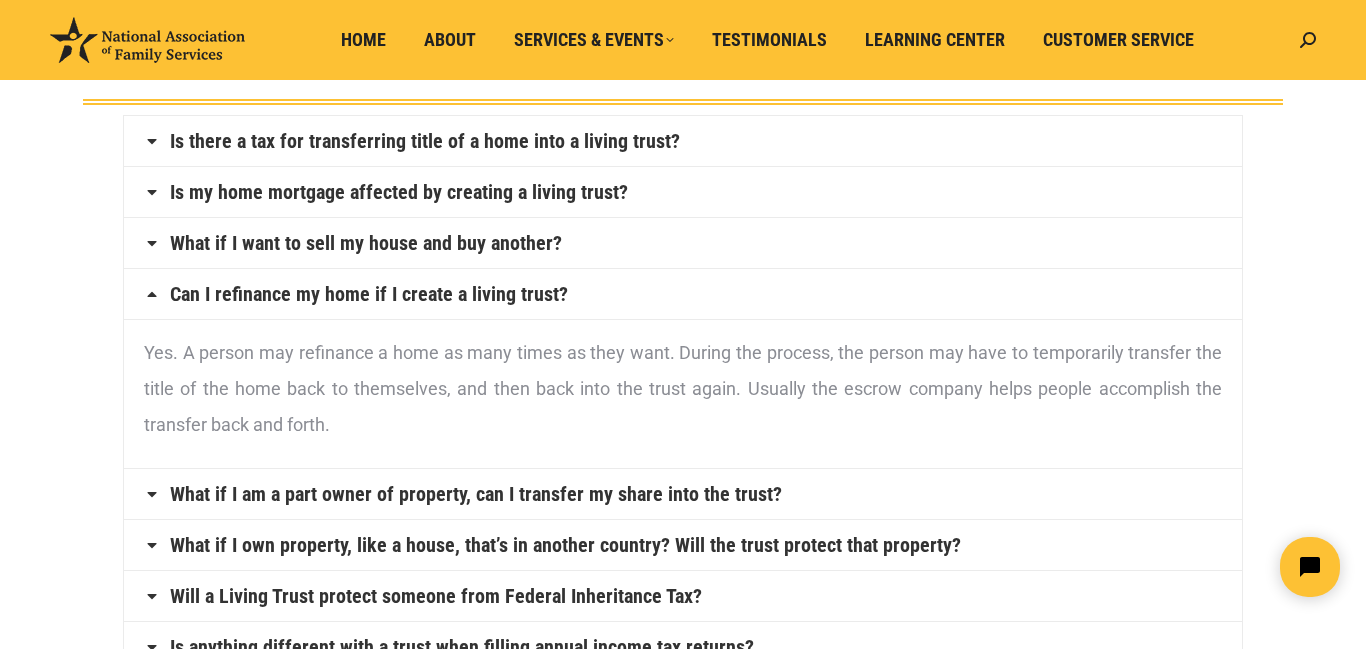scroll, scrollTop: 200, scrollLeft: 0, axis: vertical 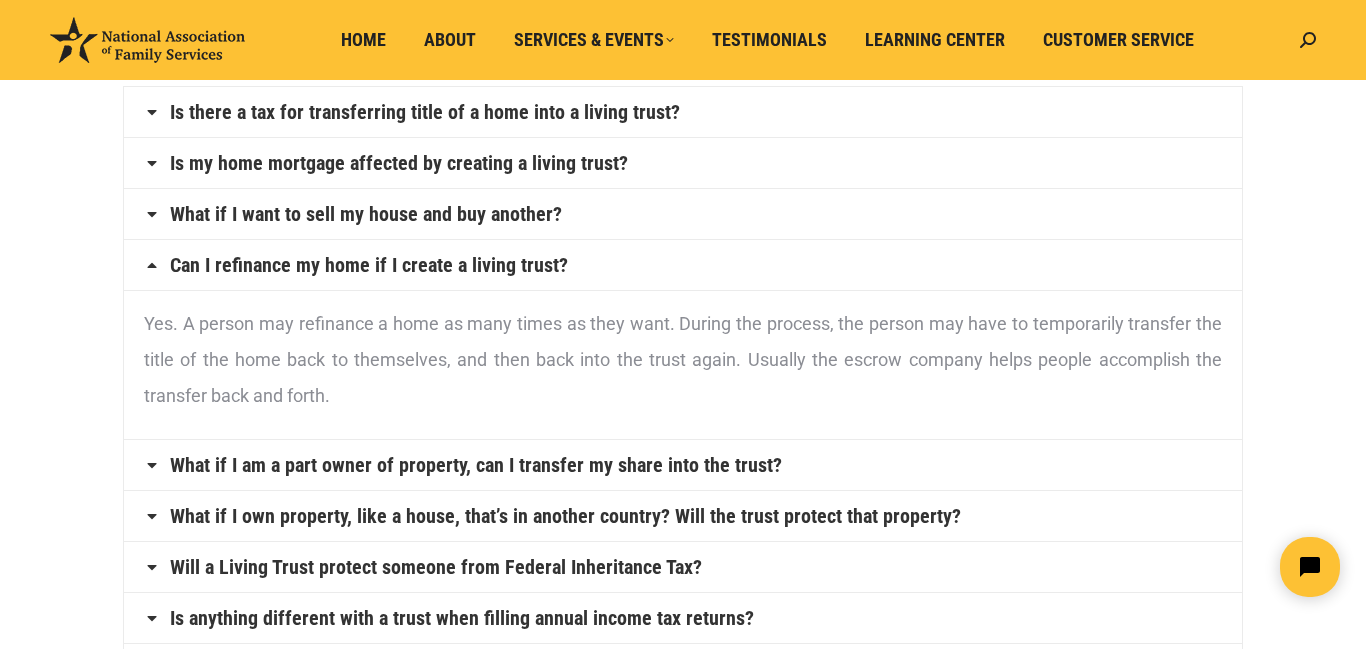 click on "What if I am a part owner of property, can I transfer my share into the trust?" at bounding box center [683, 465] 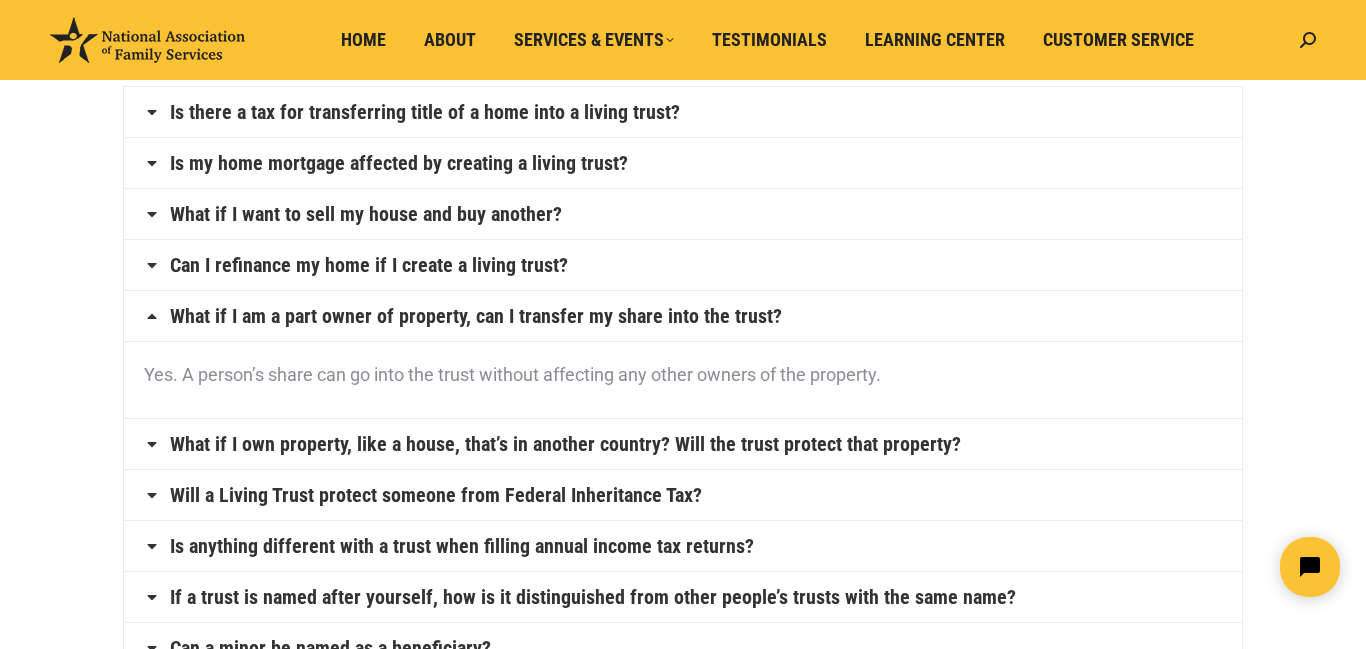 click on "Will a Living Trust protect someone from Federal Inheritance Tax?" at bounding box center [683, 495] 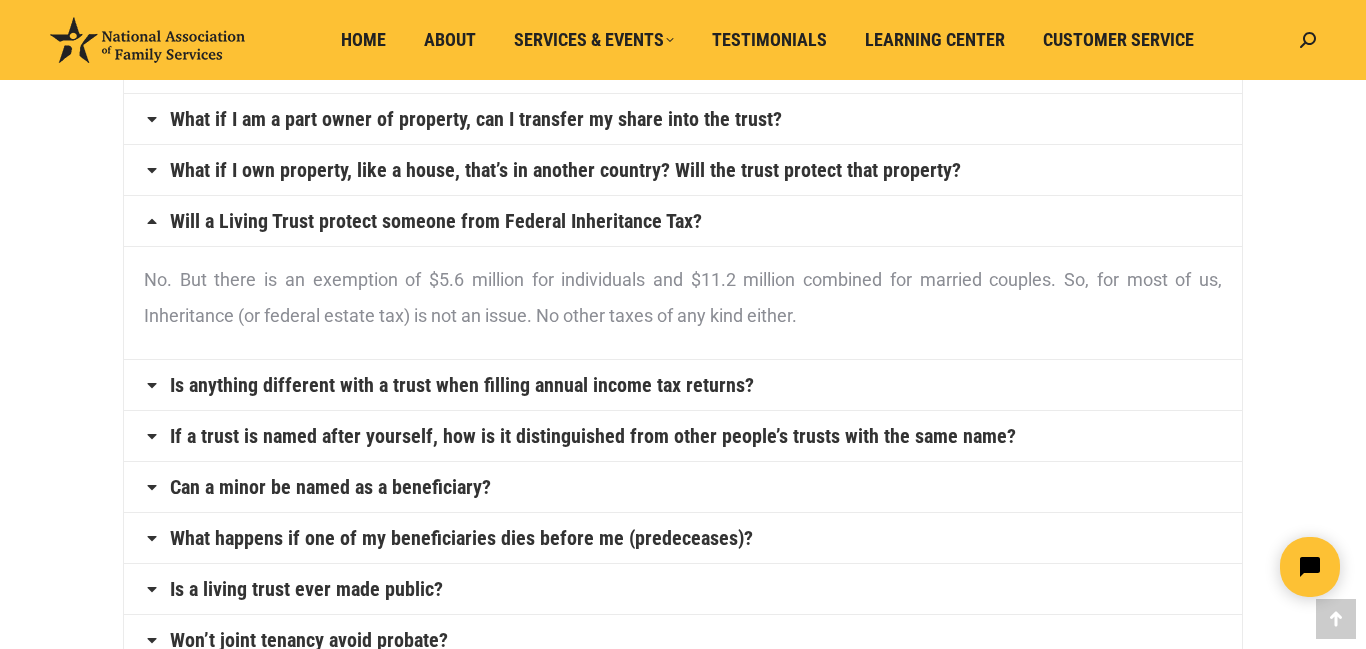 scroll, scrollTop: 400, scrollLeft: 0, axis: vertical 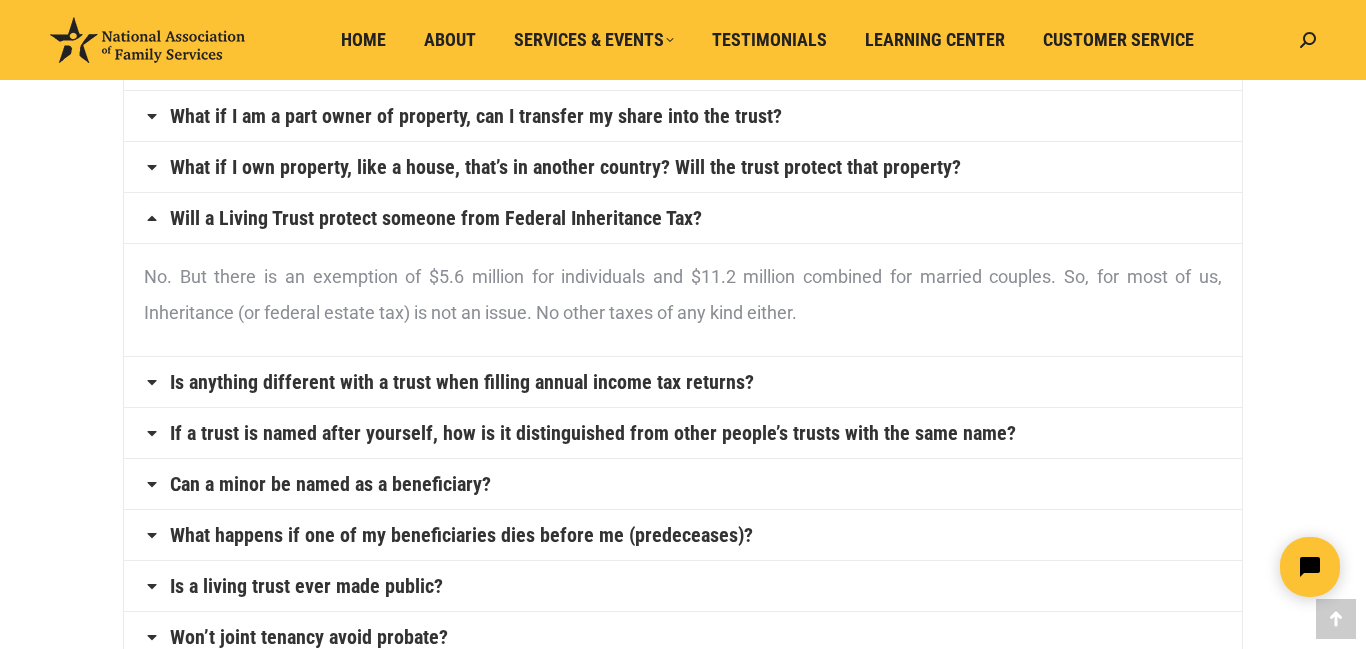 click on "Is anything different with a trust when filling annual income tax returns?" at bounding box center [683, 382] 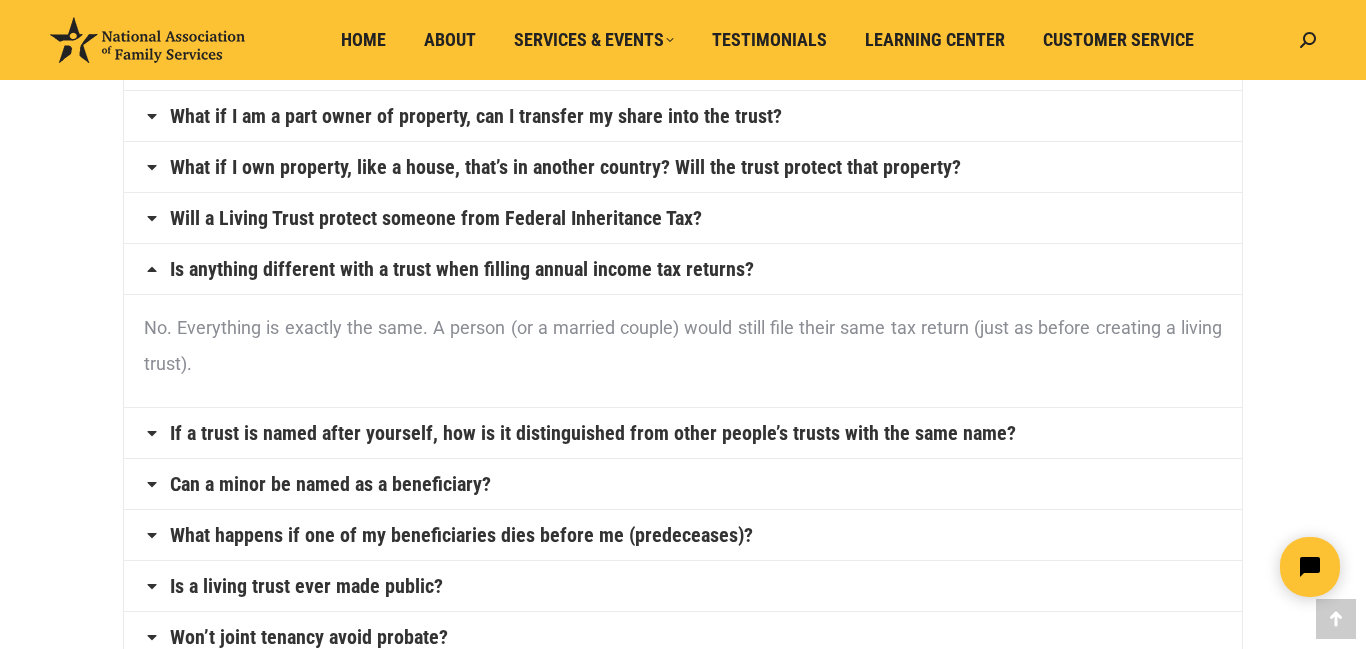 click on "If a trust is named after yourself, how is it distinguished from other people’s trusts with the same name?" at bounding box center [683, 433] 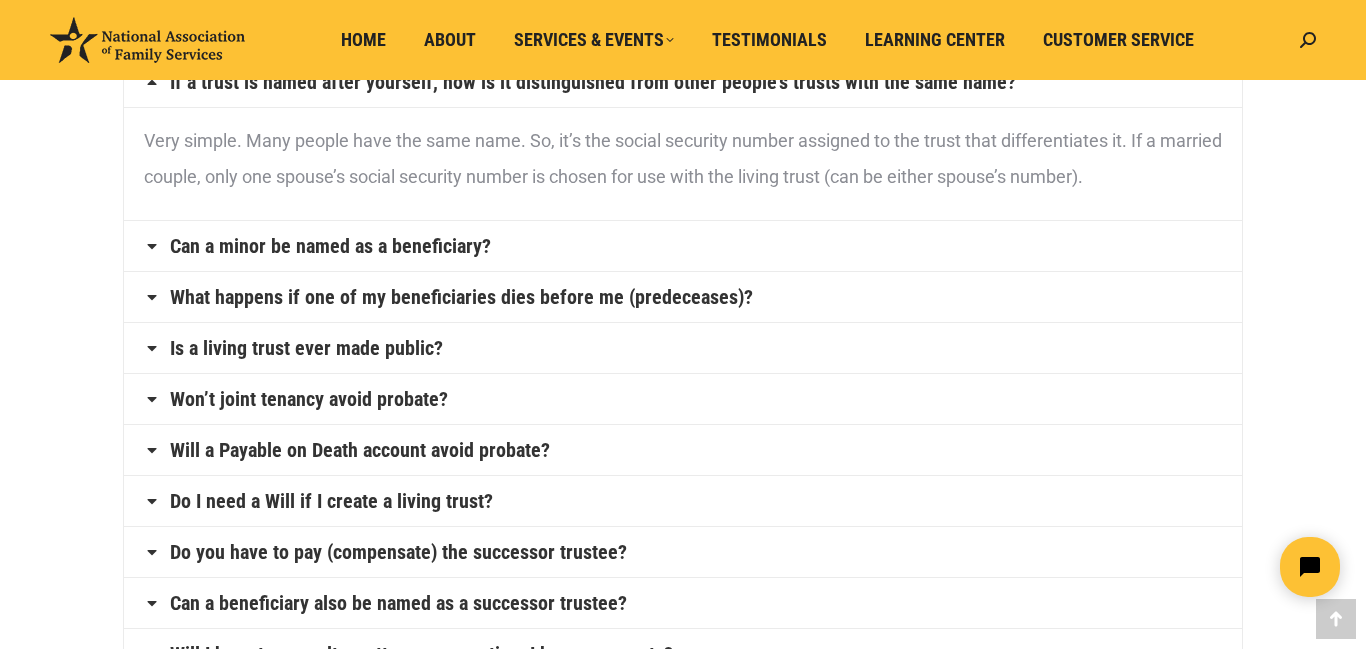 scroll, scrollTop: 680, scrollLeft: 0, axis: vertical 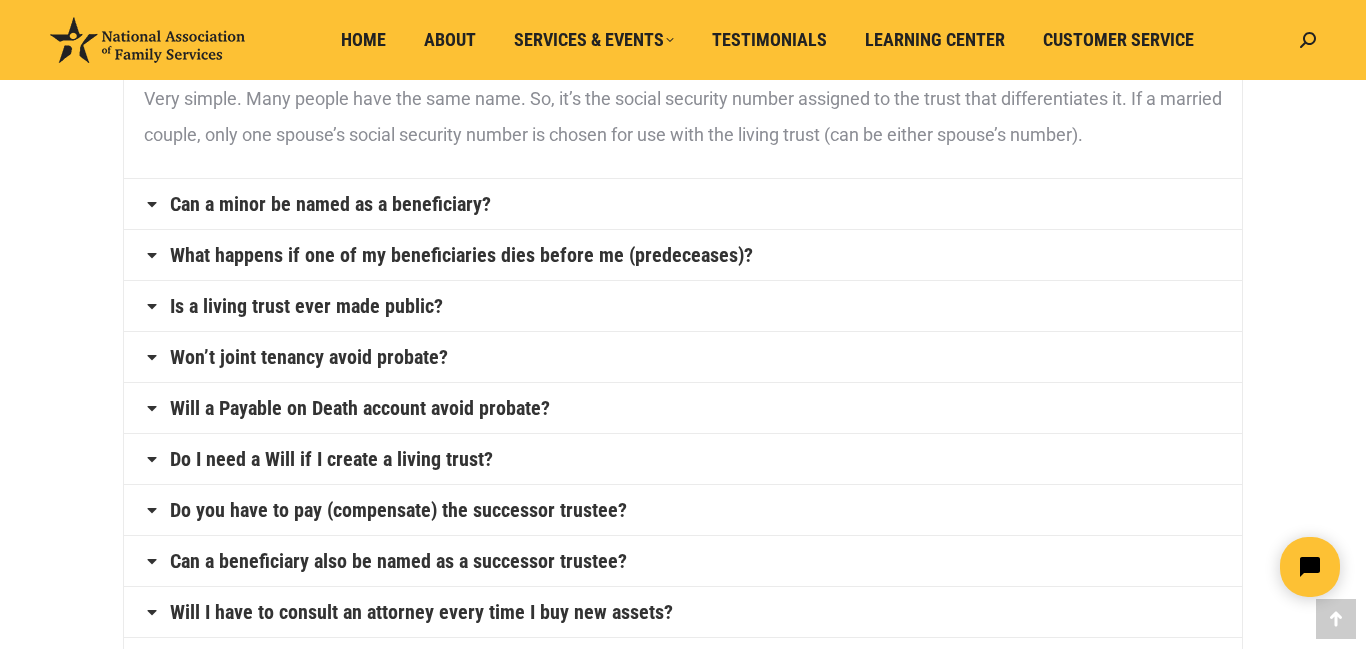 click on "Can a minor be named as a beneficiary?" at bounding box center (683, 204) 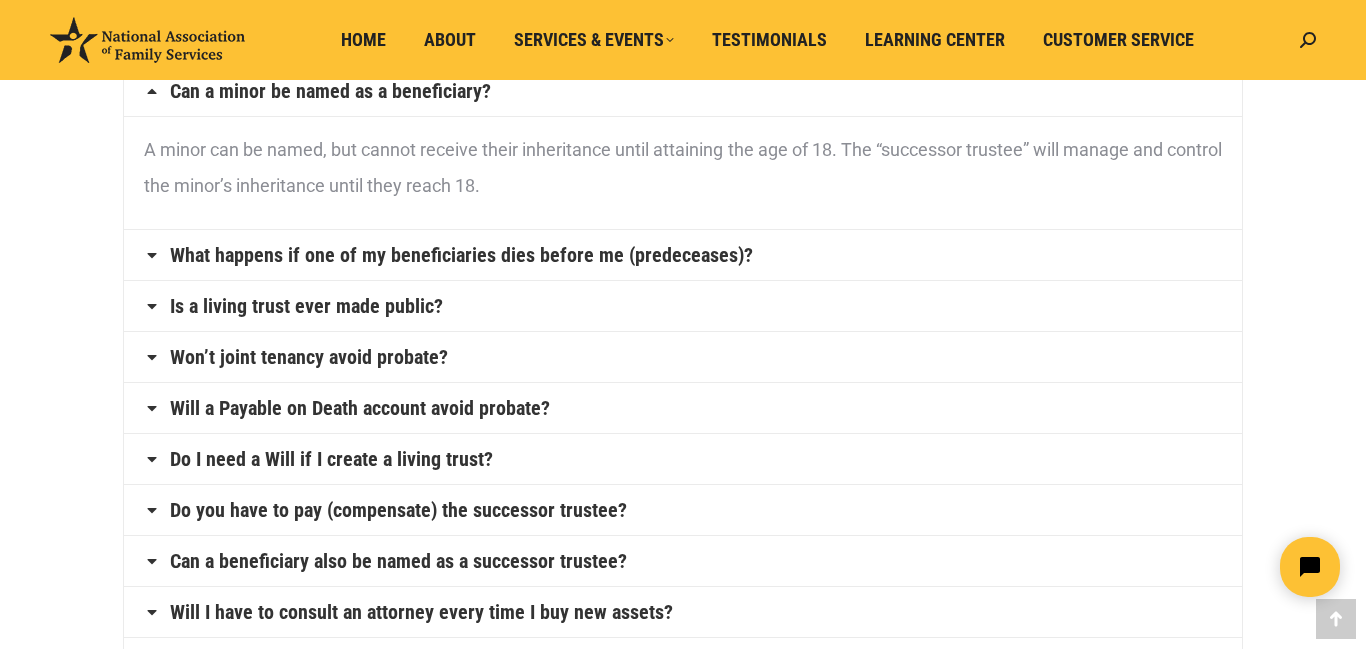 click on "Is a living trust ever made public?" at bounding box center [683, 306] 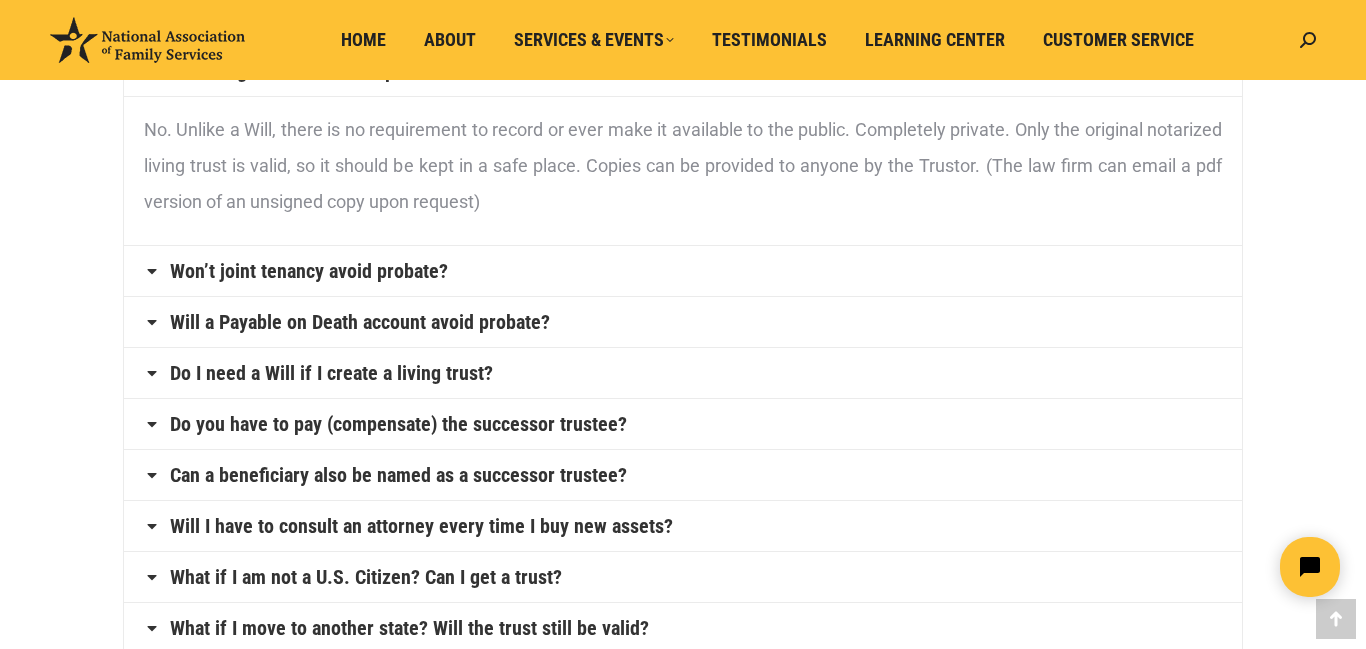 scroll, scrollTop: 840, scrollLeft: 0, axis: vertical 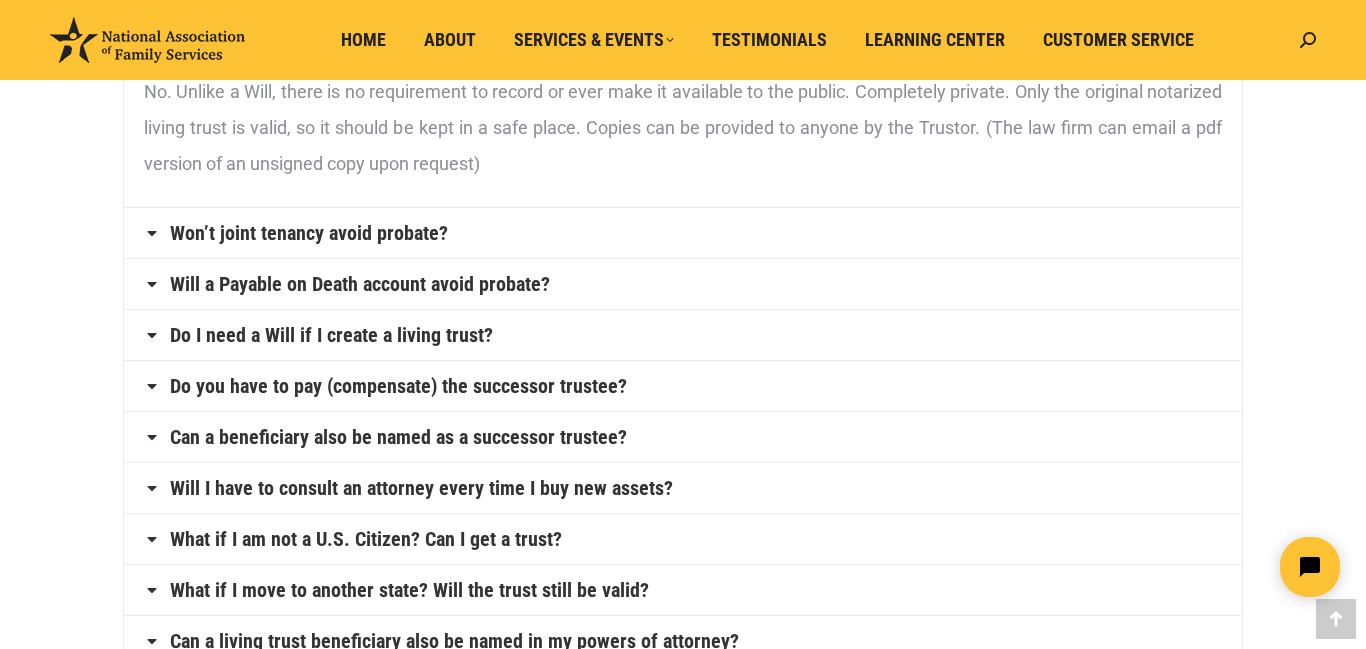 click on "Won’t joint tenancy avoid probate?" at bounding box center (683, 233) 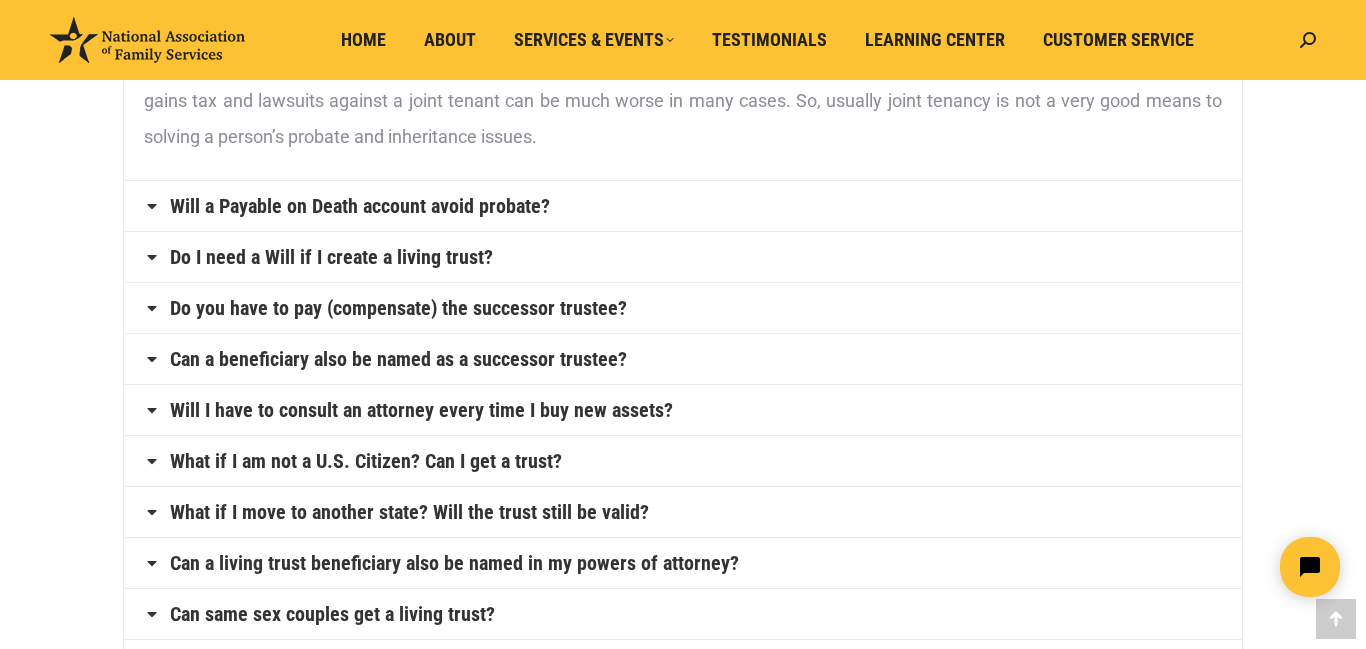 scroll, scrollTop: 920, scrollLeft: 0, axis: vertical 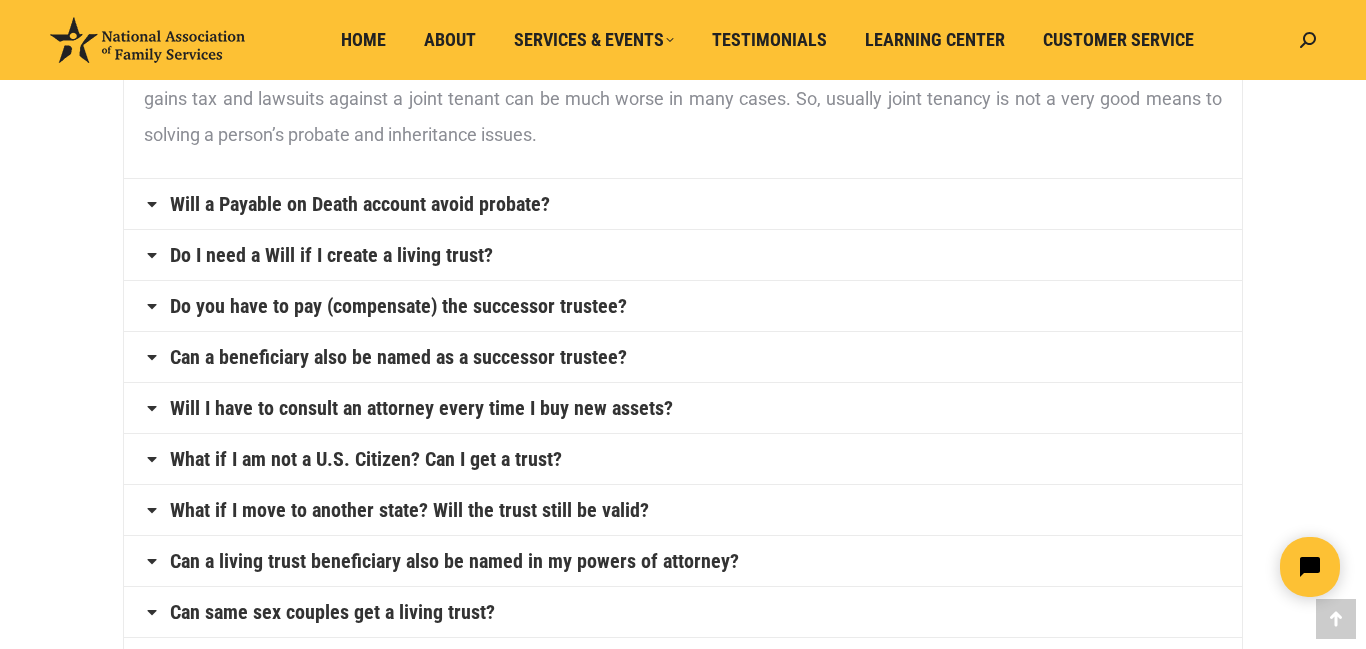 click on "Do I need a Will if I create a living trust?" at bounding box center [683, 255] 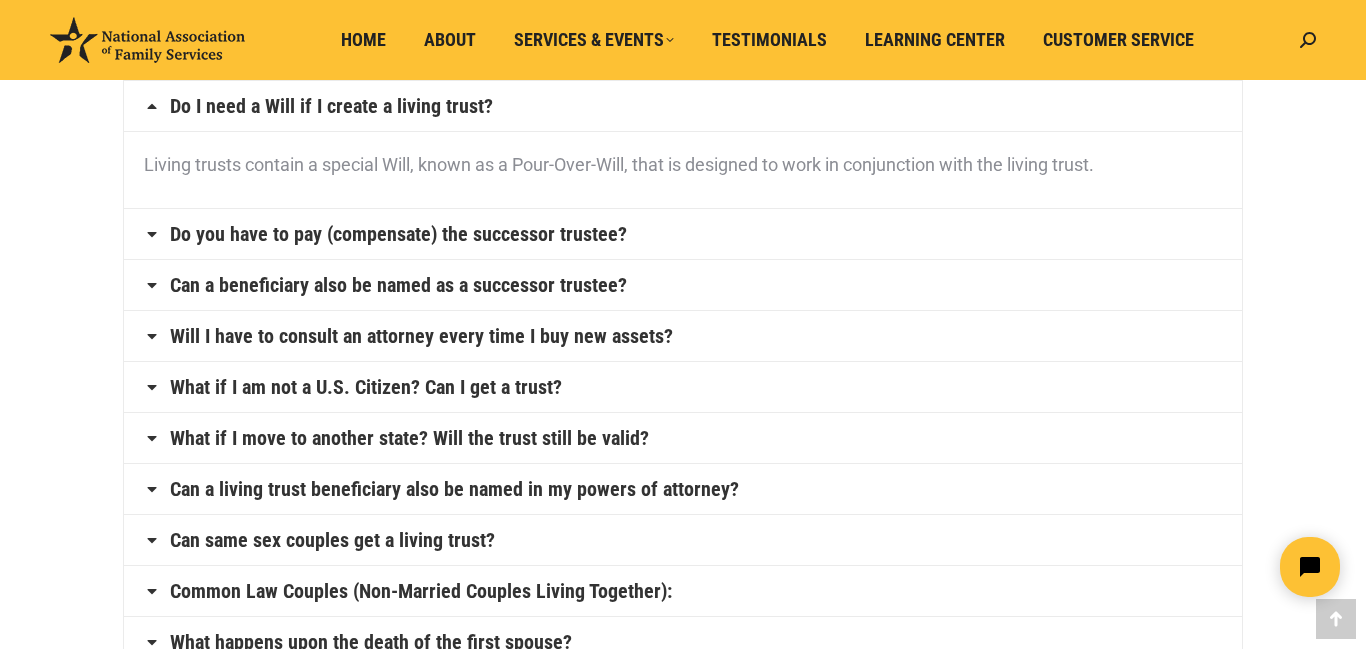 click on "Do you have to pay (compensate) the successor trustee?" at bounding box center (683, 234) 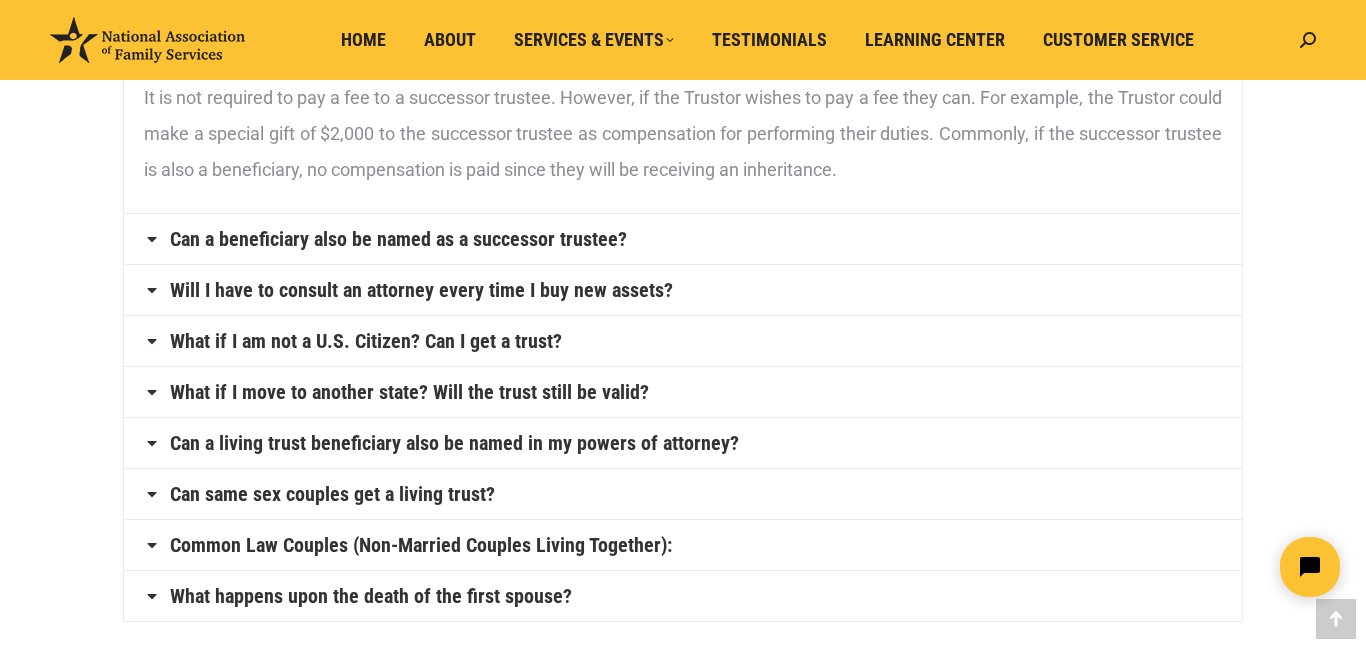 scroll, scrollTop: 1040, scrollLeft: 0, axis: vertical 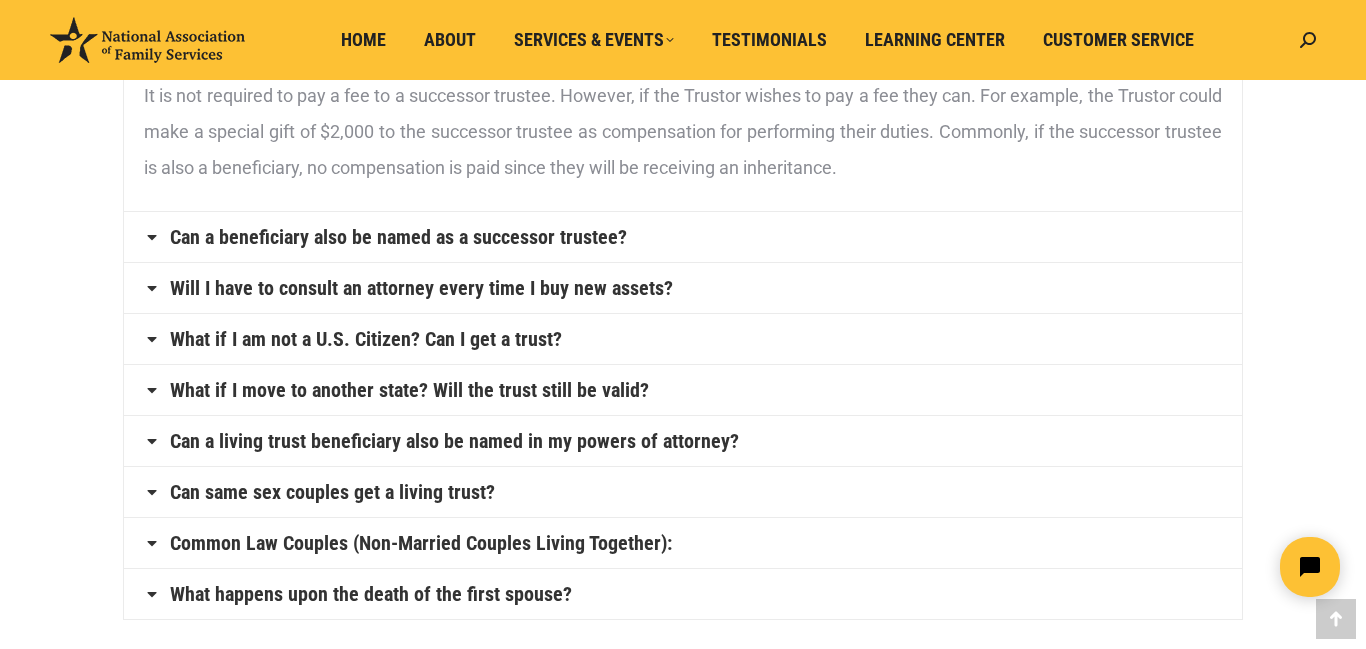 click on "Can a beneficiary also be named as a successor trustee?" at bounding box center [683, 237] 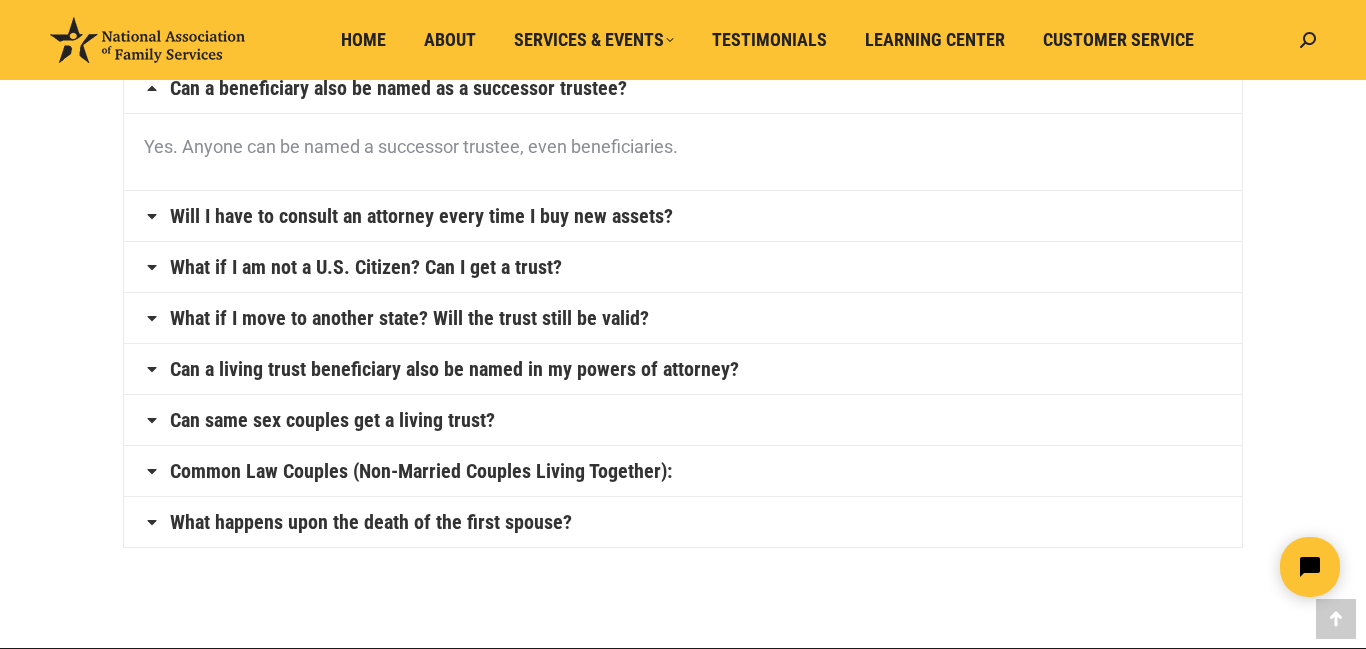 click on "Will I have to consult an attorney every time I buy new assets?" at bounding box center (683, 216) 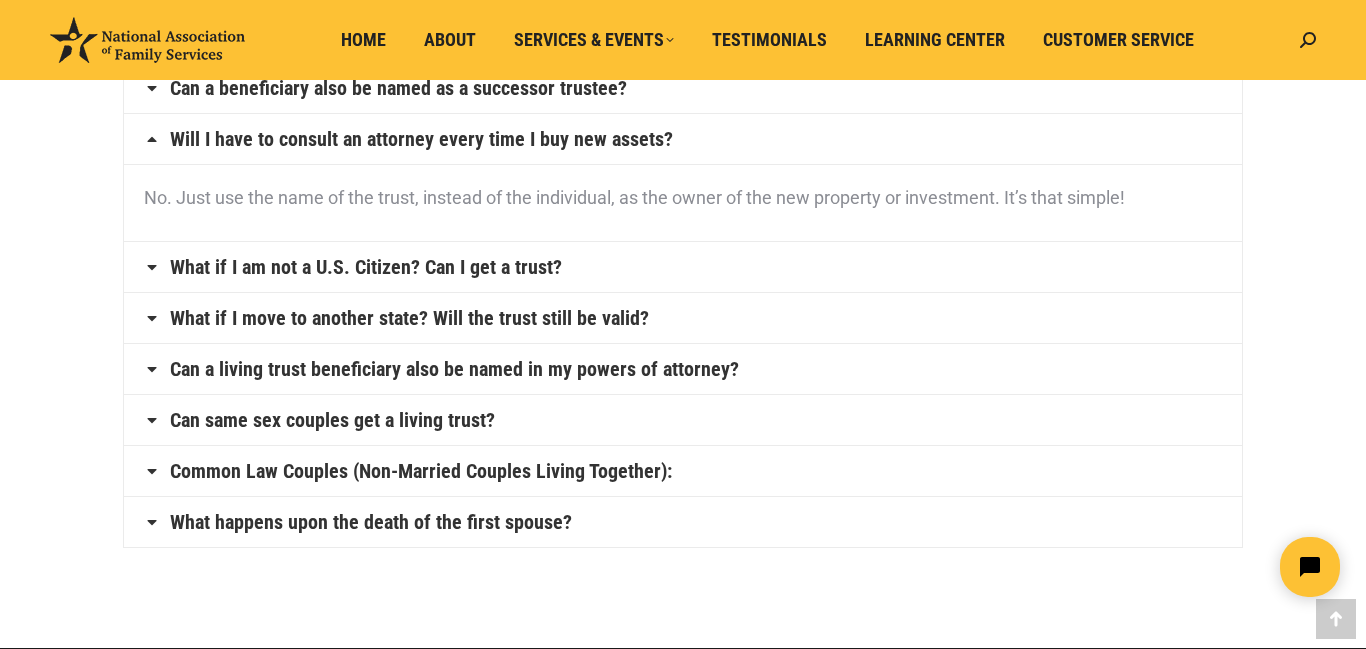 click on "What if I move to another state? Will the trust still be valid?" at bounding box center (683, 318) 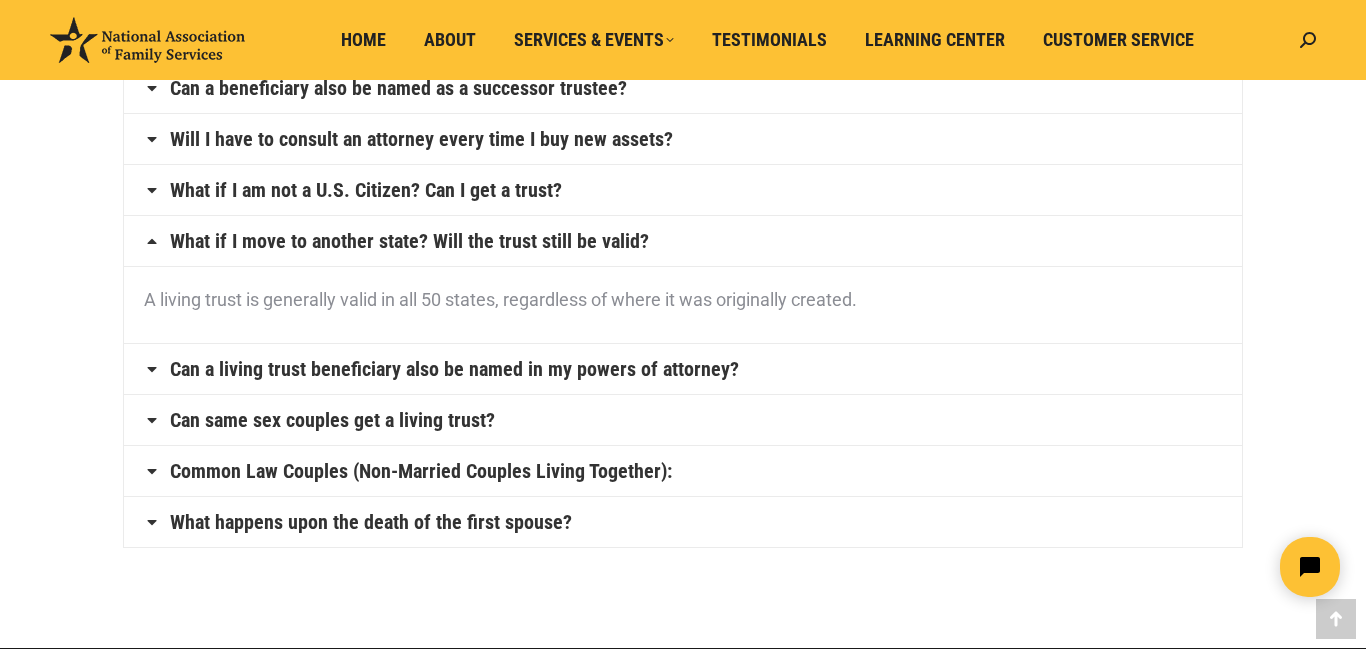 click on "Can a living trust beneficiary also be named in my powers of attorney?" at bounding box center [683, 369] 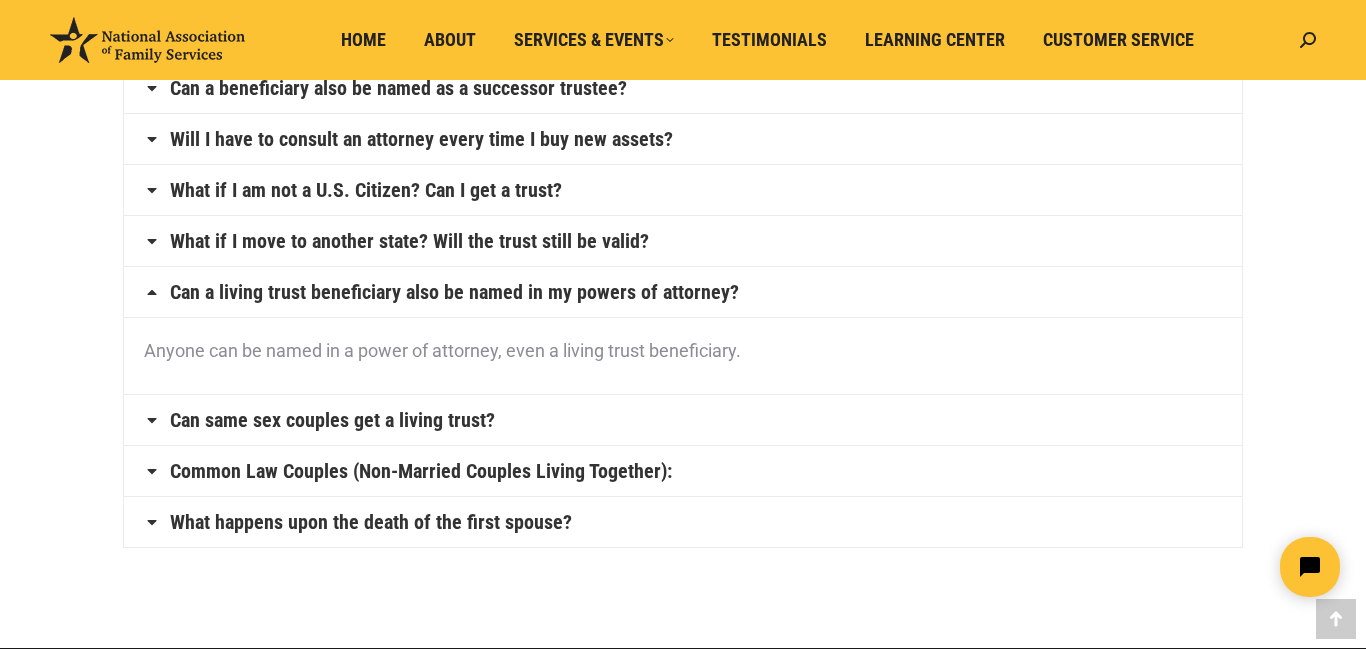 click on "What happens upon the death of the first spouse?" at bounding box center [683, 522] 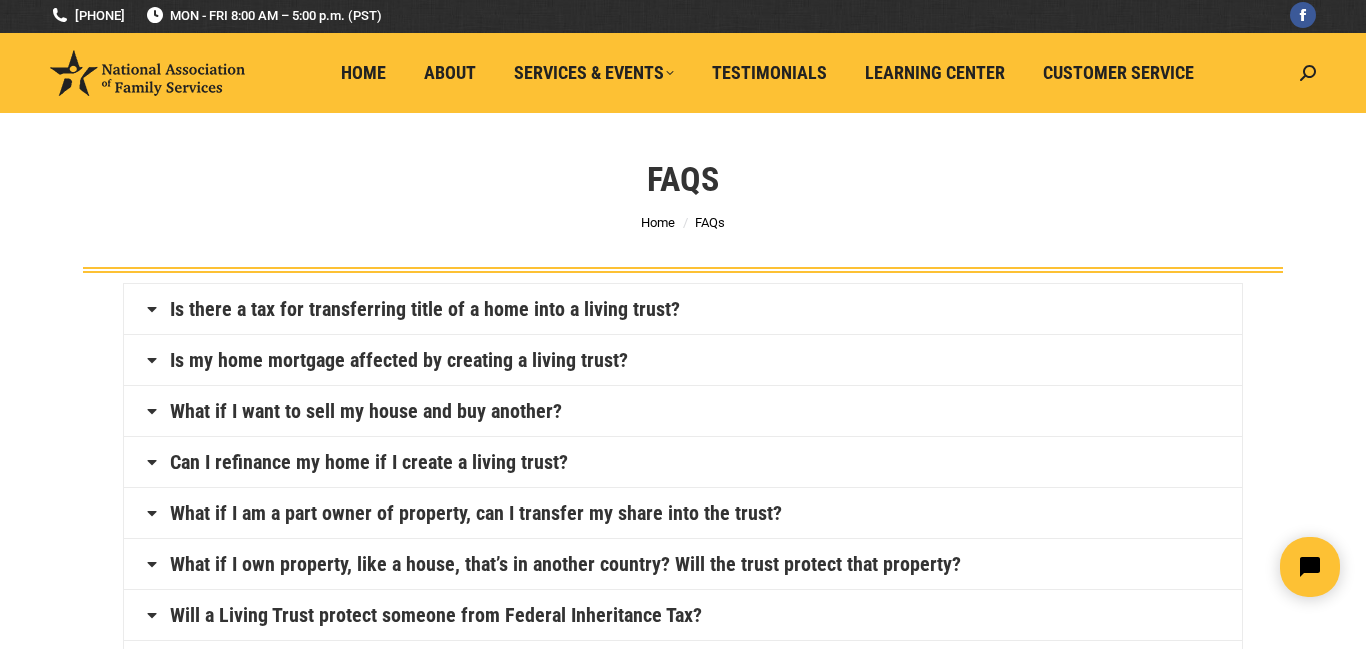 scroll, scrollTop: 0, scrollLeft: 0, axis: both 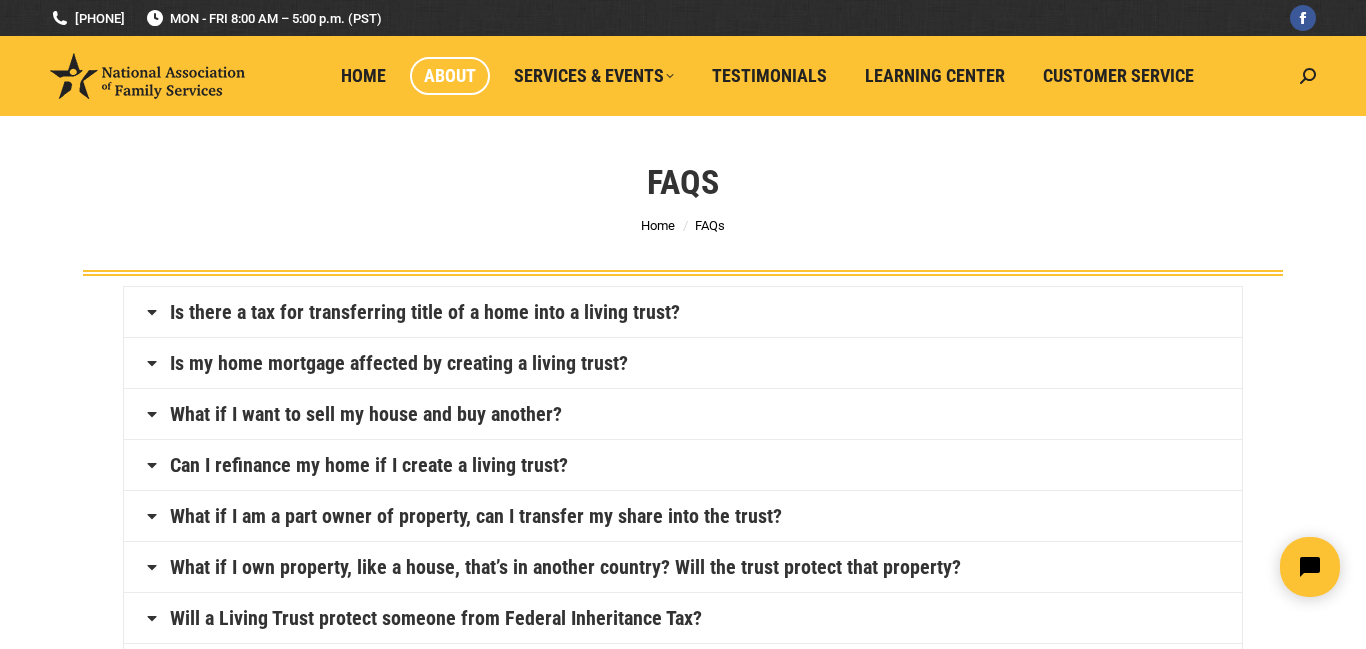 click on "About" at bounding box center [450, 76] 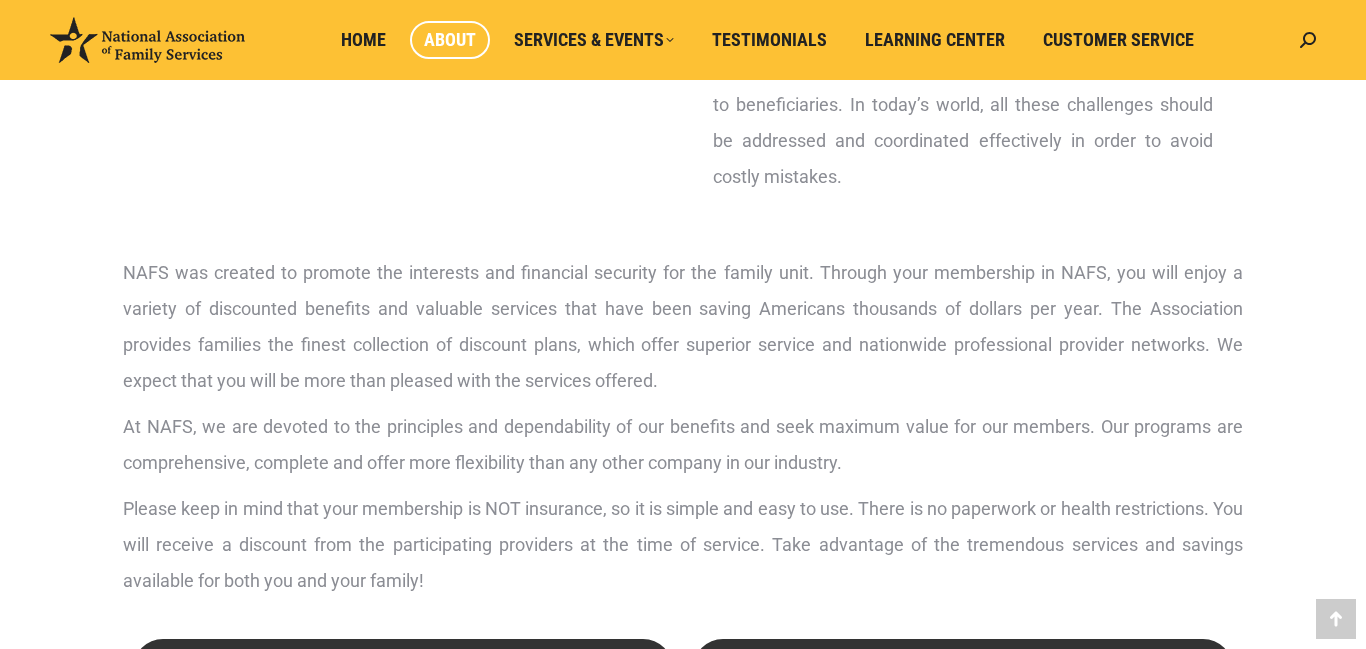 scroll, scrollTop: 600, scrollLeft: 0, axis: vertical 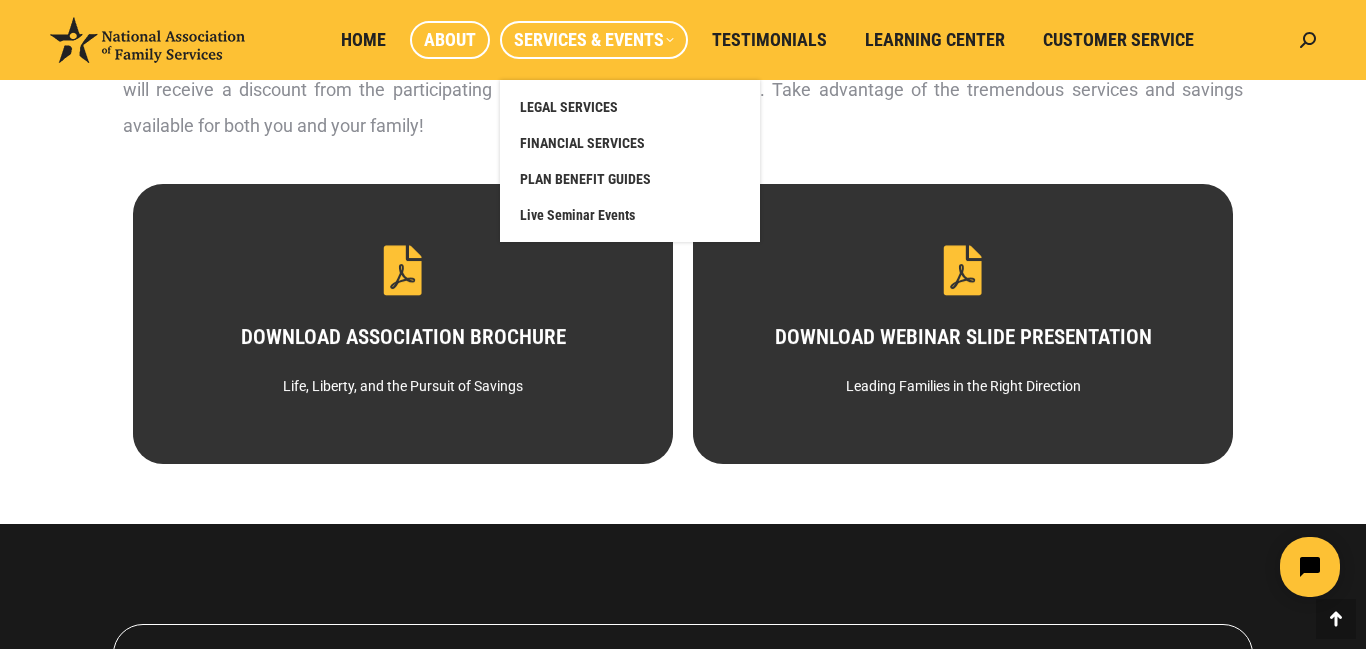 click on "Services & Events" at bounding box center (594, 40) 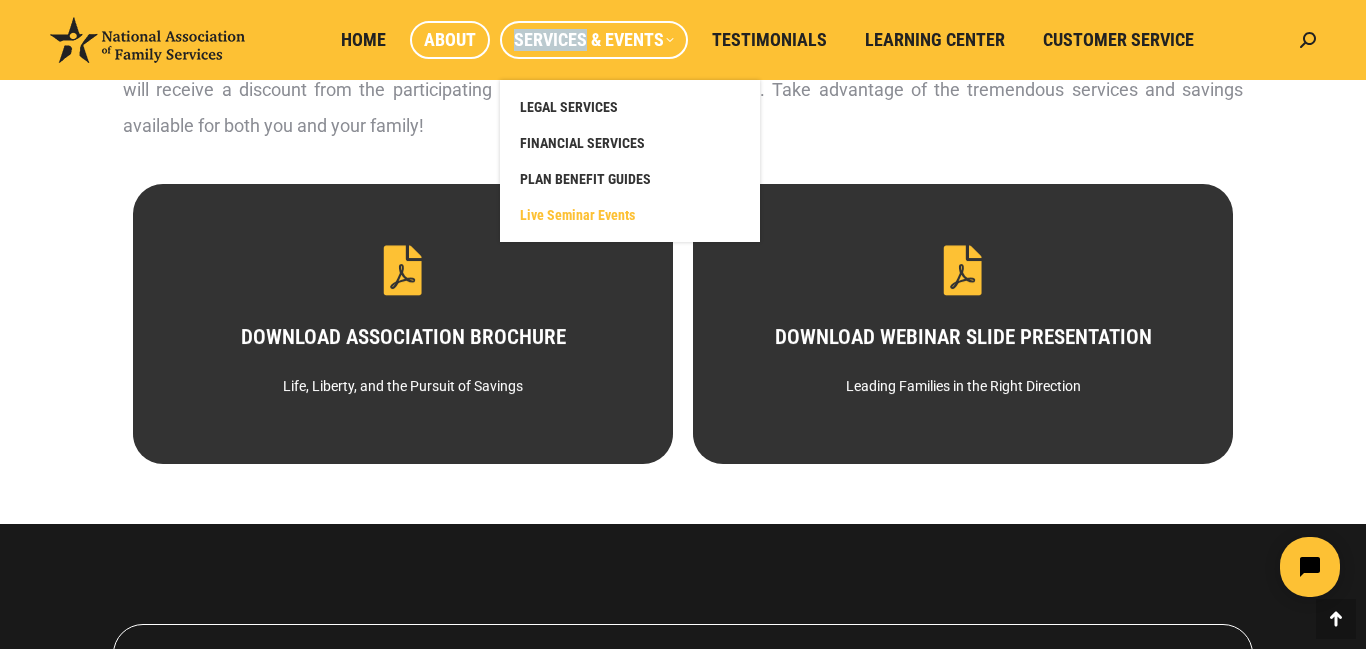 click on "Live Seminar Events" at bounding box center [577, 215] 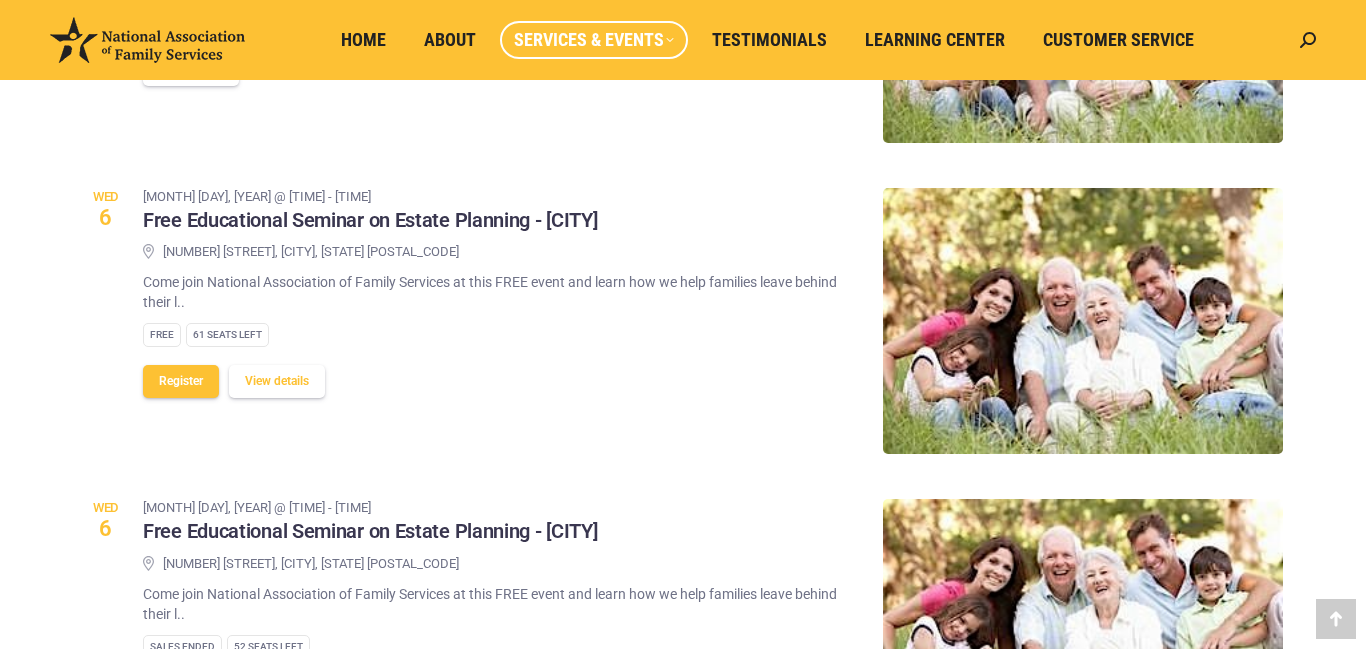 scroll, scrollTop: 440, scrollLeft: 0, axis: vertical 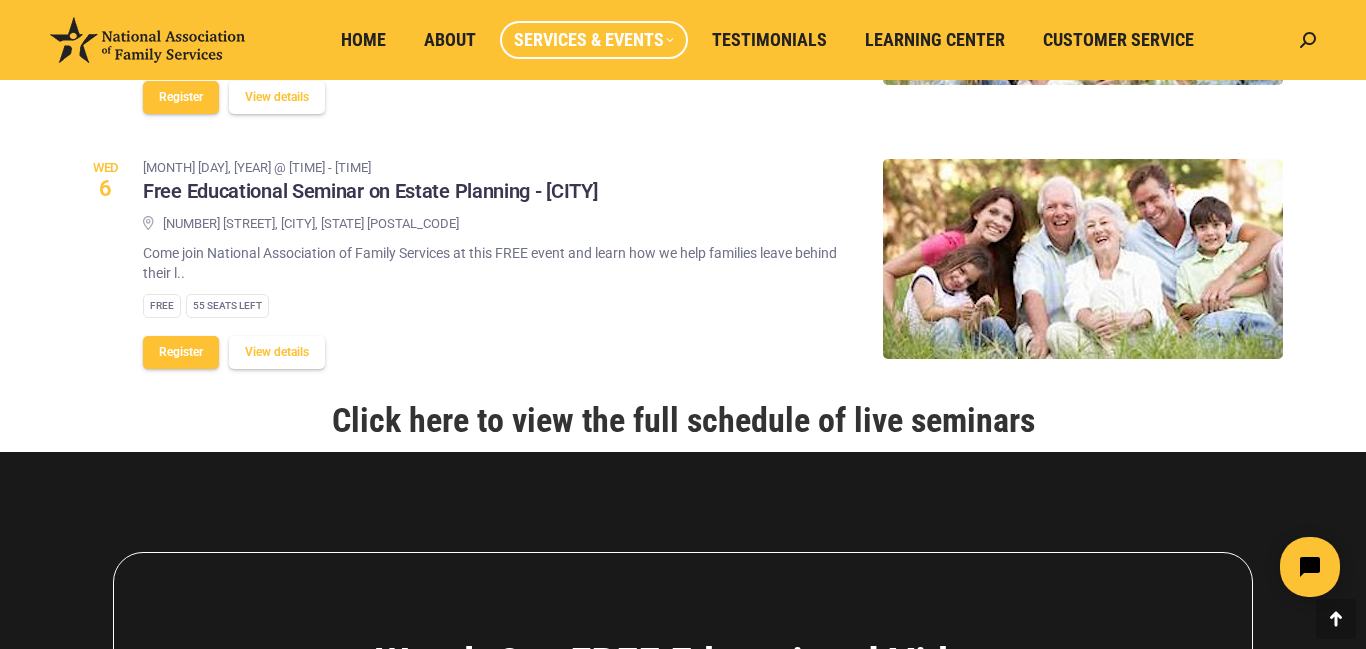 click at bounding box center [147, 40] 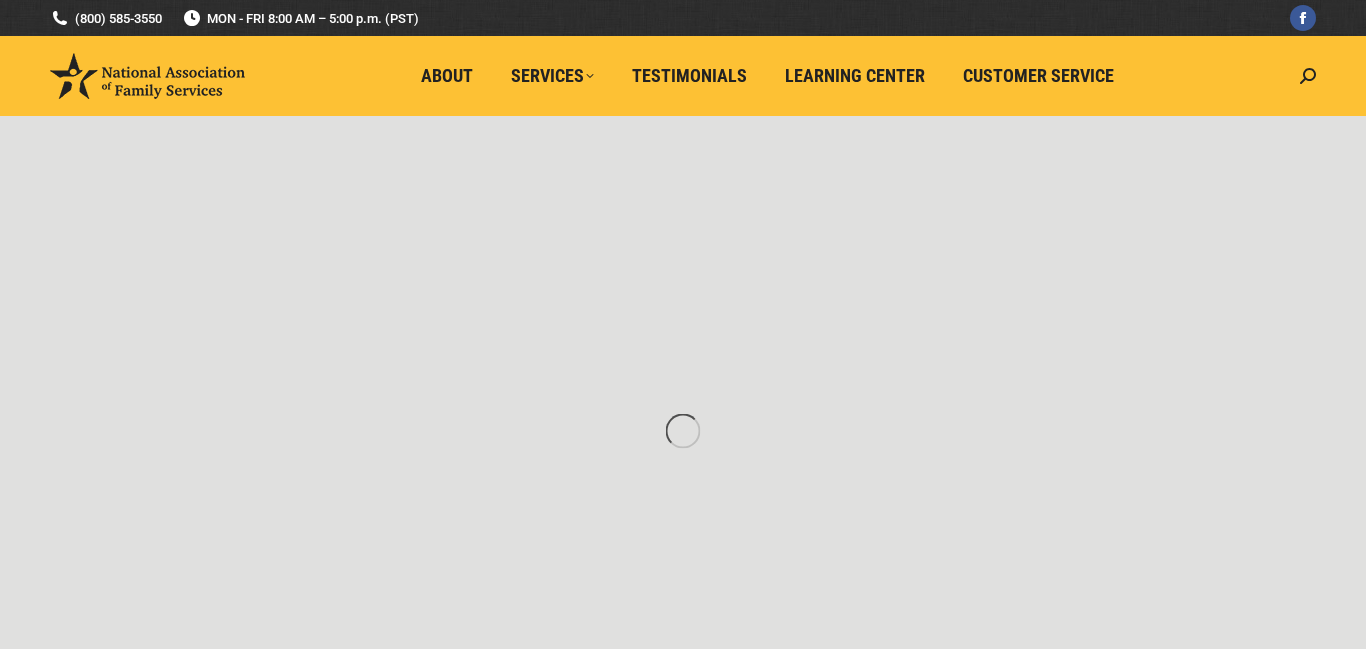 scroll, scrollTop: 0, scrollLeft: 0, axis: both 